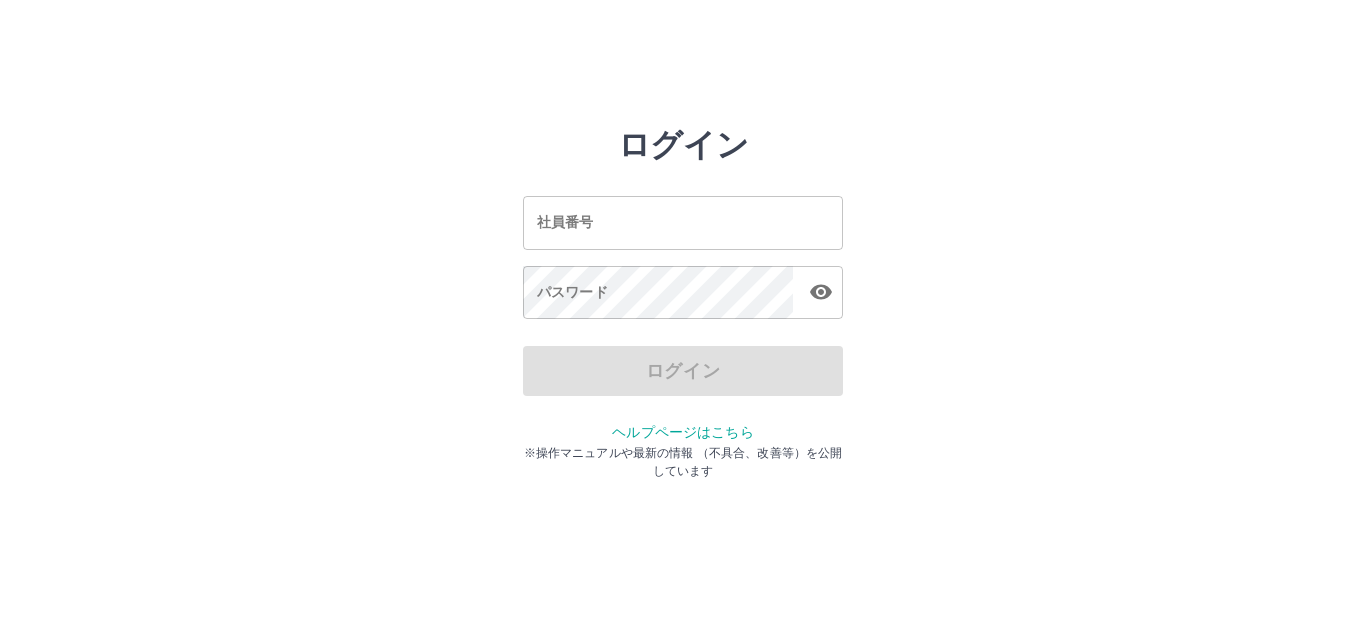 scroll, scrollTop: 0, scrollLeft: 0, axis: both 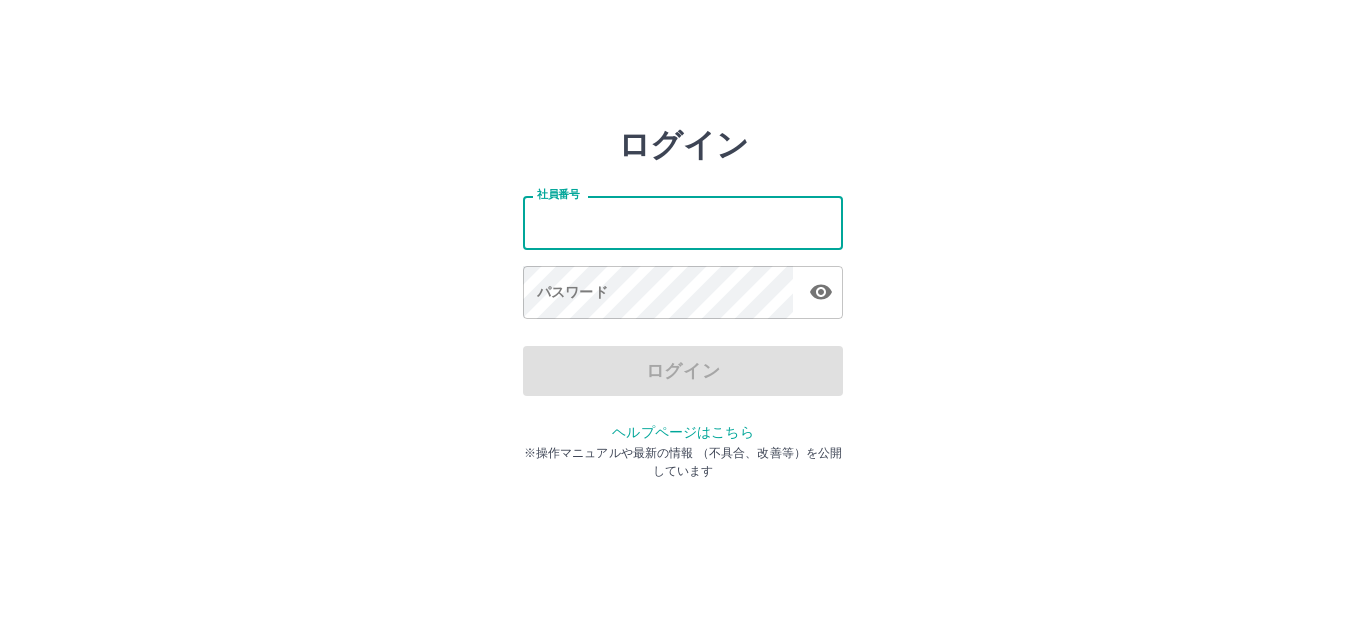 drag, startPoint x: 555, startPoint y: 219, endPoint x: 618, endPoint y: 250, distance: 70.21396 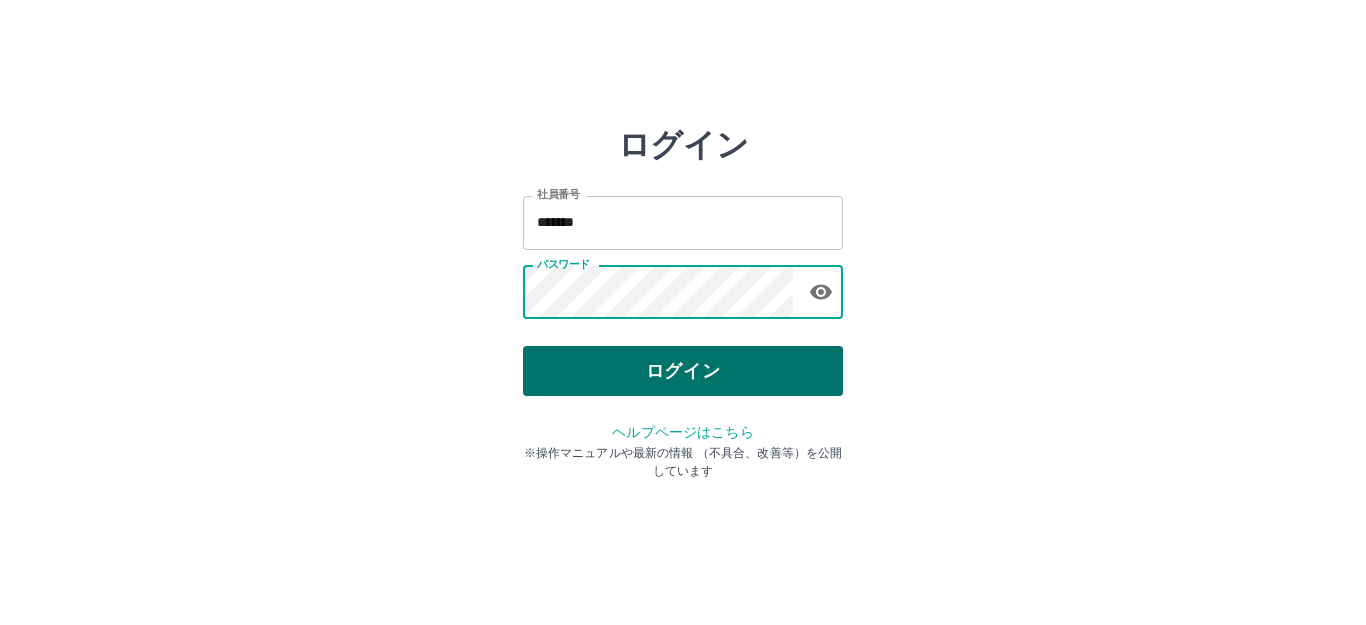 click on "ログイン" at bounding box center (683, 371) 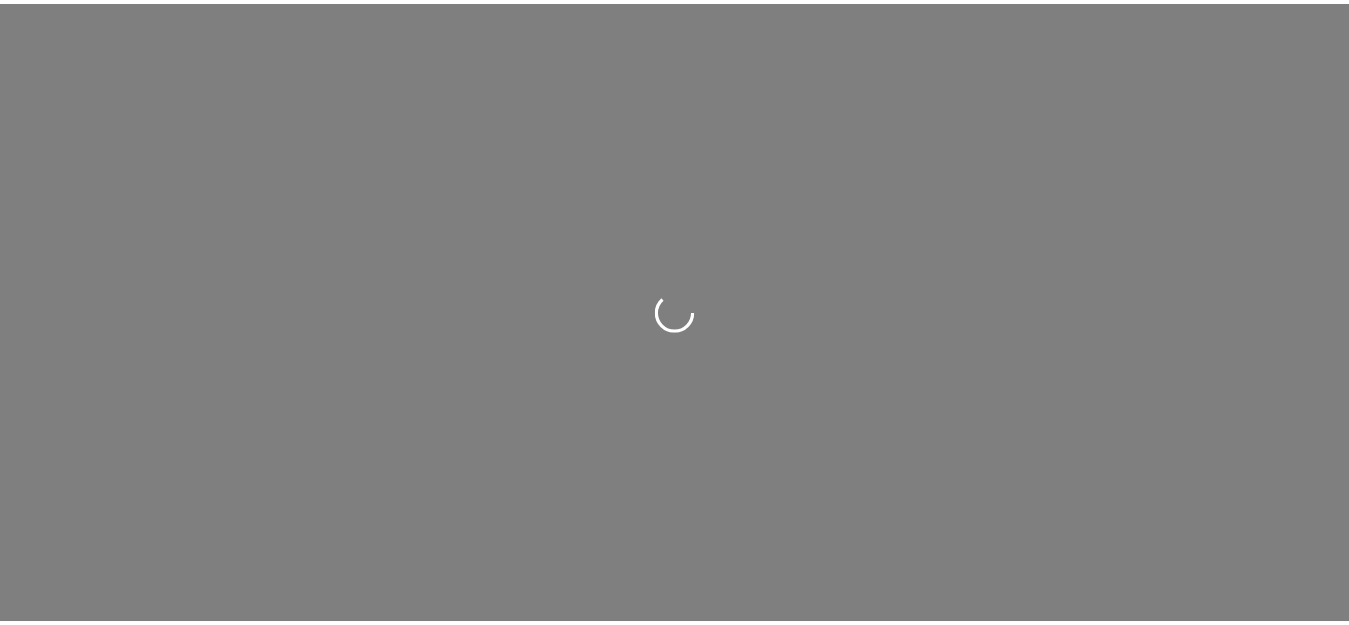 scroll, scrollTop: 0, scrollLeft: 0, axis: both 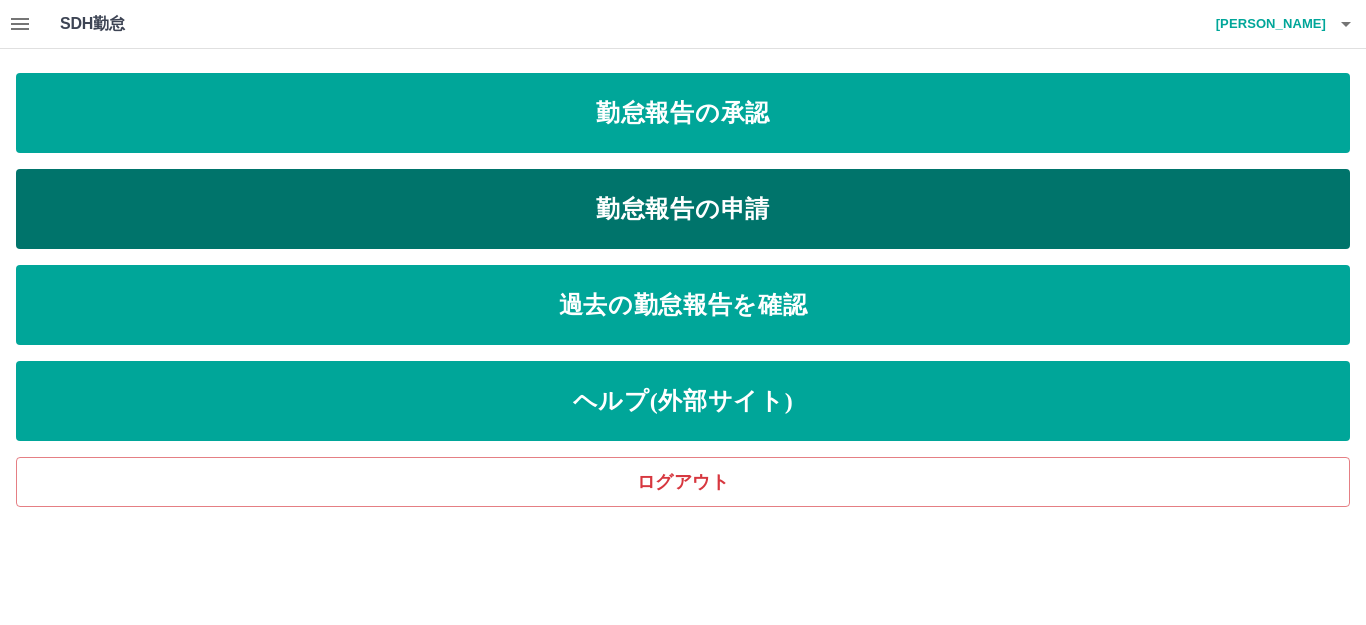 click on "勤怠報告の申請" at bounding box center [683, 209] 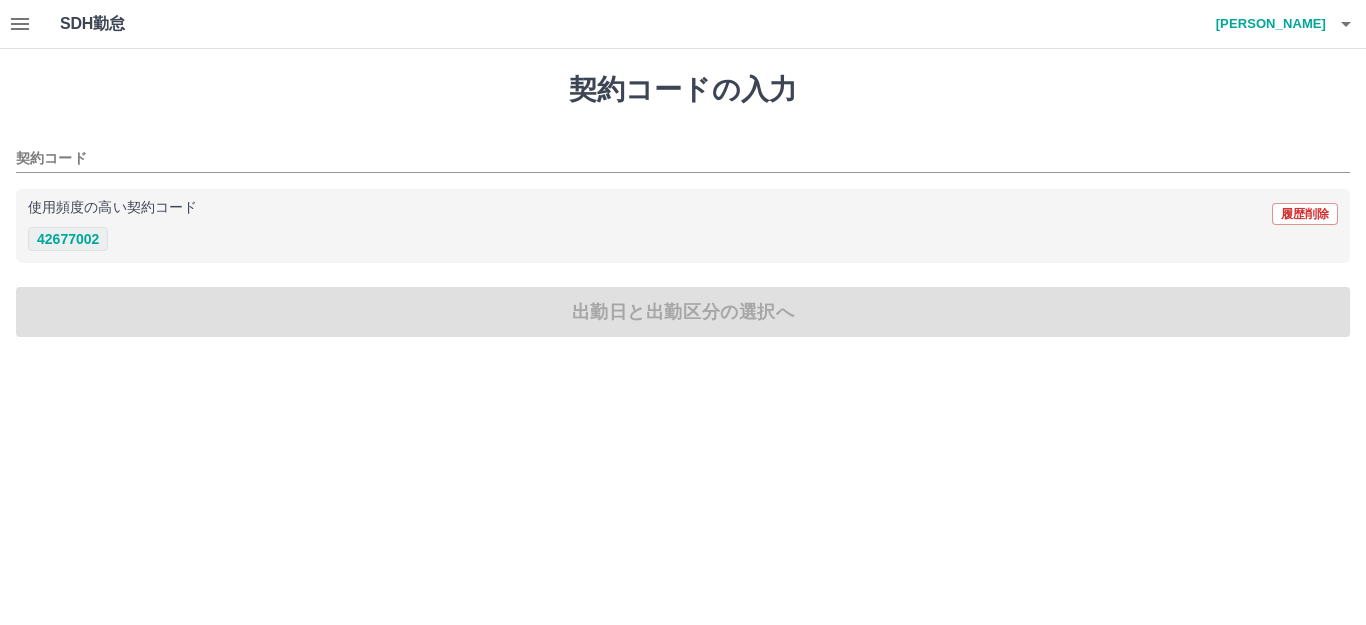 click on "42677002" at bounding box center [68, 239] 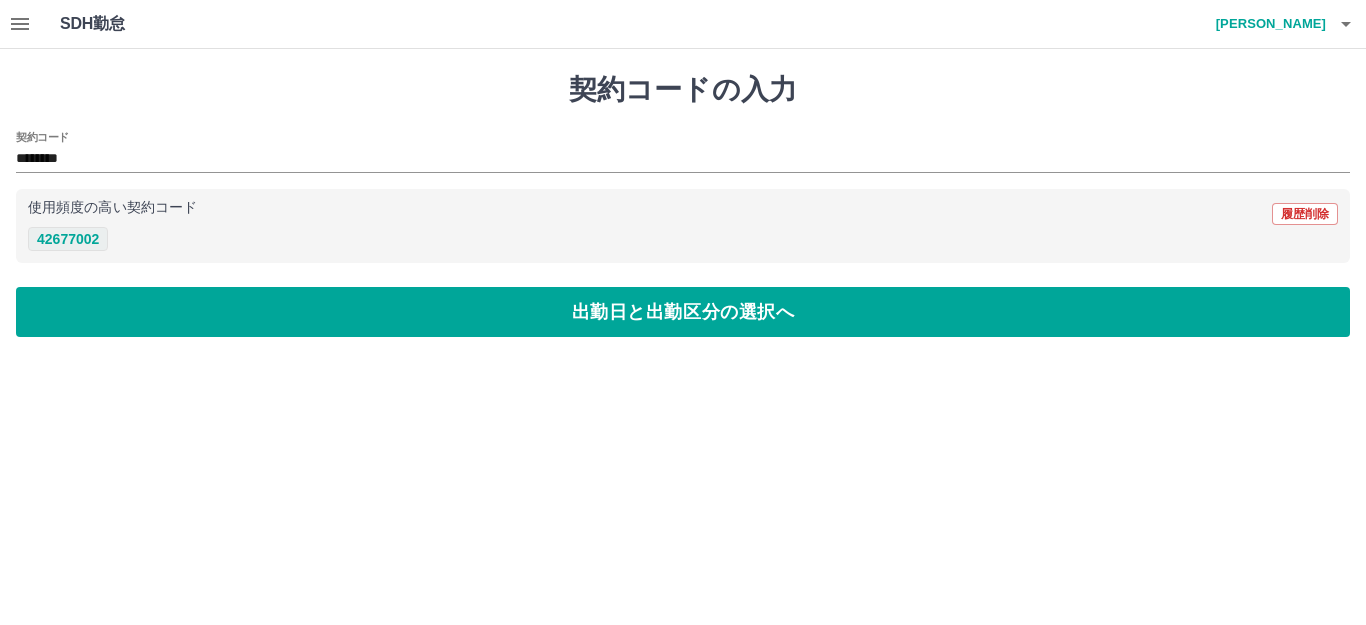 type on "********" 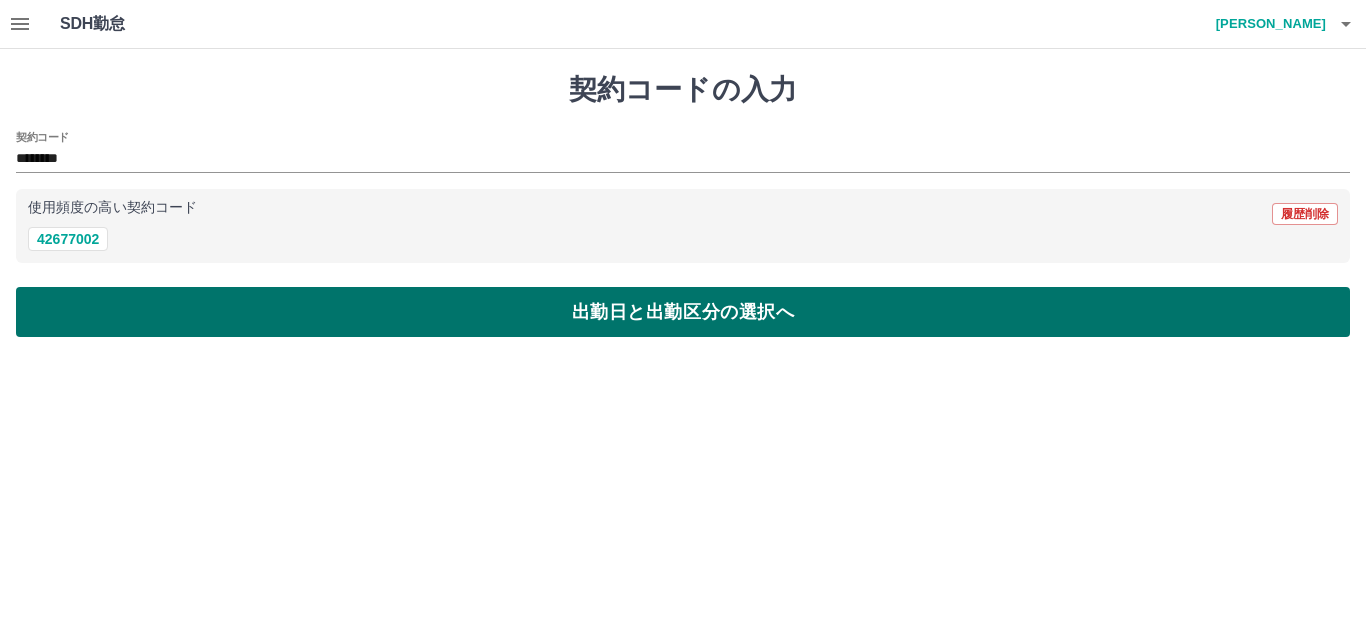 click on "出勤日と出勤区分の選択へ" at bounding box center [683, 312] 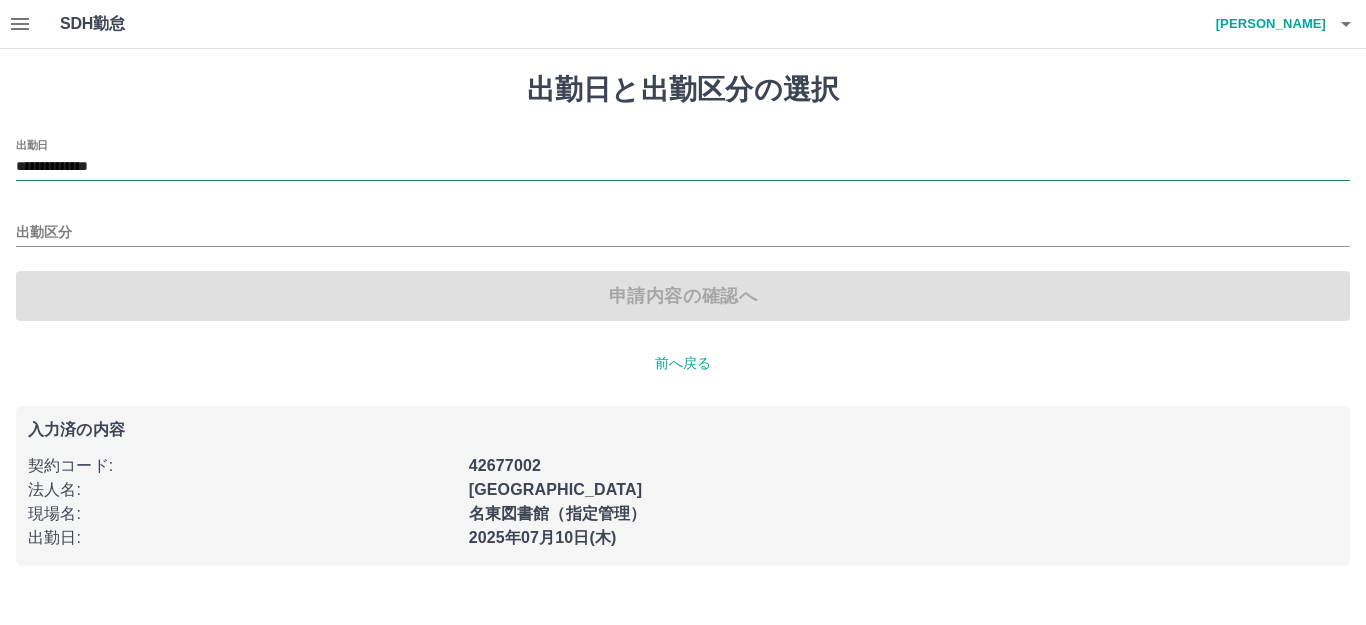 click on "**********" at bounding box center [683, 167] 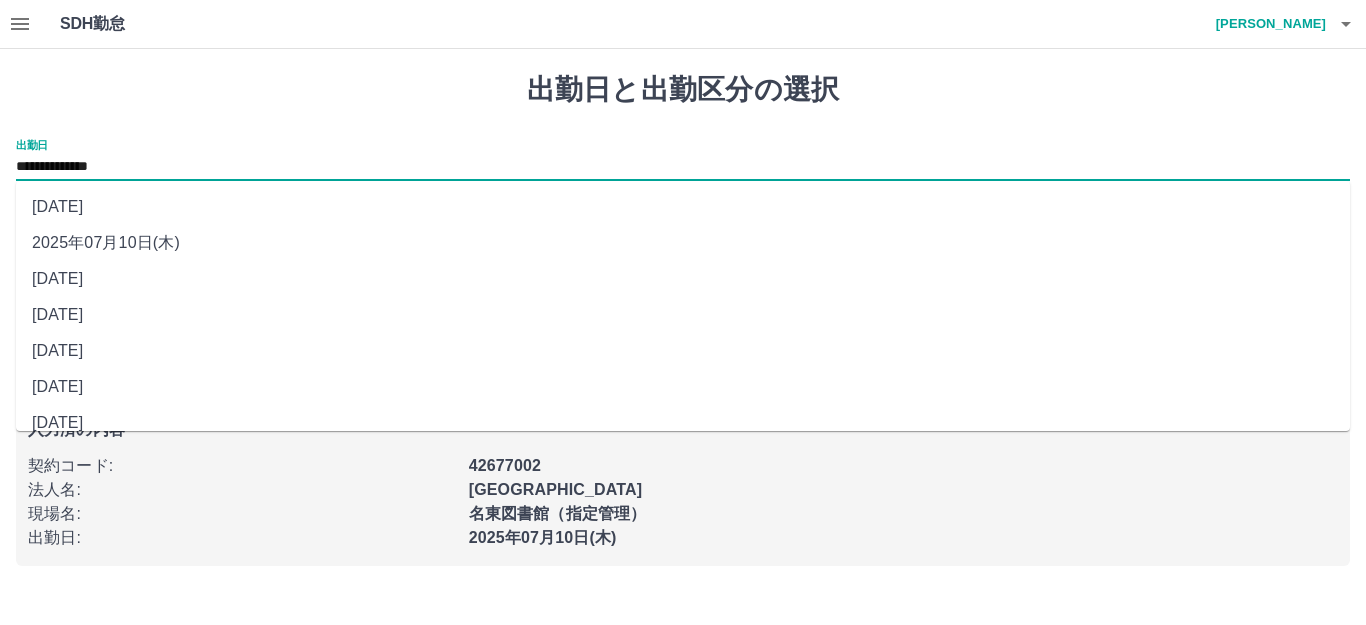 click on "[DATE](水)" at bounding box center (683, 279) 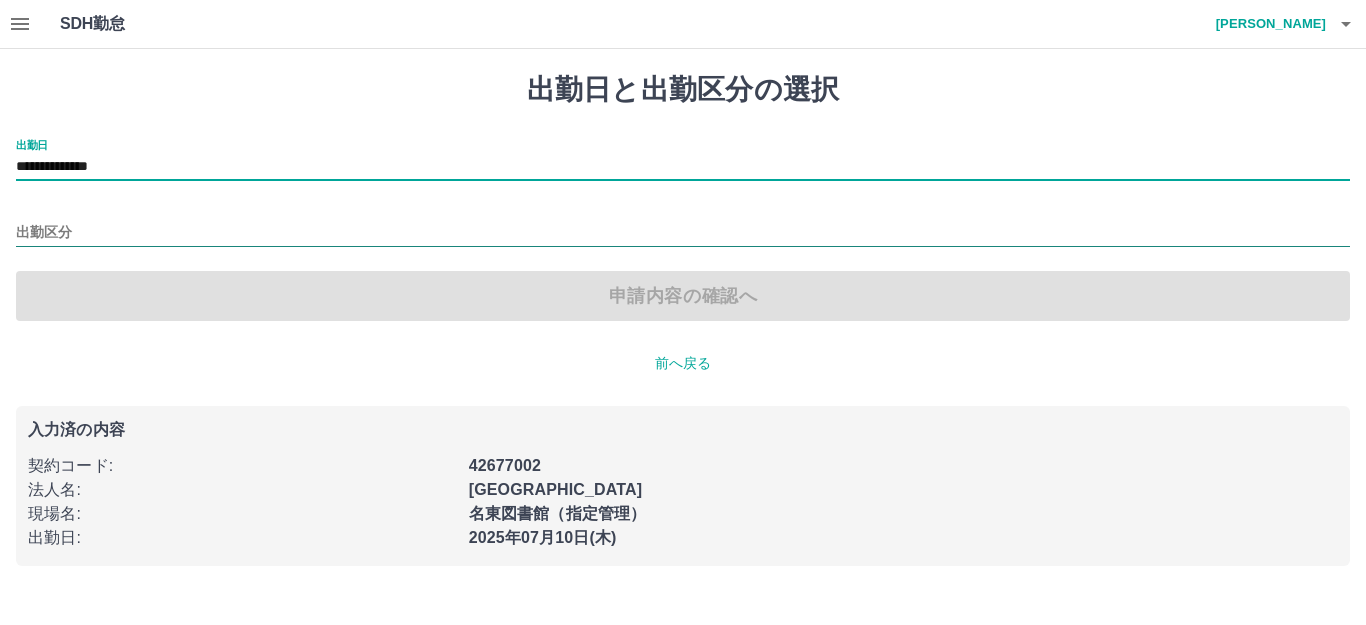 click on "出勤区分" at bounding box center [683, 233] 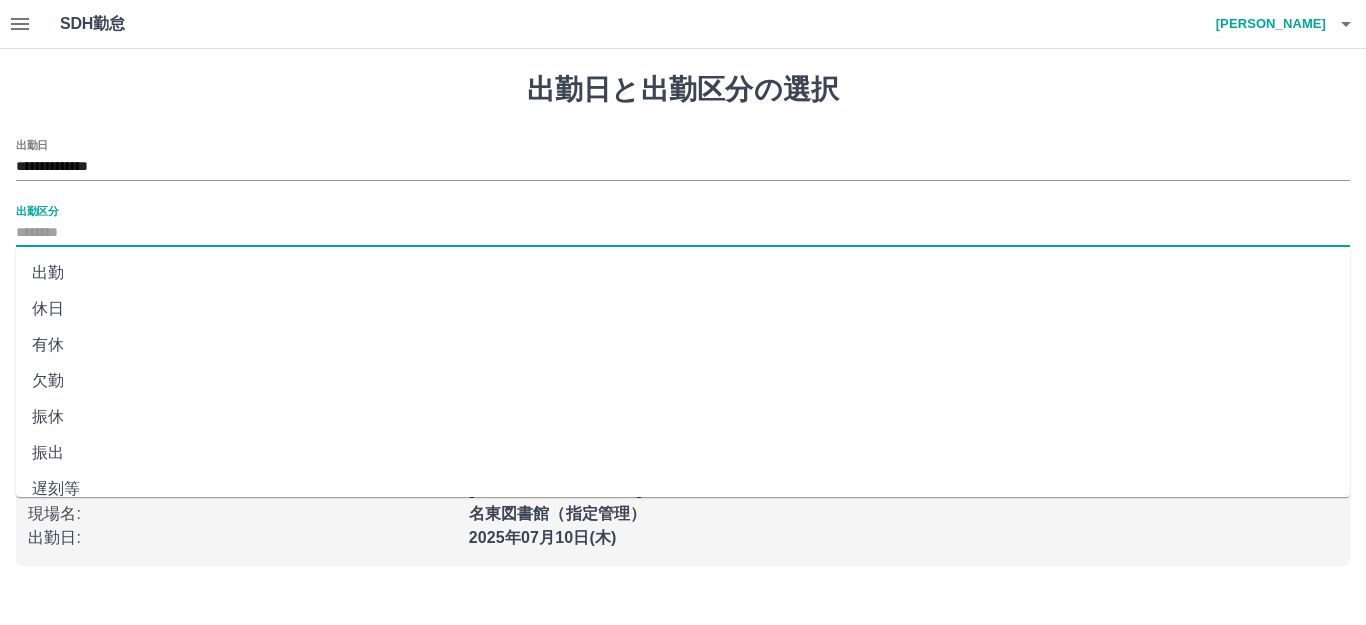 click on "出勤" at bounding box center (683, 273) 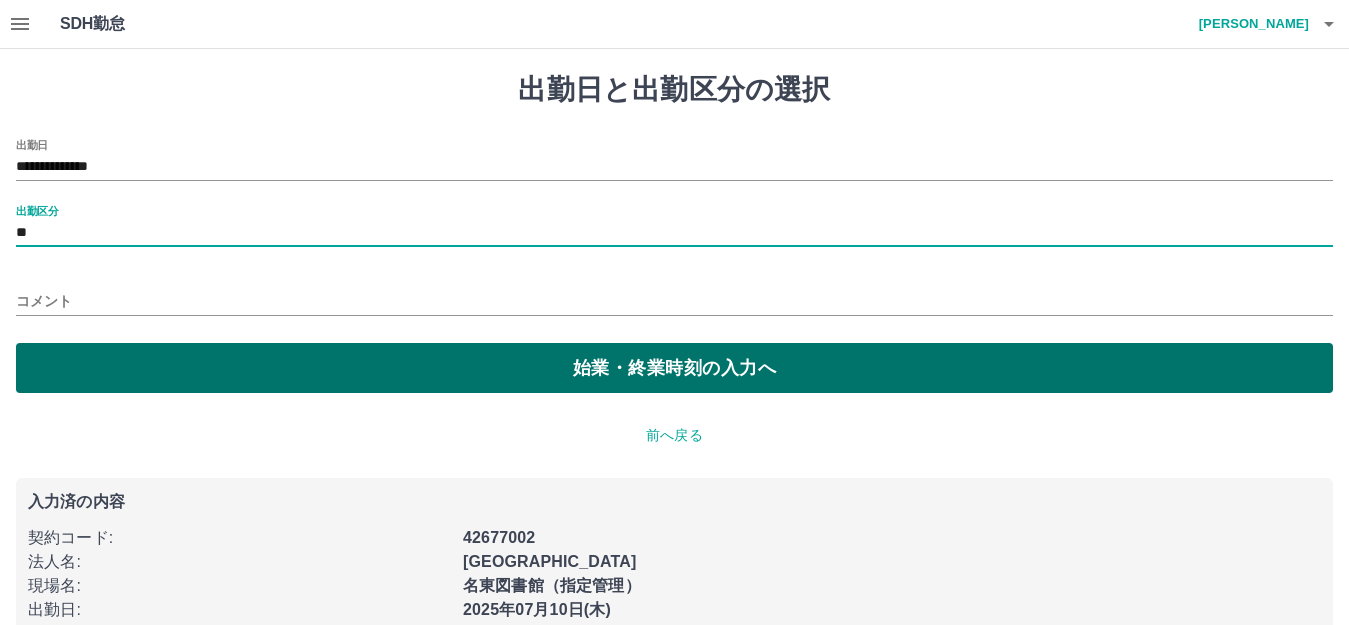 click on "始業・終業時刻の入力へ" at bounding box center (674, 368) 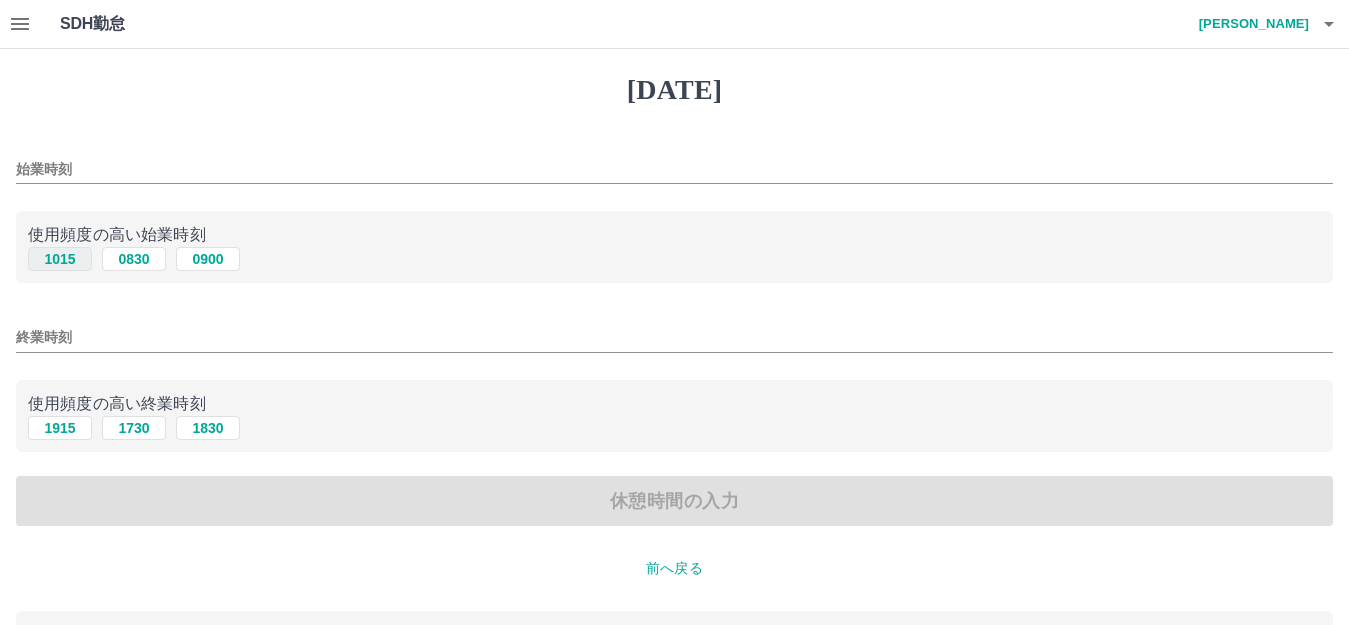 click on "1015" at bounding box center (60, 259) 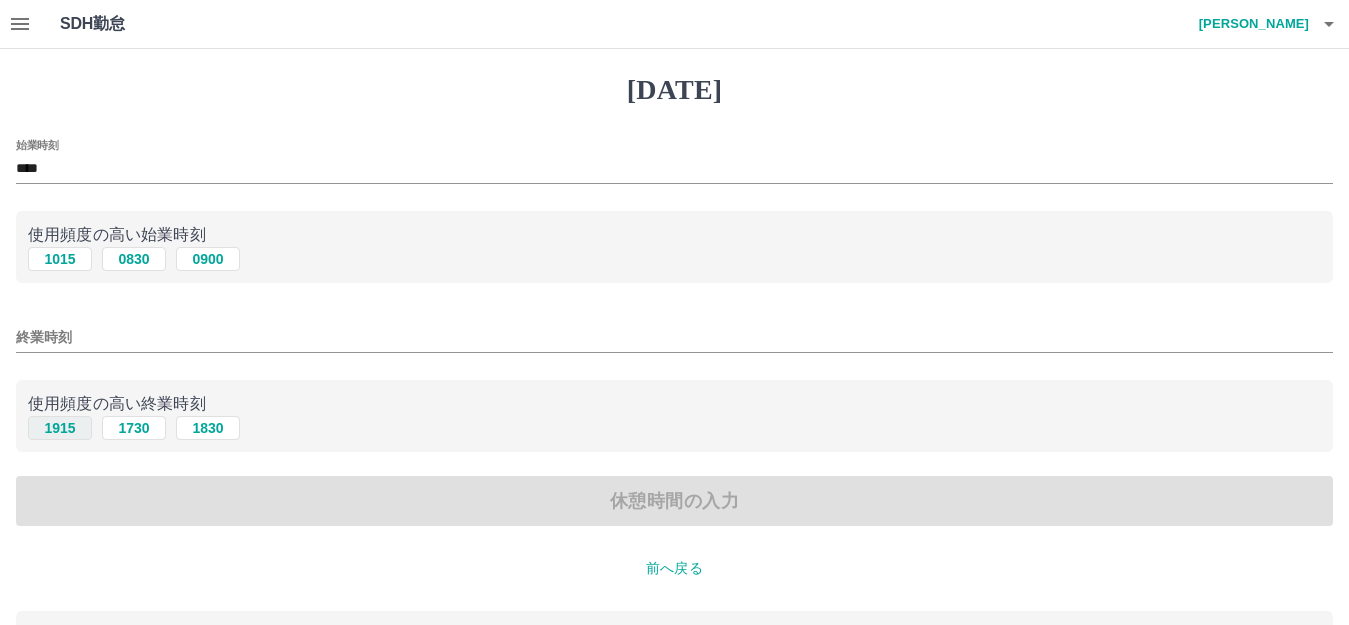 click on "1915" at bounding box center [60, 428] 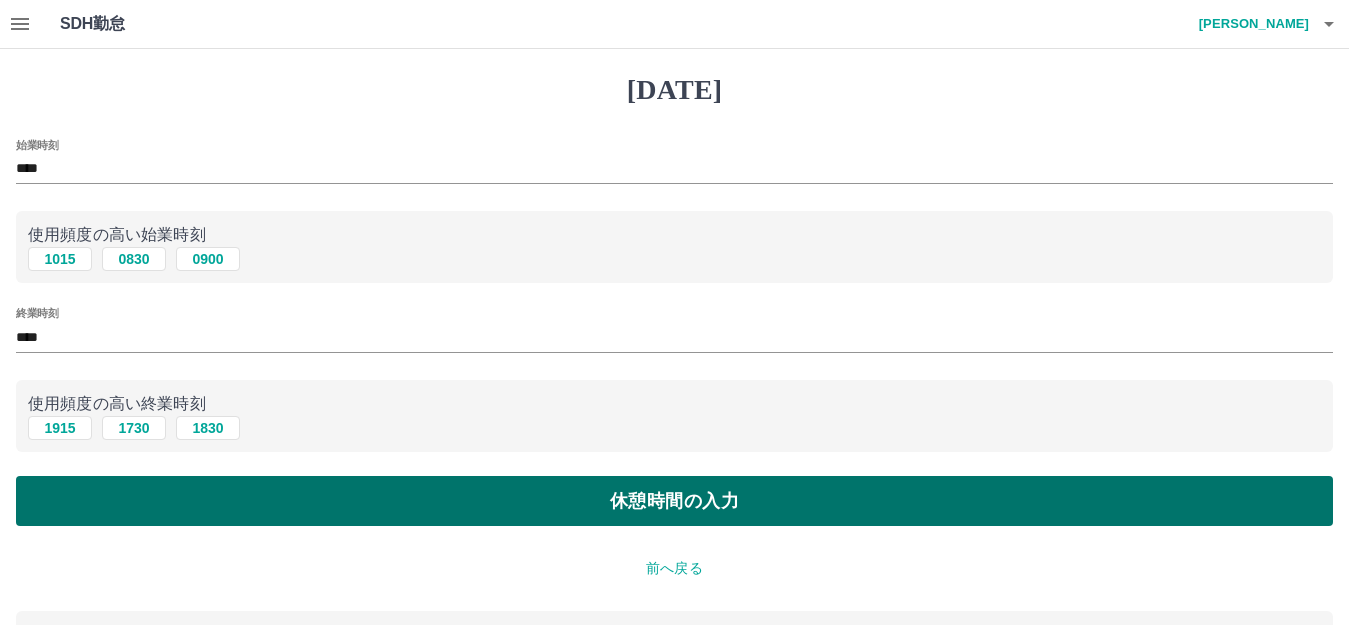 drag, startPoint x: 151, startPoint y: 494, endPoint x: 133, endPoint y: 498, distance: 18.439089 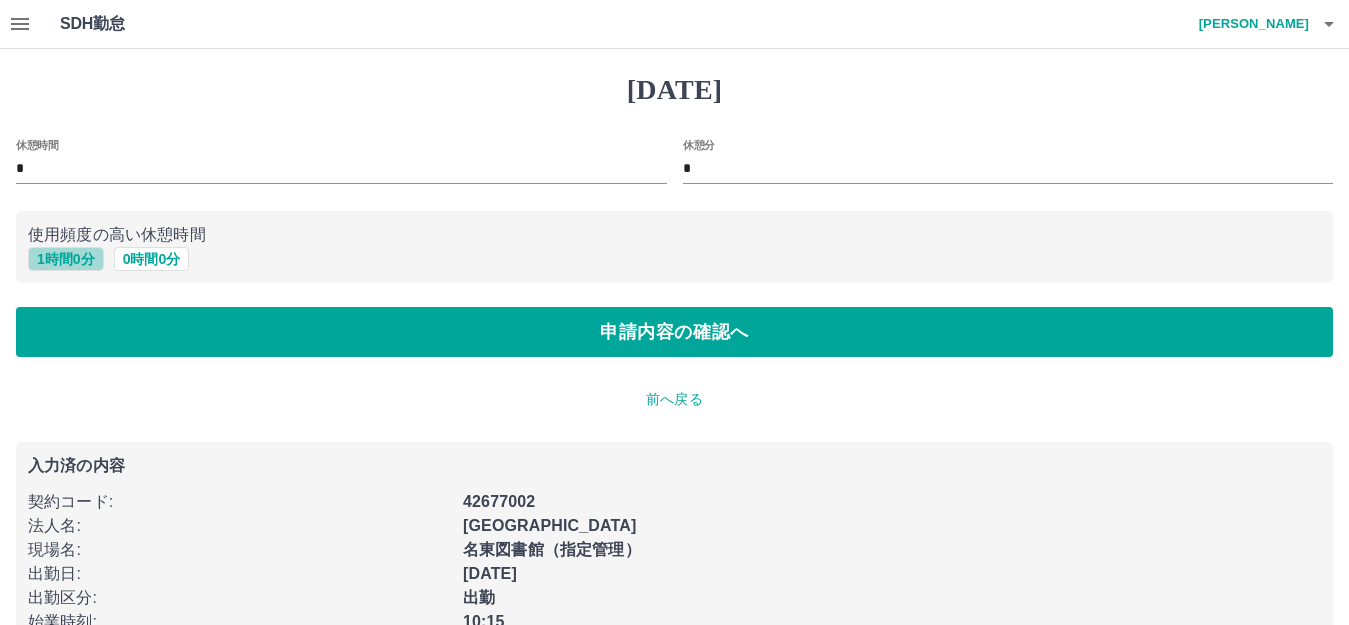 click on "1 時間 0 分" at bounding box center [66, 259] 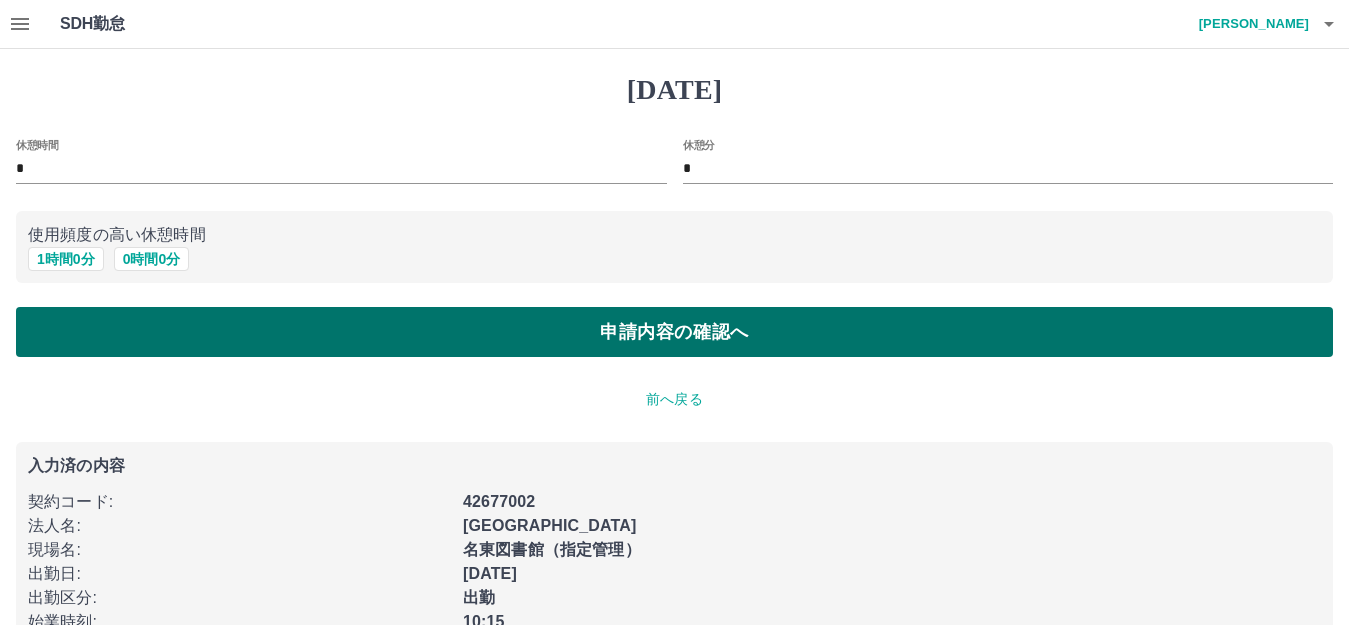 click on "申請内容の確認へ" at bounding box center (674, 332) 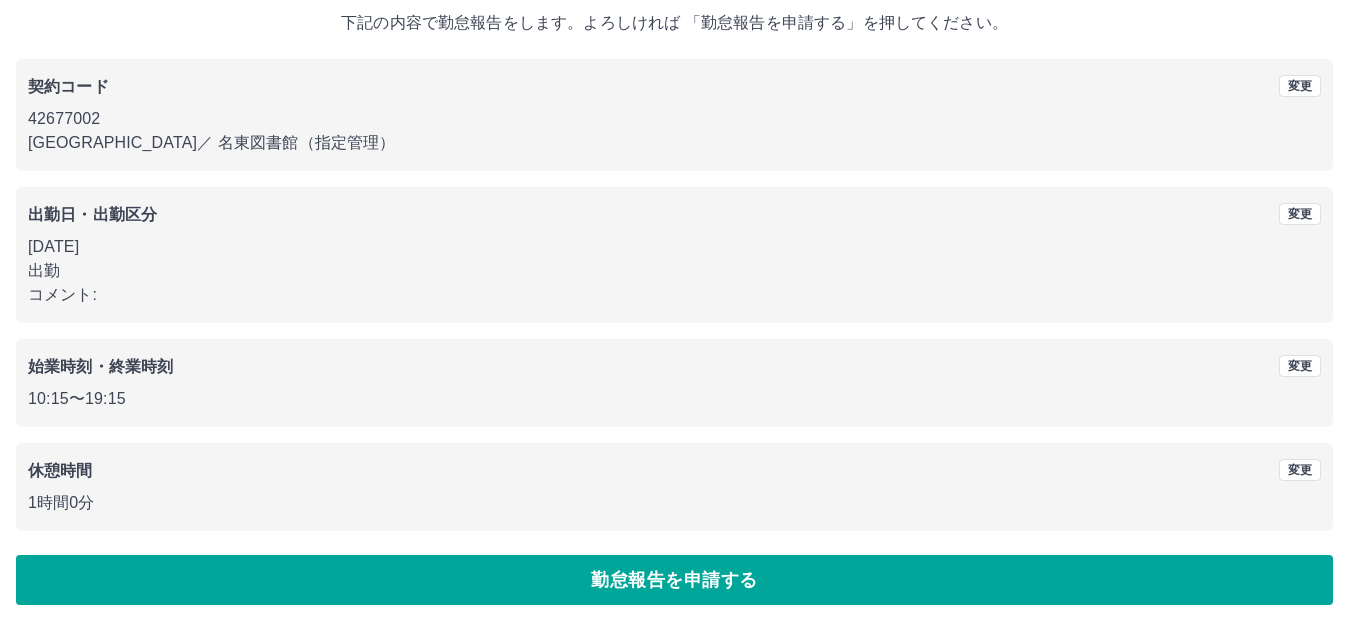 scroll, scrollTop: 124, scrollLeft: 0, axis: vertical 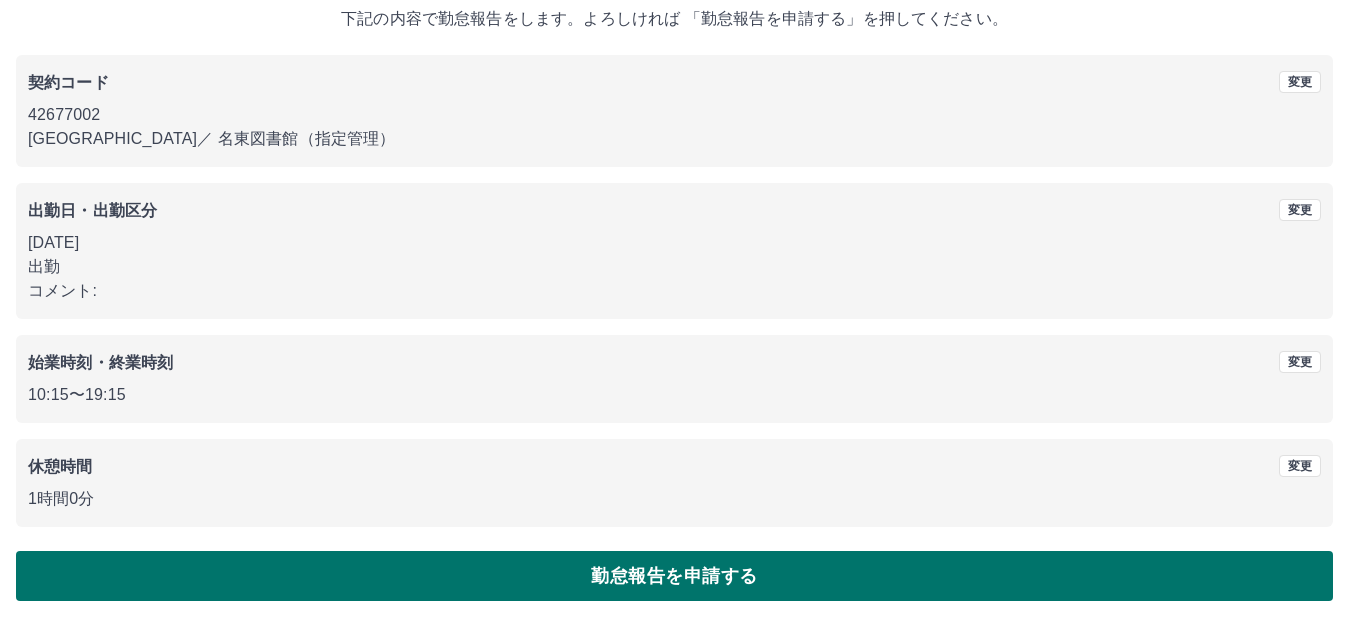 click on "勤怠報告を申請する" at bounding box center (674, 576) 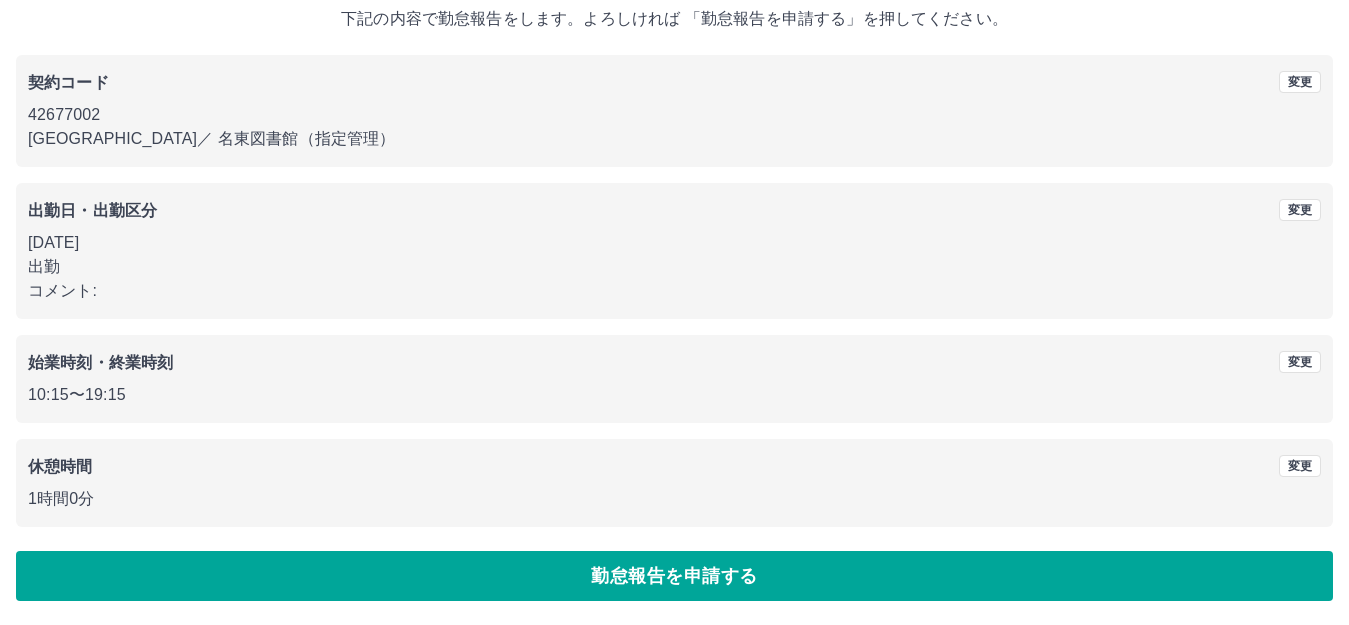 scroll, scrollTop: 0, scrollLeft: 0, axis: both 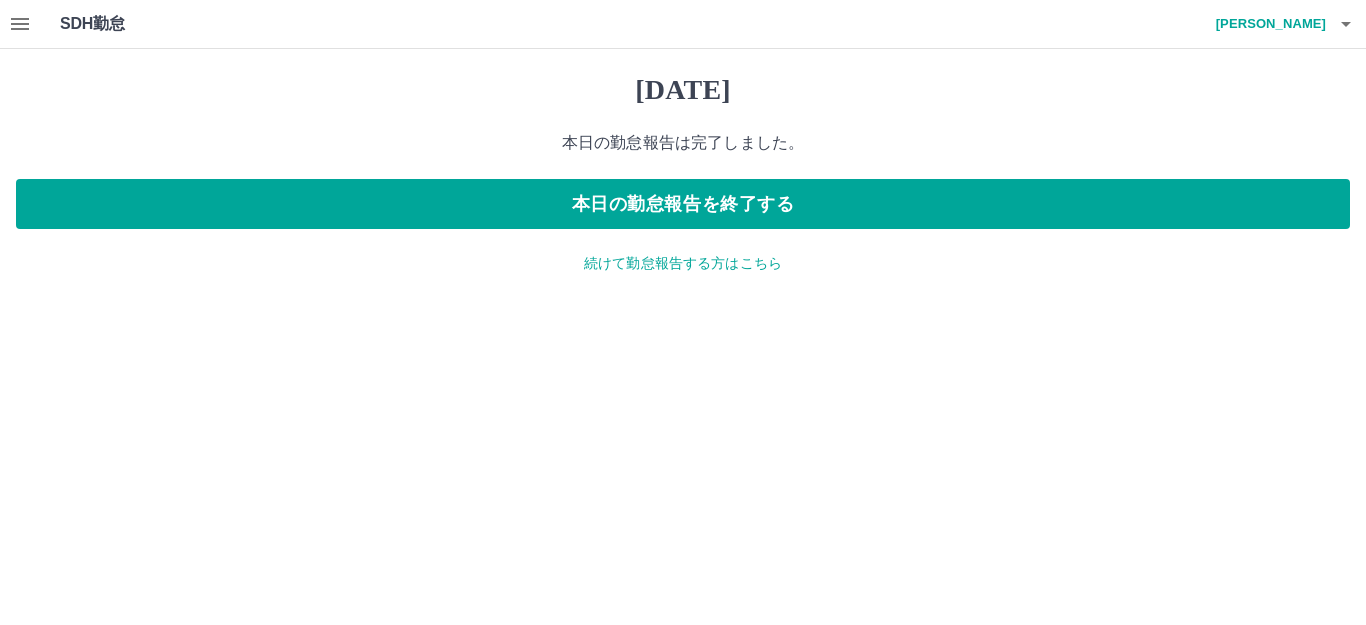 click 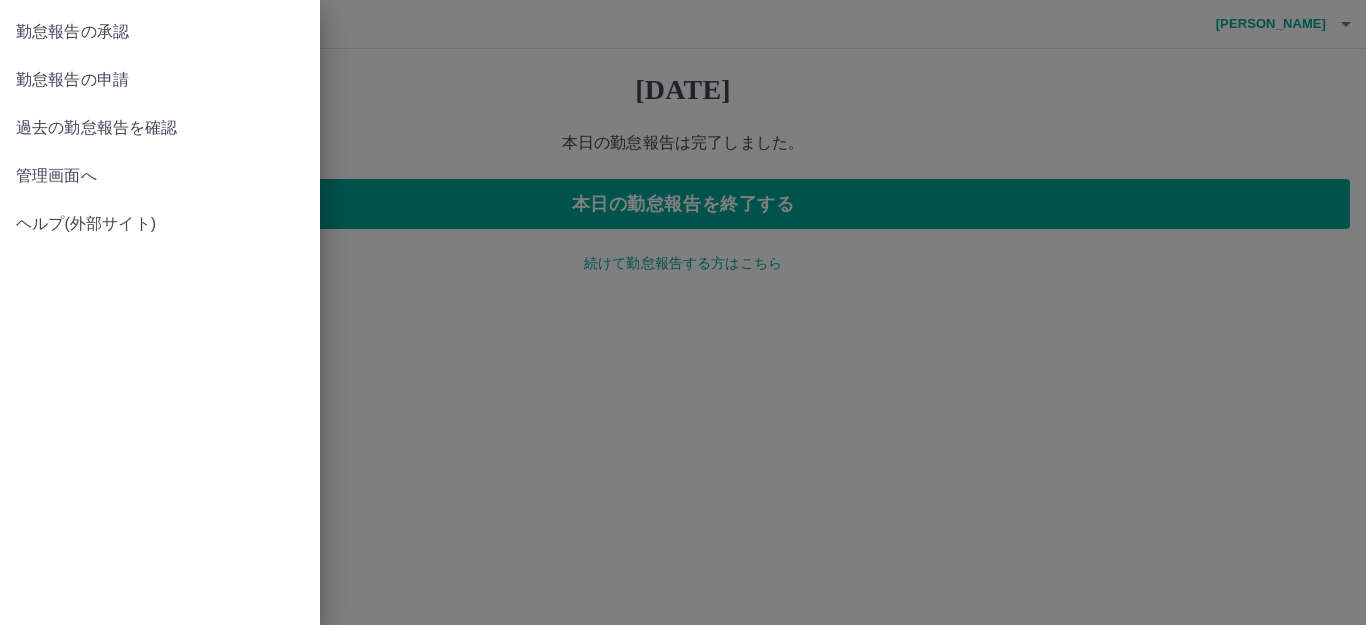 click on "勤怠報告の承認" at bounding box center (160, 32) 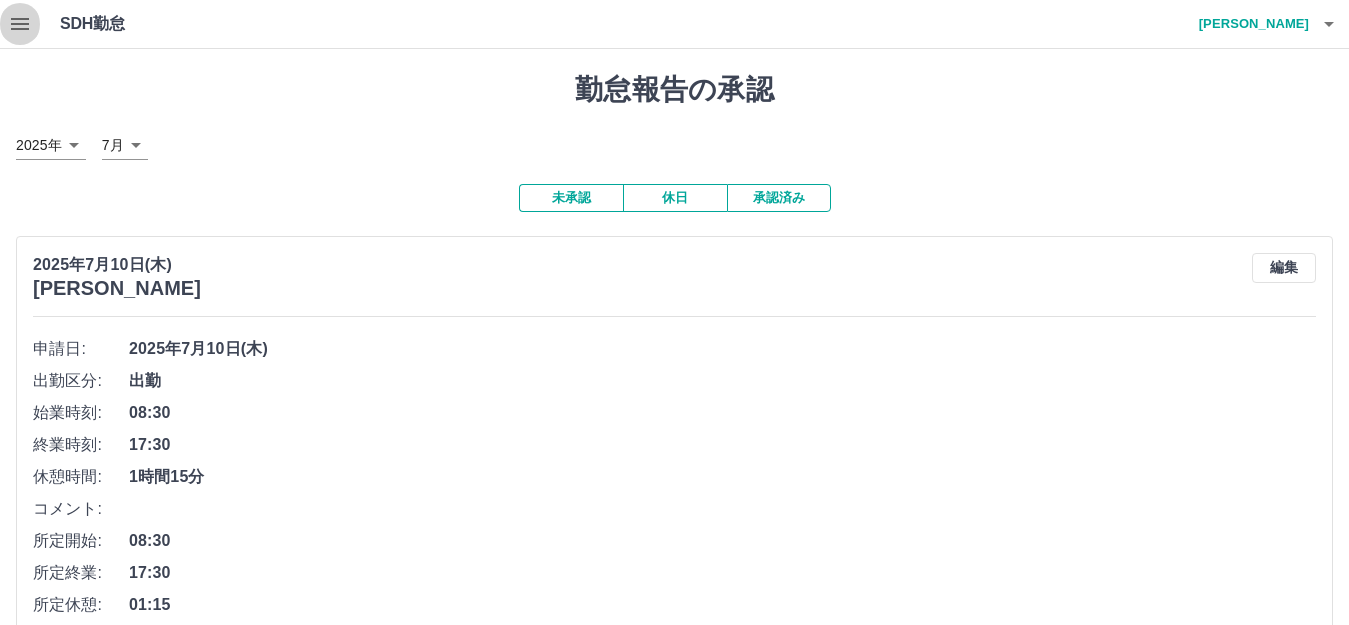click 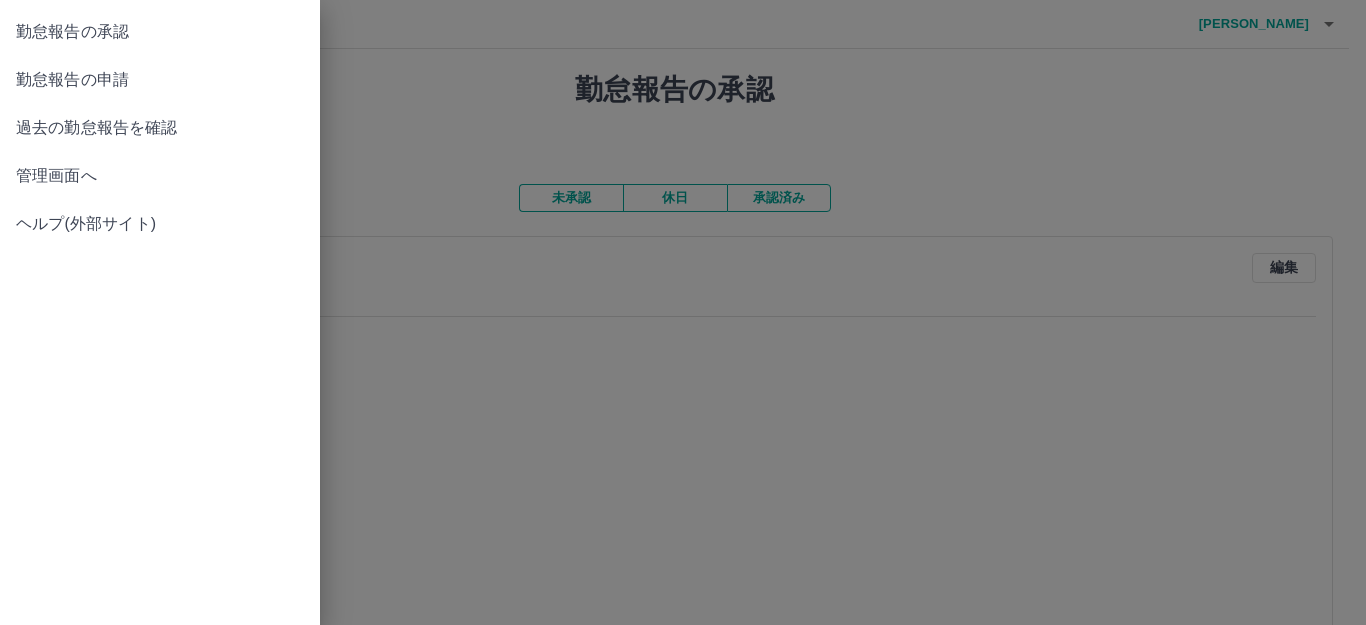 click on "管理画面へ" at bounding box center [160, 176] 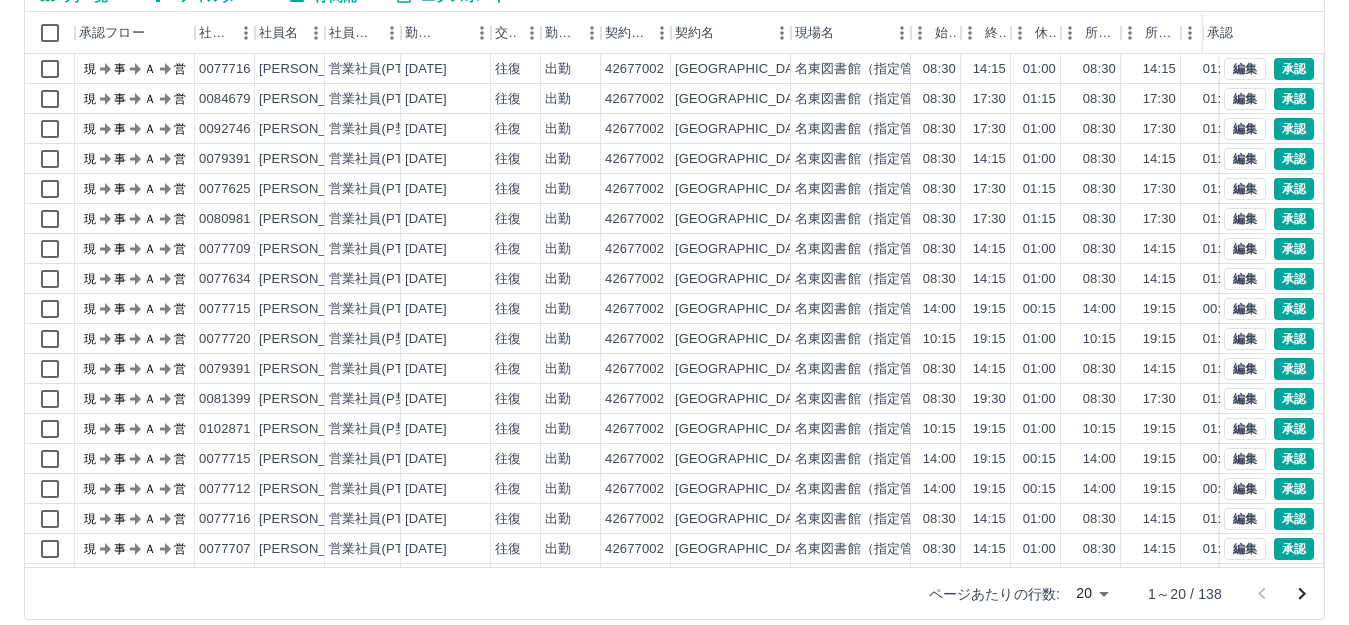 scroll, scrollTop: 220, scrollLeft: 0, axis: vertical 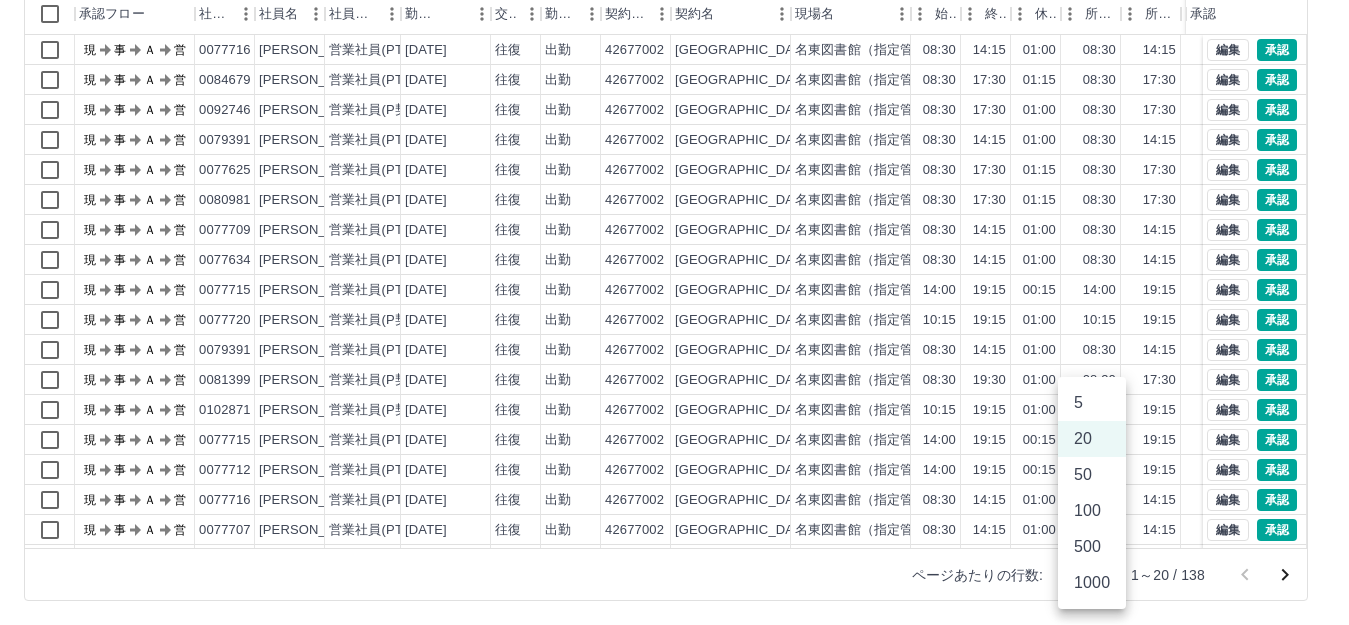 click on "SDH勤怠 熊倉　貴子 勤務実績承認 前月 2025年07月 次月 今月 月選択 承認モード 削除モード 一括承認 列一覧 0 フィルター 行間隔 エクスポート 承認フロー 社員番号 社員名 社員区分 勤務日 交通費 勤務区分 契約コード 契約名 現場名 始業 終業 休憩 所定開始 所定終業 所定休憩 拘束 勤務 遅刻等 コメント ステータス 承認 現 事 Ａ 営 0077716 橋本　小夜子 営業社員(PT契約) 2025-07-10 往復 出勤 42677002 名古屋市 名東図書館（指定管理） 08:30 14:15 01:00 08:30 14:15 01:00 05:45 04:45 00:00 現場責任者承認待 現 事 Ａ 営 0084679 青木　拓海 営業社員(PT契約) 2025-07-10 往復 出勤 42677002 名古屋市 名東図書館（指定管理） 08:30 17:30 01:15 08:30 17:30 01:15 09:00 07:45 00:00 現場責任者承認待 現 事 Ａ 営 0092746 長内　美佐代 営業社員(P契約) 2025-07-10 往復 出勤 42677002 名古屋市 08:30 17:30 01:00 08:30 17:30 5" at bounding box center [674, 202] 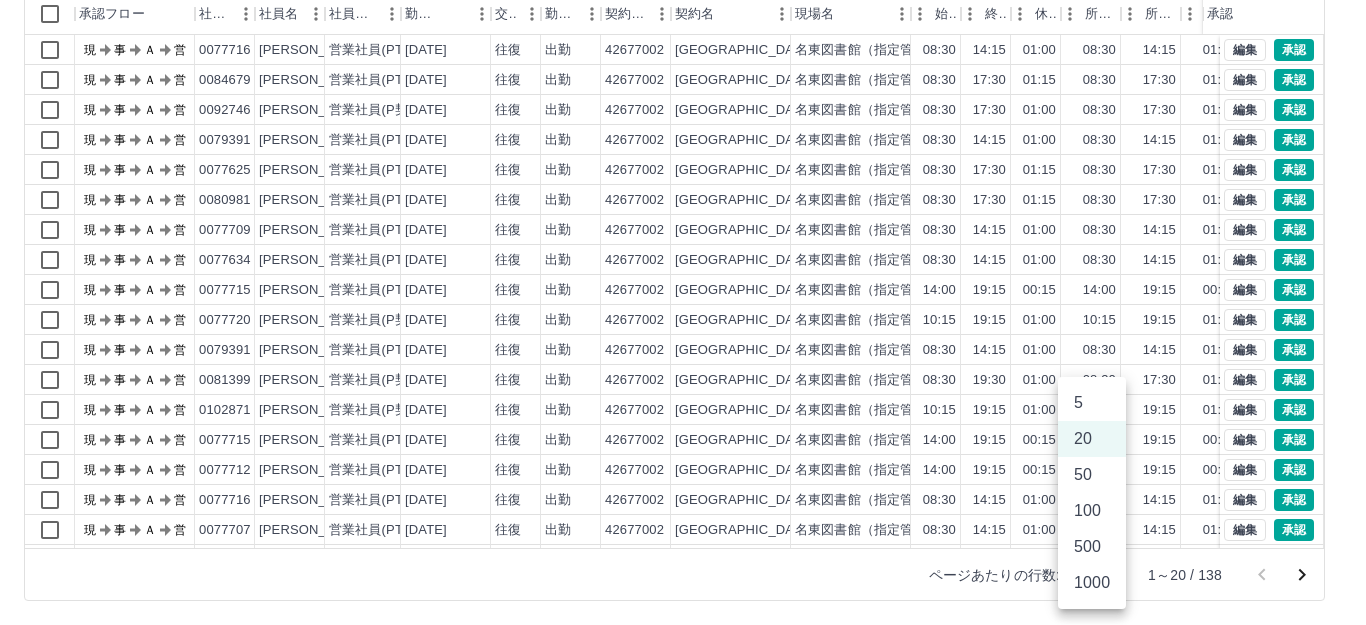 click on "1000" at bounding box center [1092, 583] 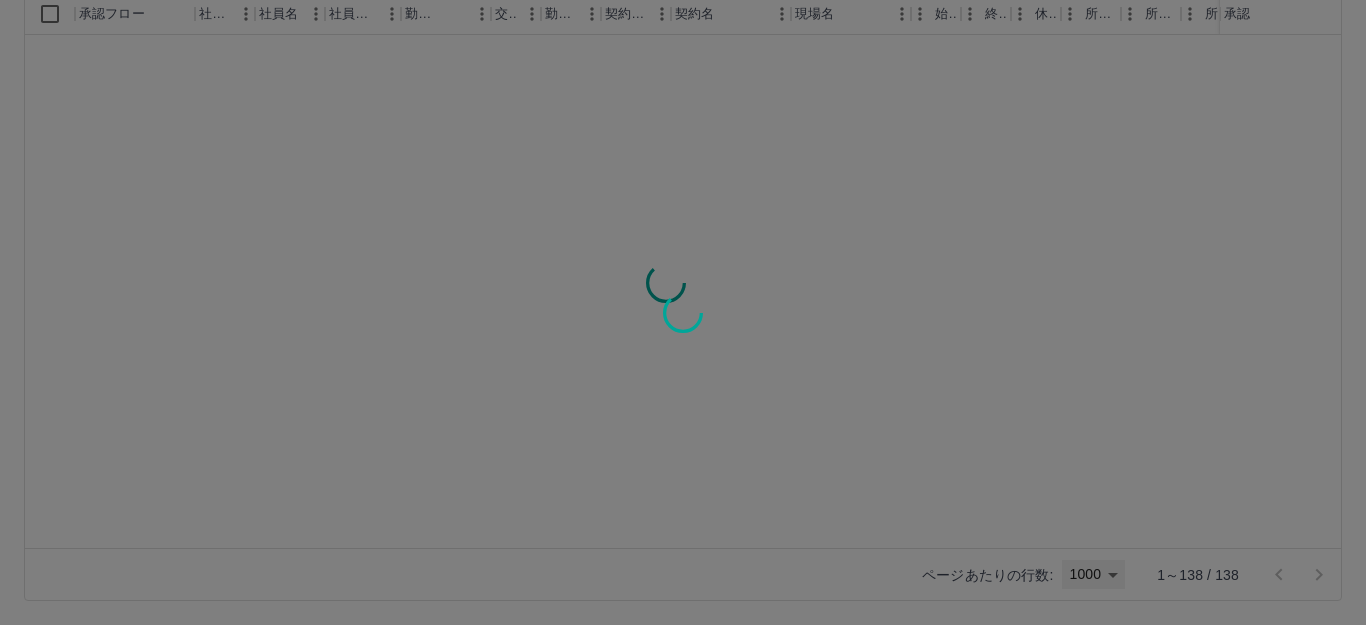 type on "****" 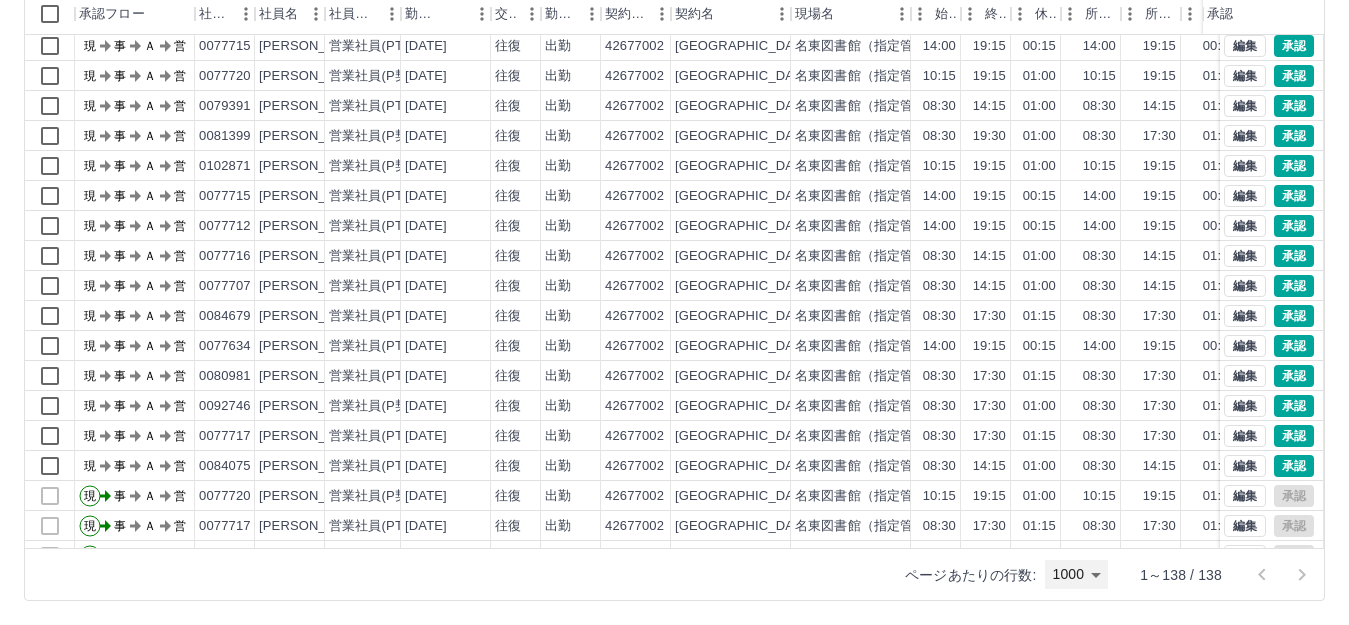 scroll, scrollTop: 0, scrollLeft: 0, axis: both 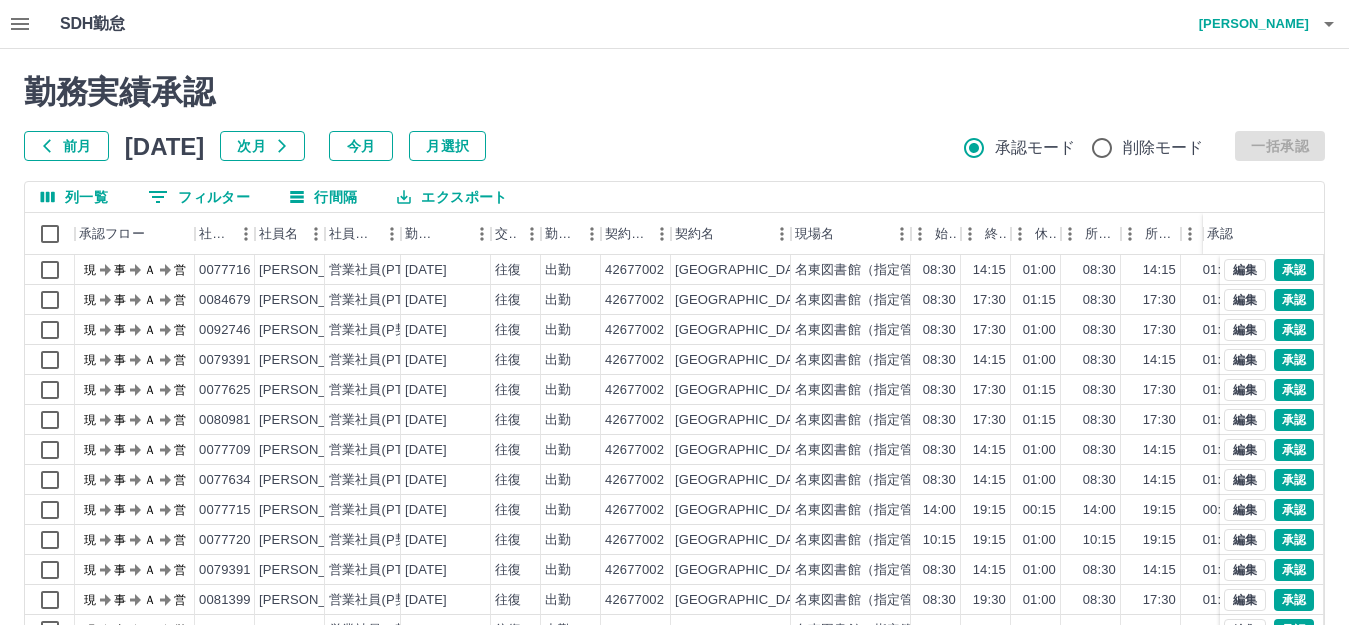 click 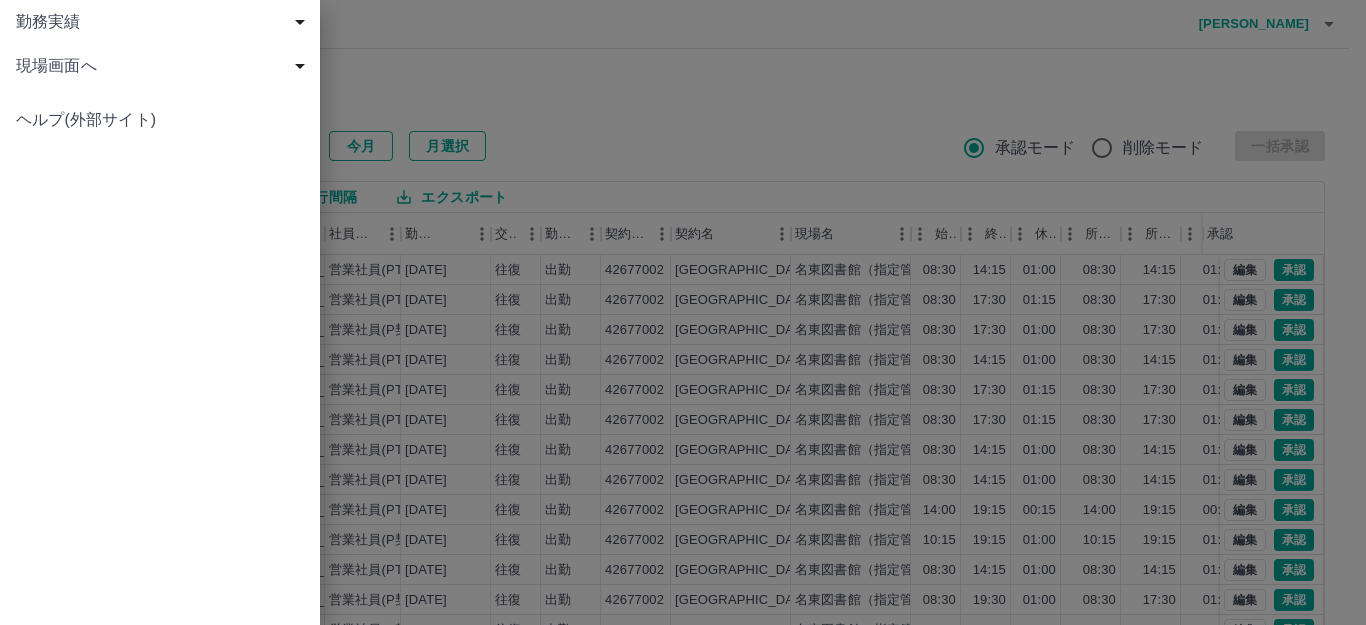 click on "現場画面へ" at bounding box center [164, 66] 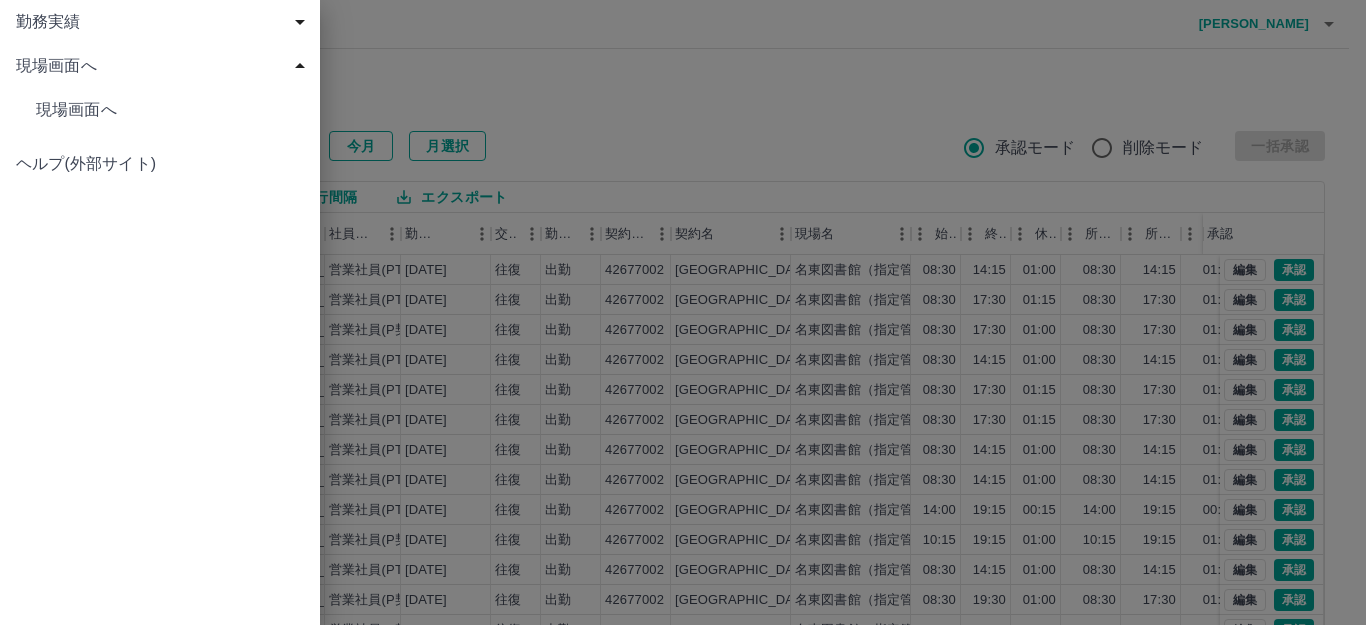 click on "現場画面へ" at bounding box center (170, 110) 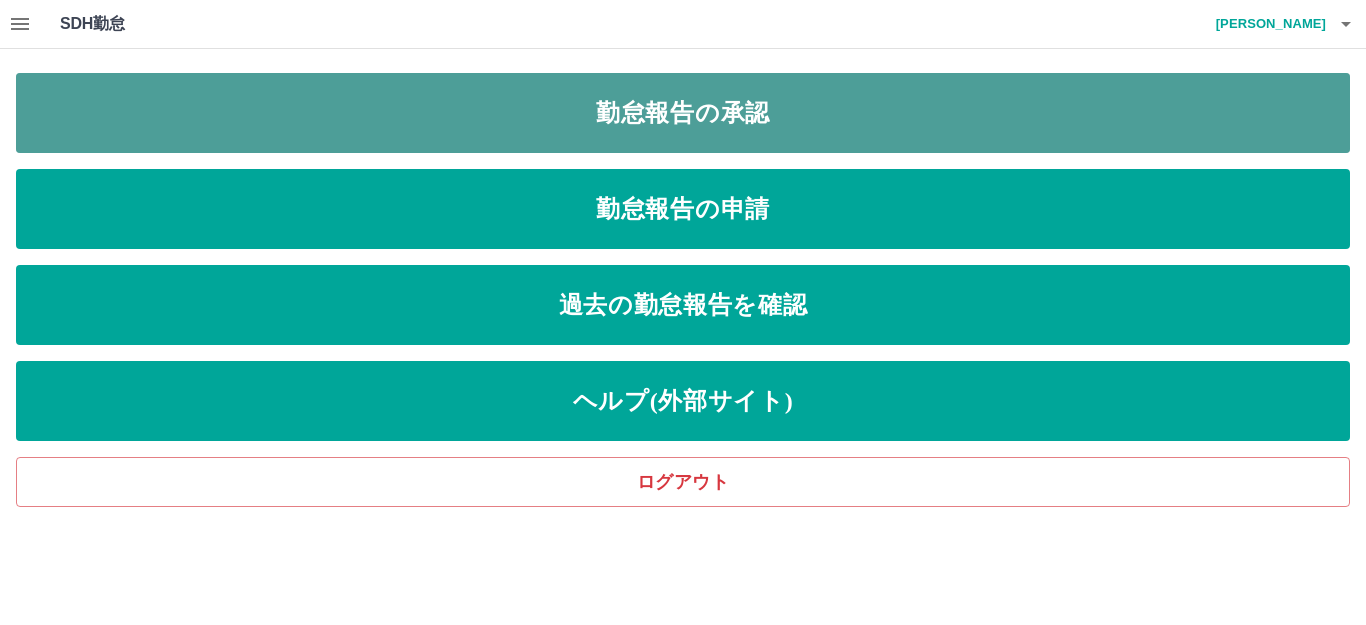 click on "勤怠報告の承認" at bounding box center (683, 113) 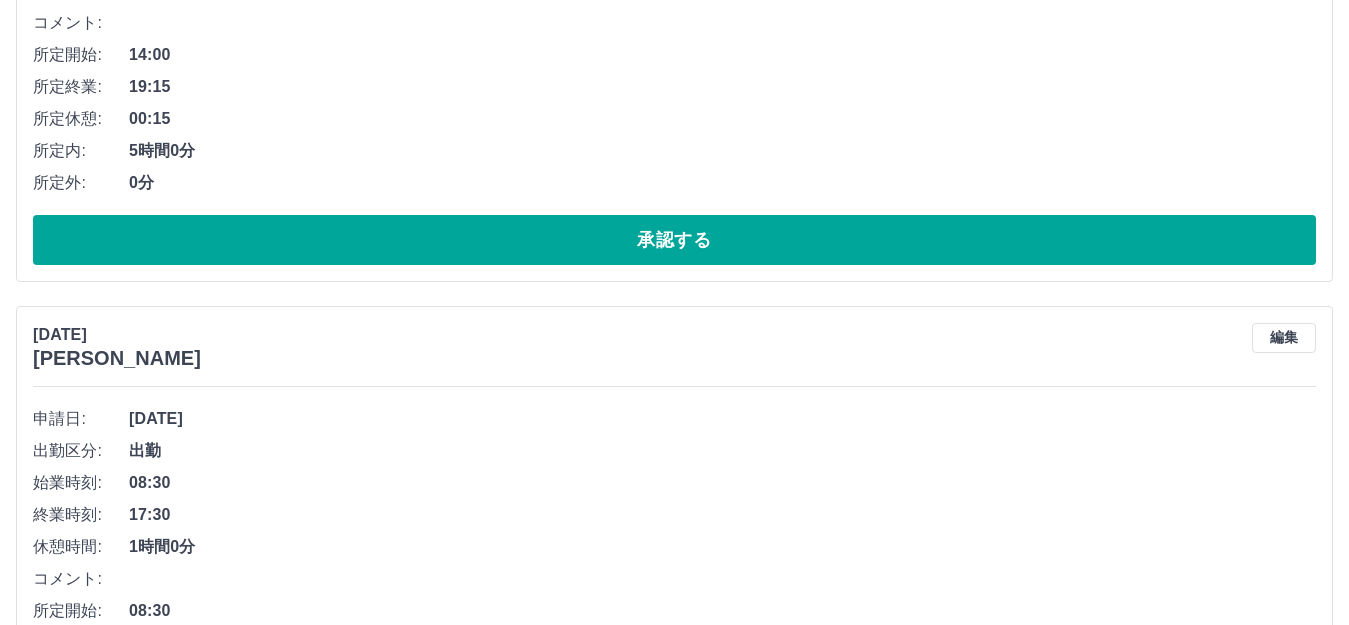 scroll, scrollTop: 13521, scrollLeft: 0, axis: vertical 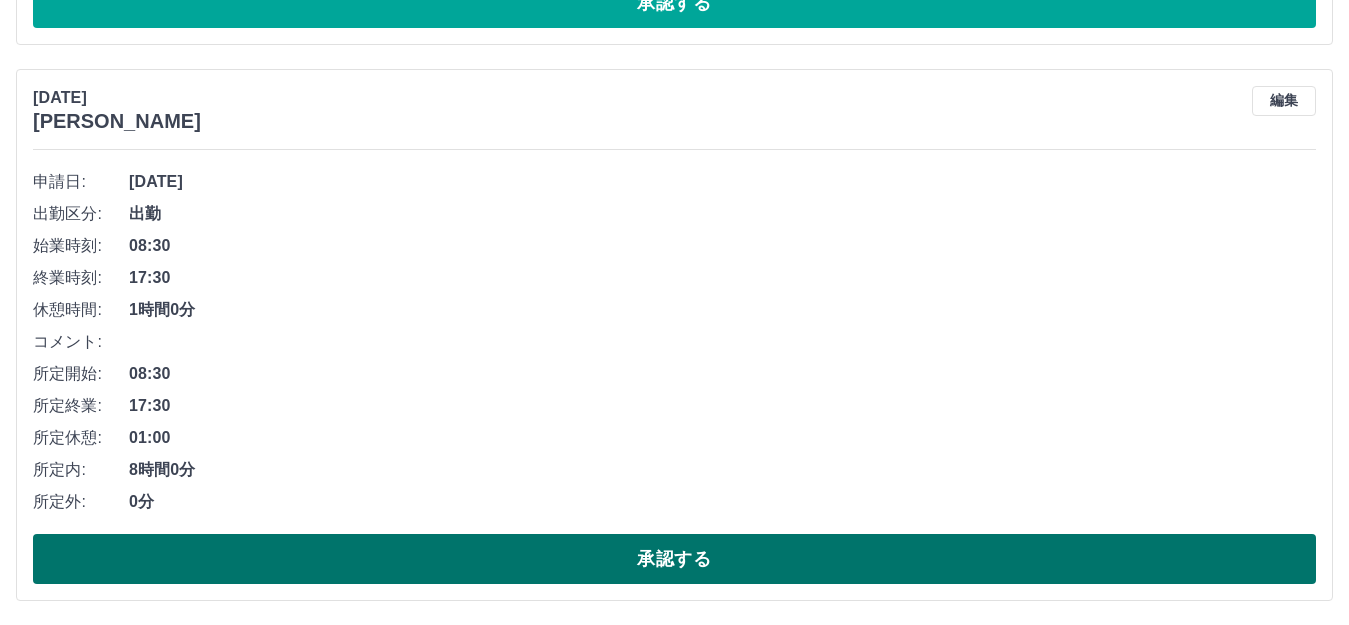 click on "承認する" at bounding box center [674, 559] 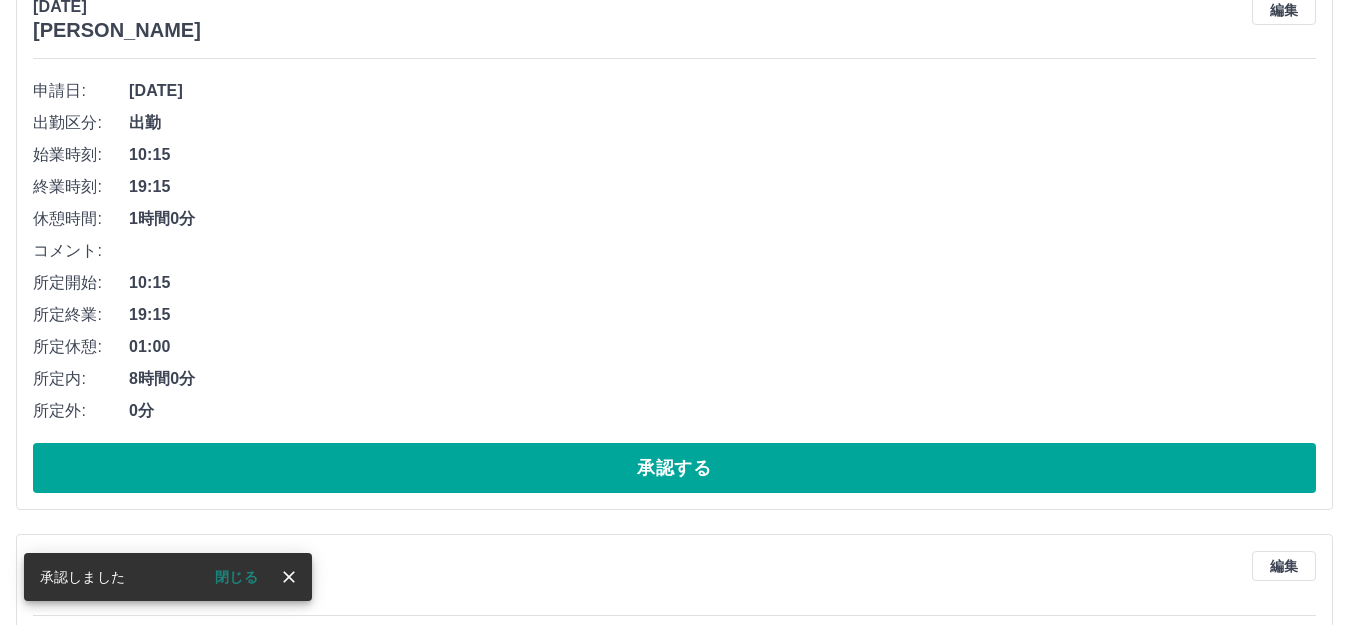 scroll, scrollTop: 12465, scrollLeft: 0, axis: vertical 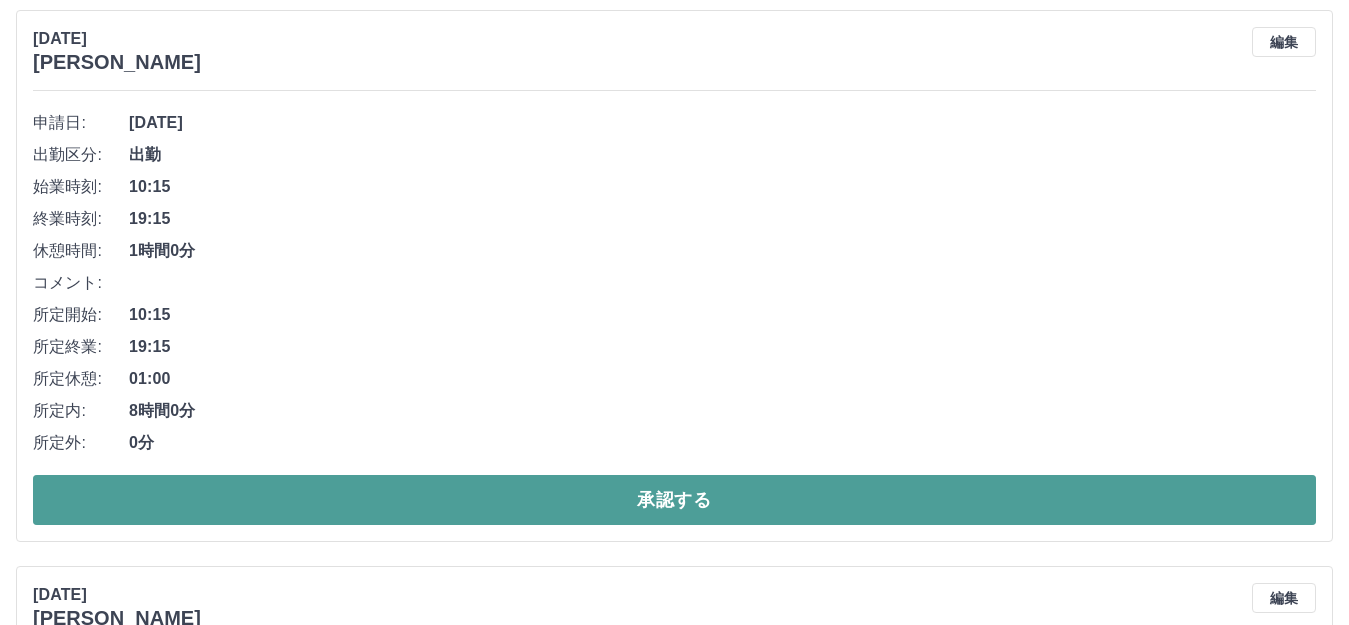 click on "承認する" at bounding box center [674, 500] 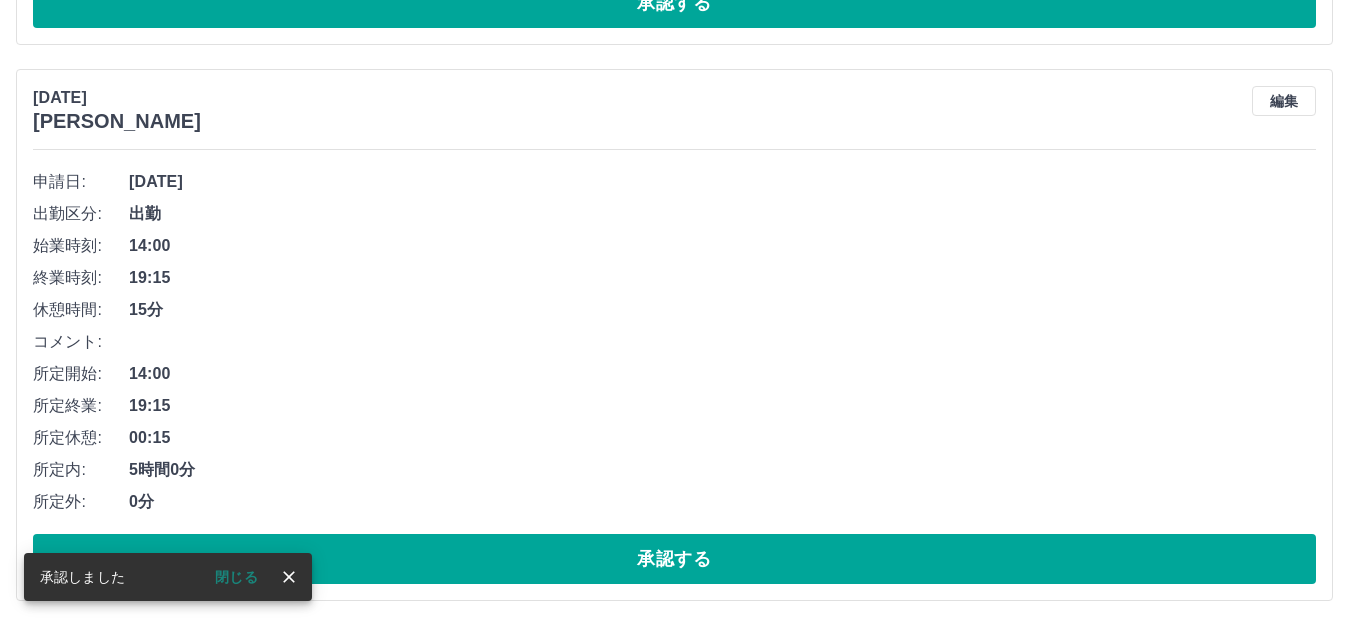scroll, scrollTop: 11909, scrollLeft: 0, axis: vertical 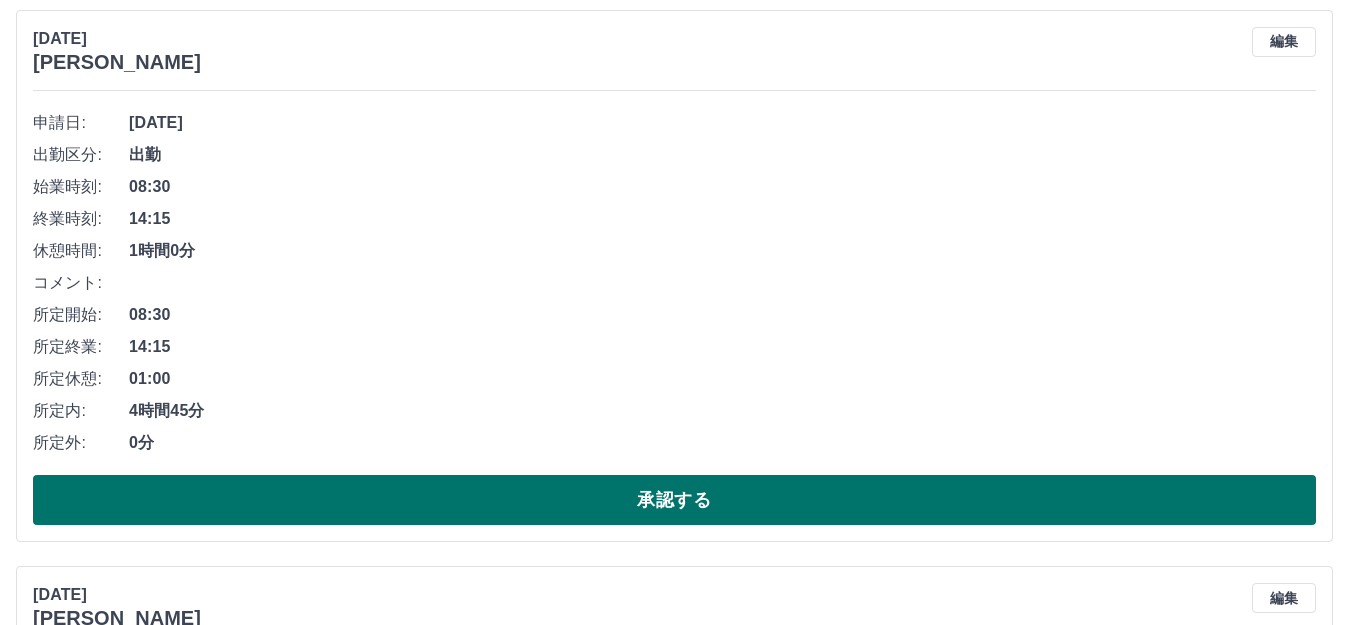 click on "承認する" at bounding box center [674, 500] 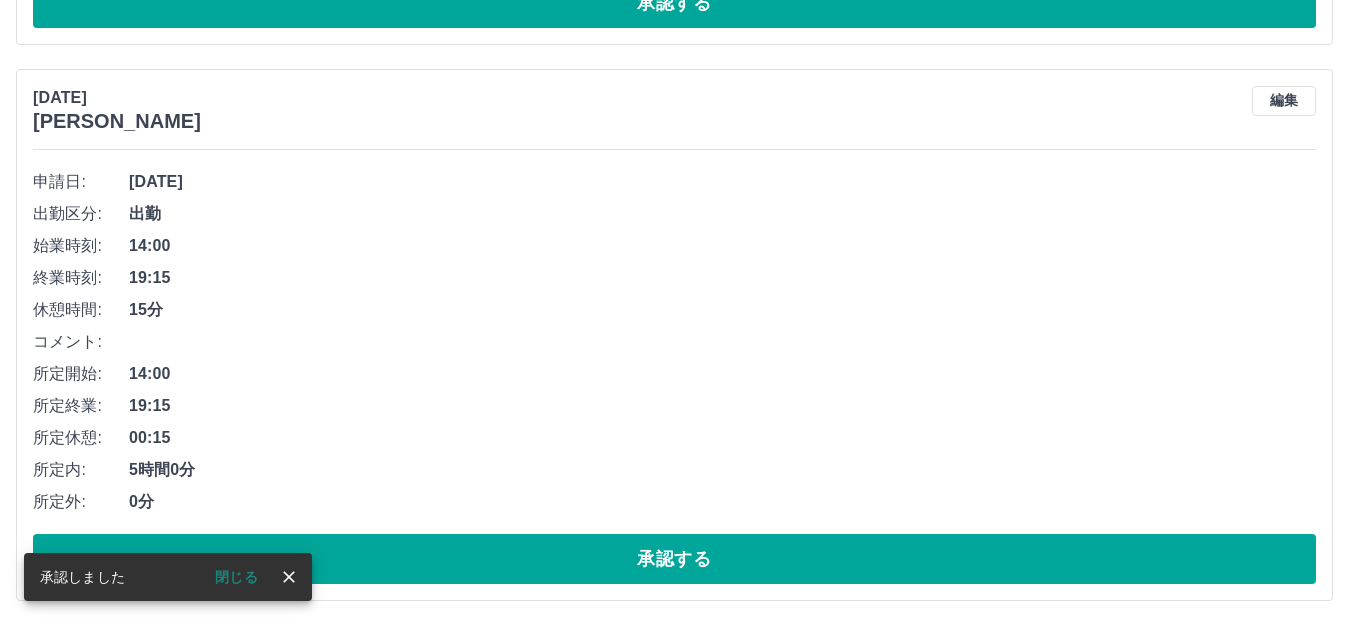scroll, scrollTop: 11353, scrollLeft: 0, axis: vertical 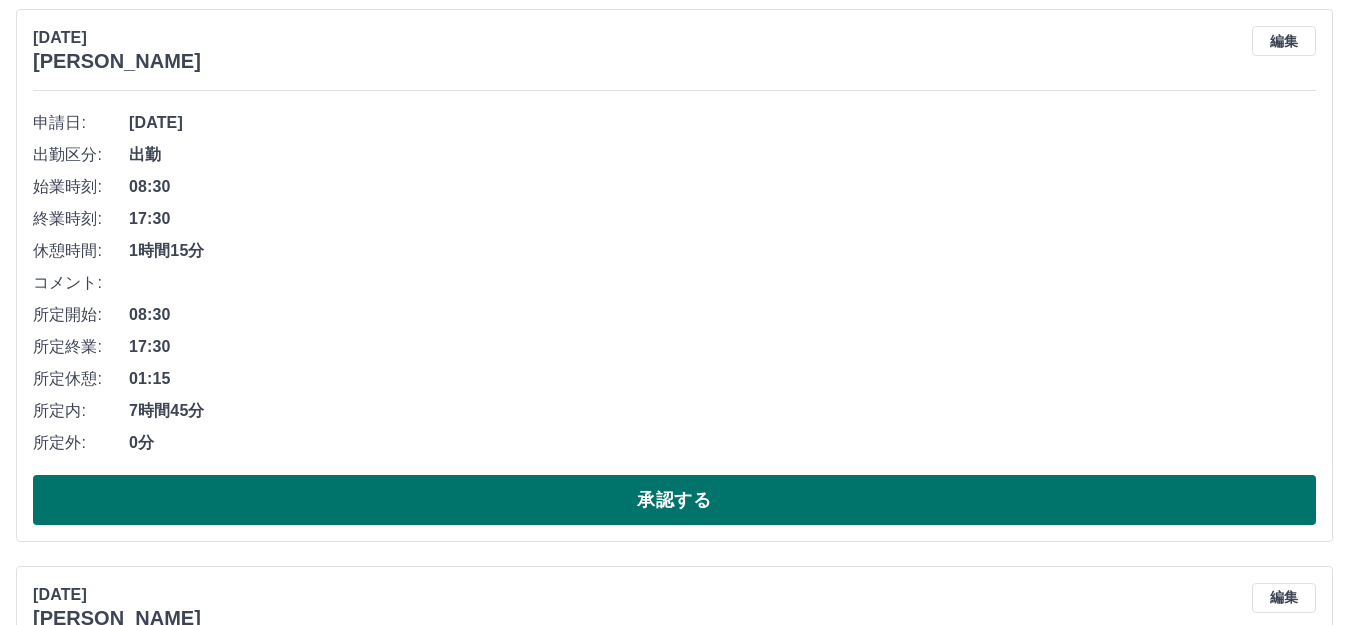 click on "承認する" at bounding box center (674, 500) 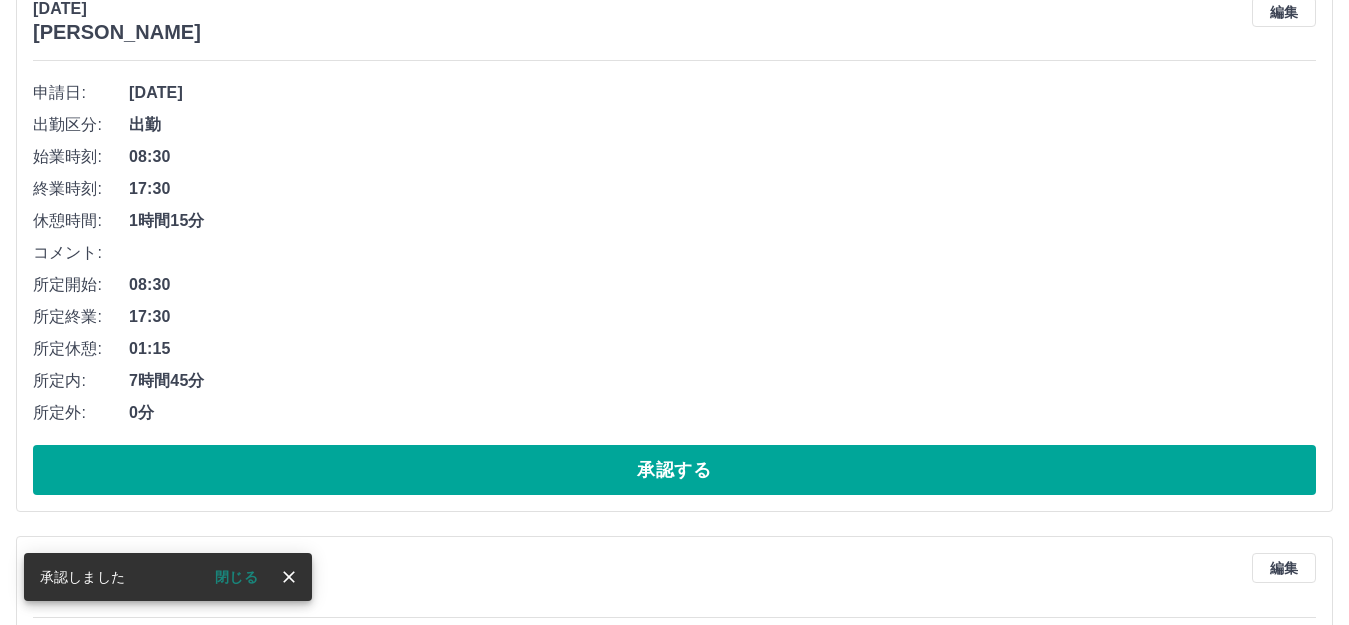 scroll, scrollTop: 10796, scrollLeft: 0, axis: vertical 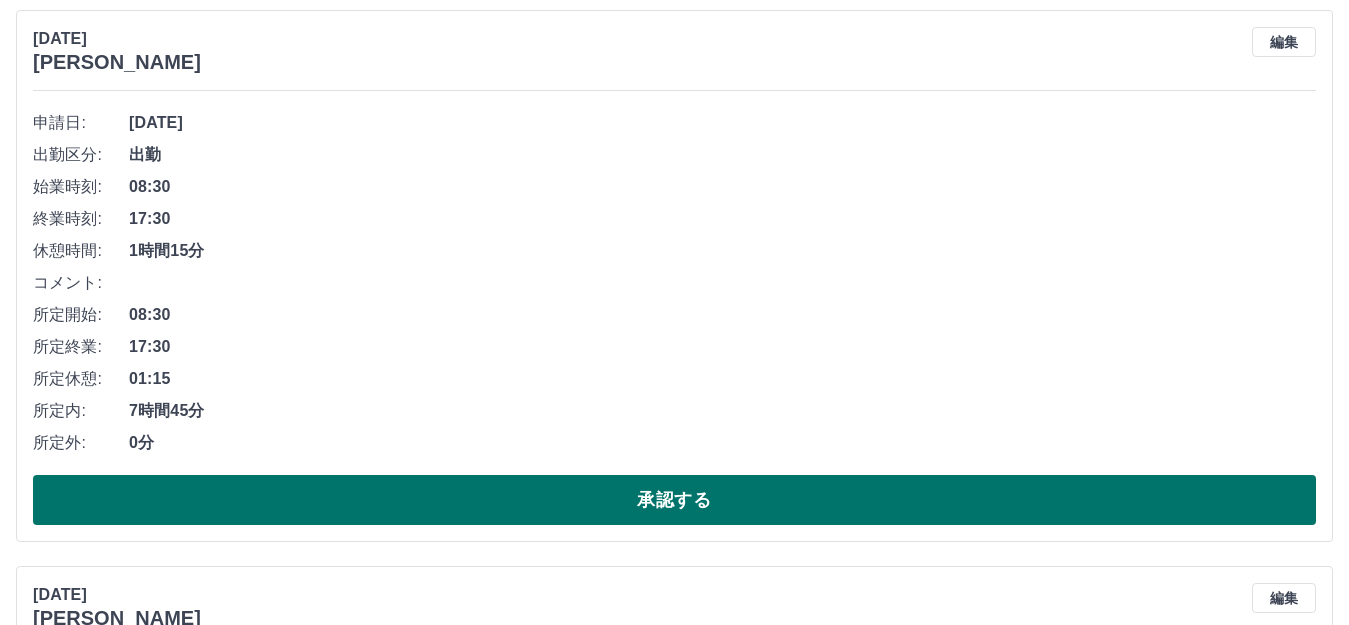 click on "承認する" at bounding box center [674, 500] 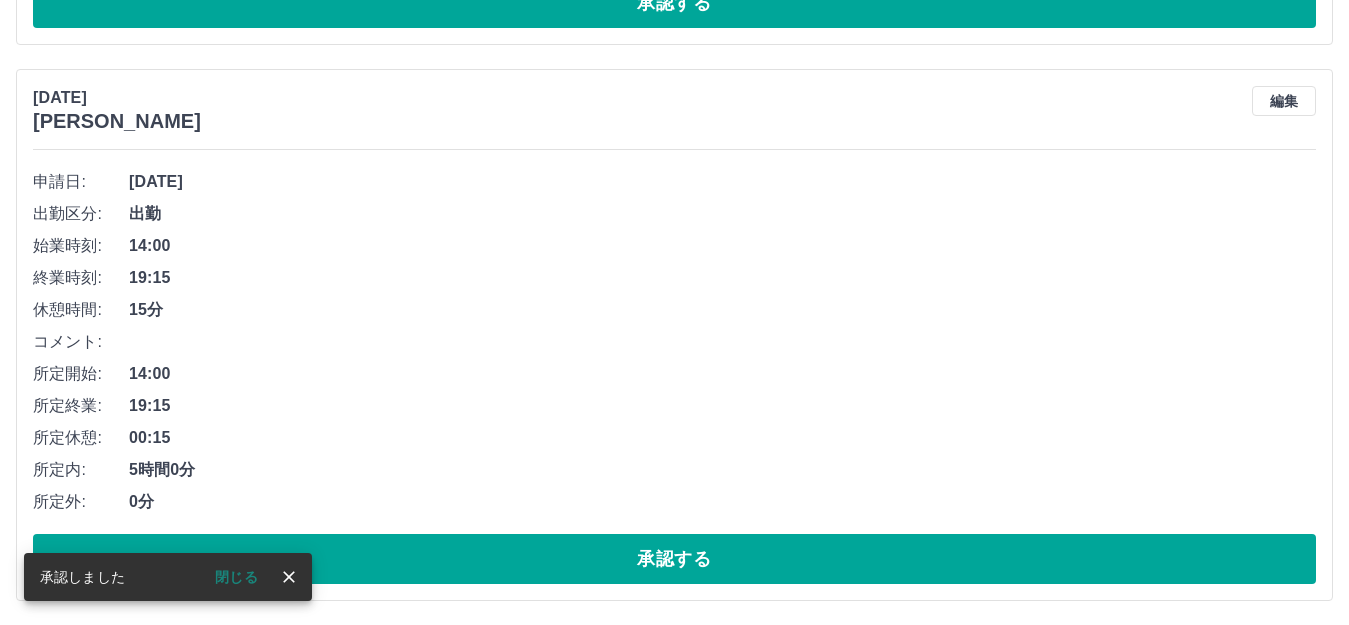 scroll, scrollTop: 10240, scrollLeft: 0, axis: vertical 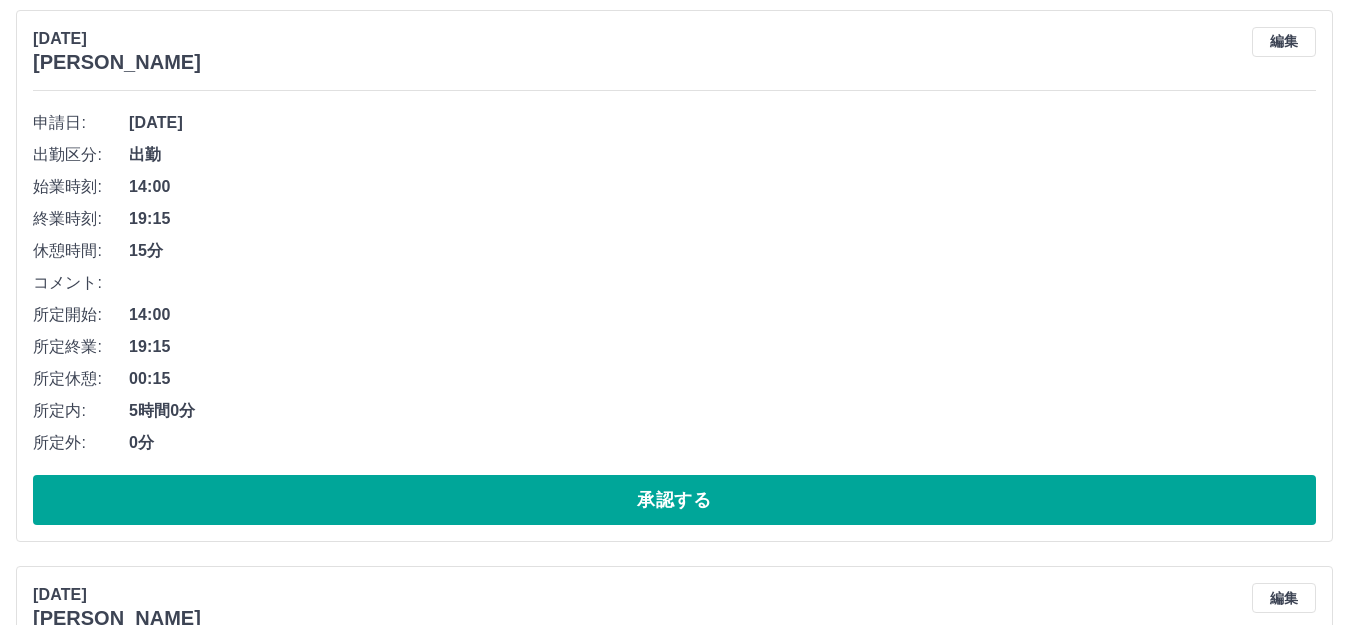 click on "承認する" at bounding box center [674, 500] 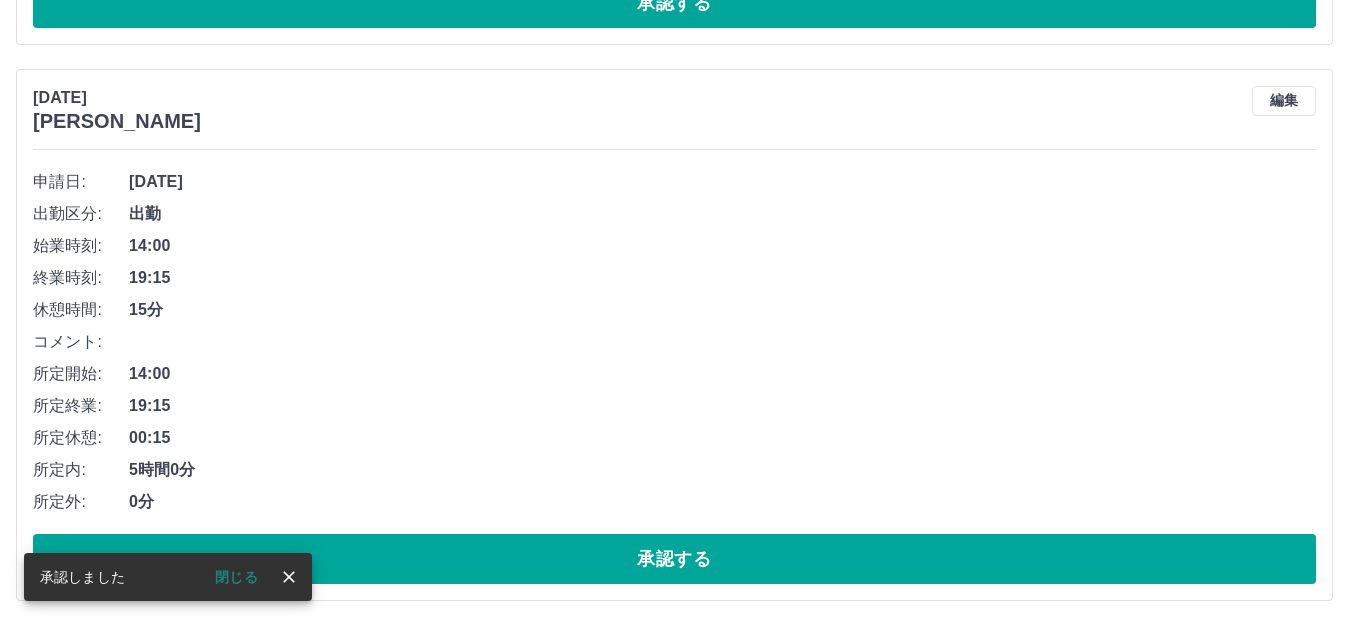 scroll, scrollTop: 9684, scrollLeft: 0, axis: vertical 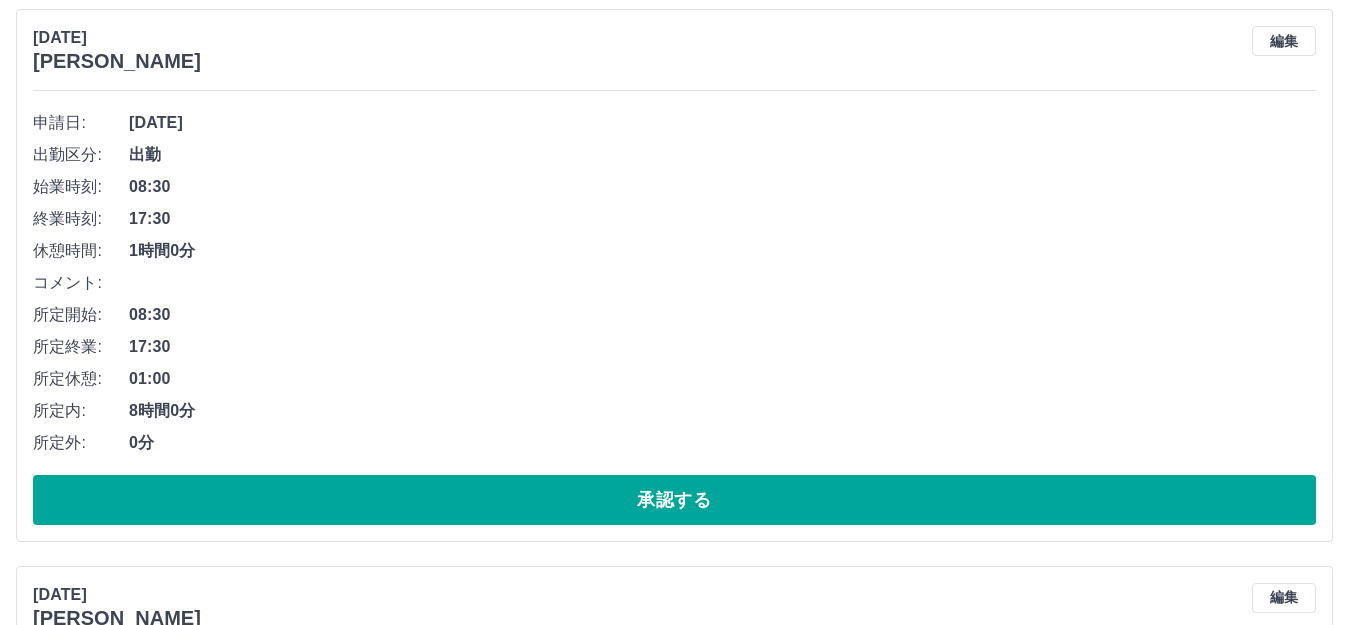 click on "承認する" at bounding box center [674, 500] 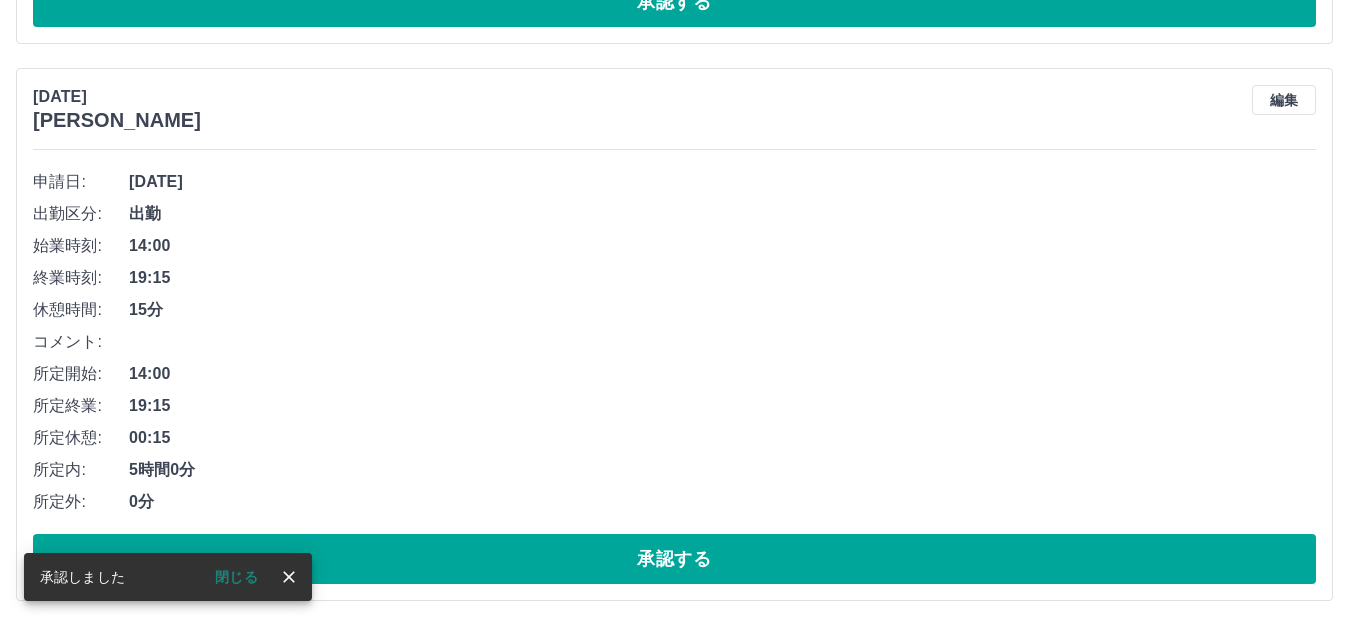 scroll, scrollTop: 9127, scrollLeft: 0, axis: vertical 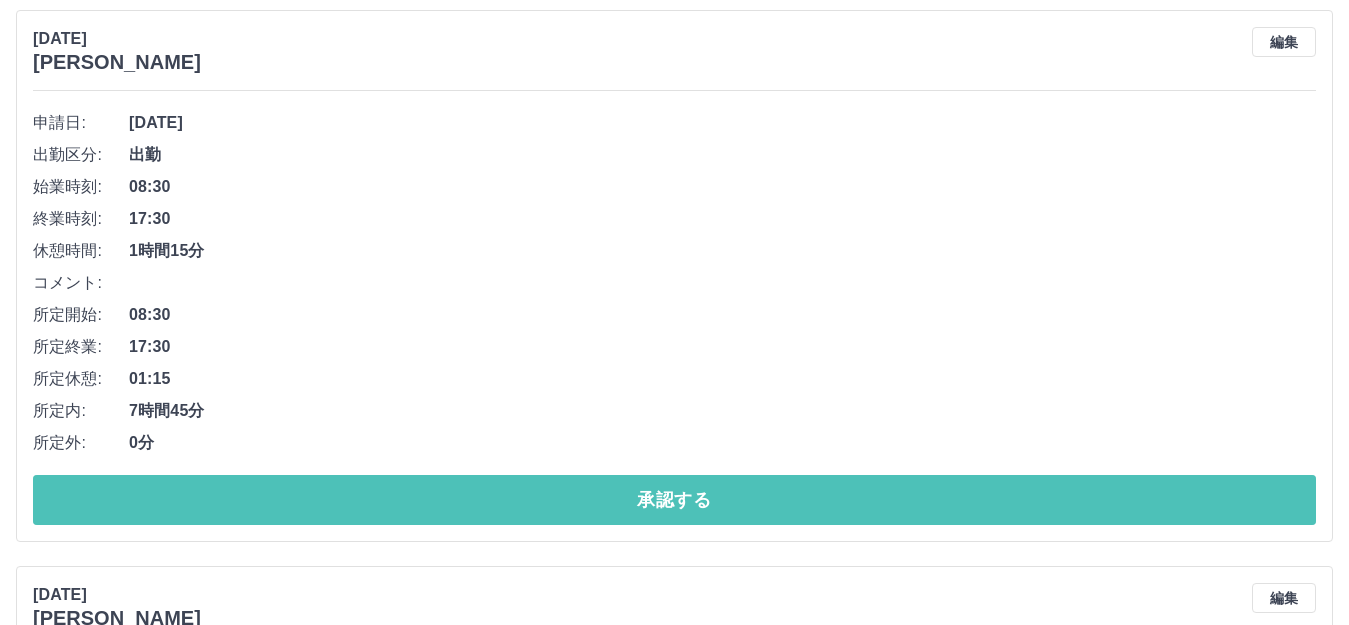 click on "承認する" at bounding box center [674, 500] 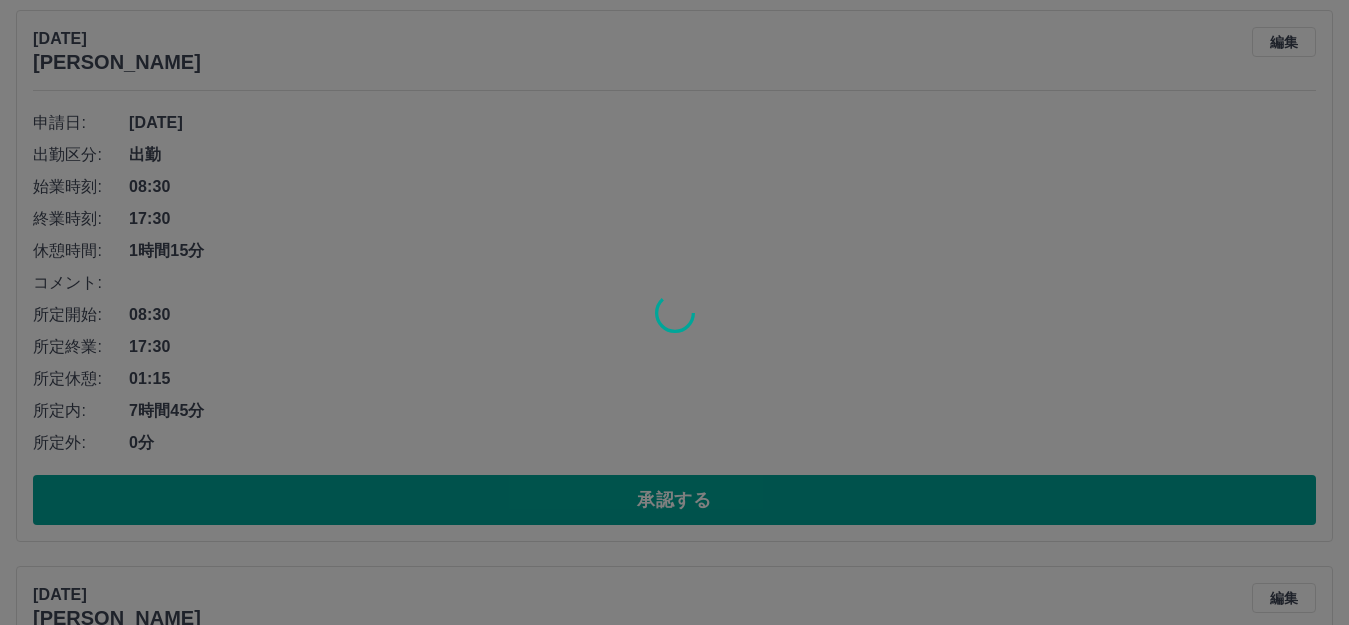 scroll, scrollTop: 8571, scrollLeft: 0, axis: vertical 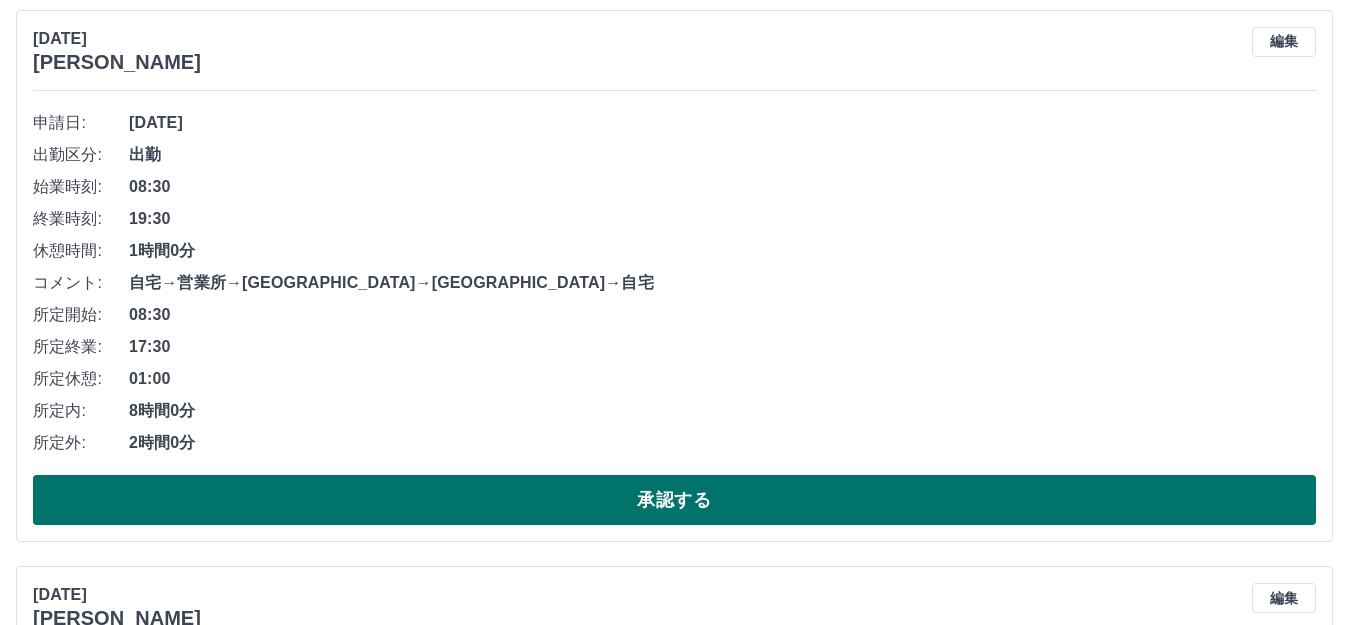 click on "承認する" at bounding box center [674, 500] 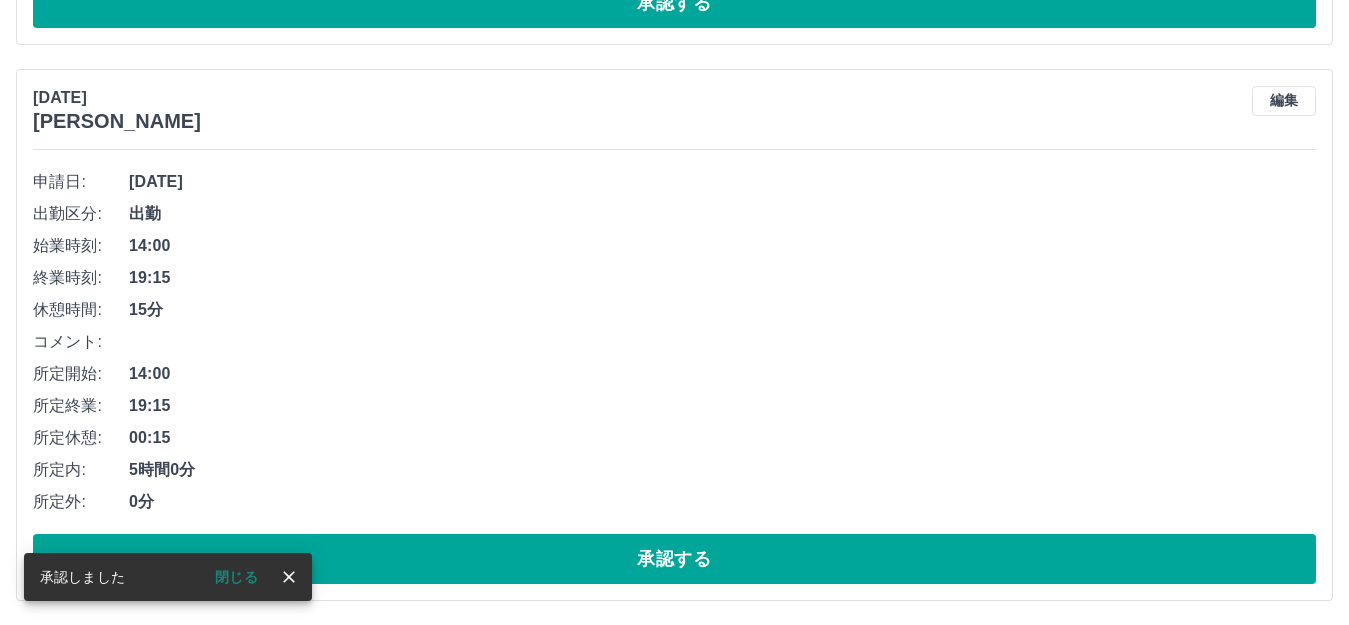 scroll, scrollTop: 8015, scrollLeft: 0, axis: vertical 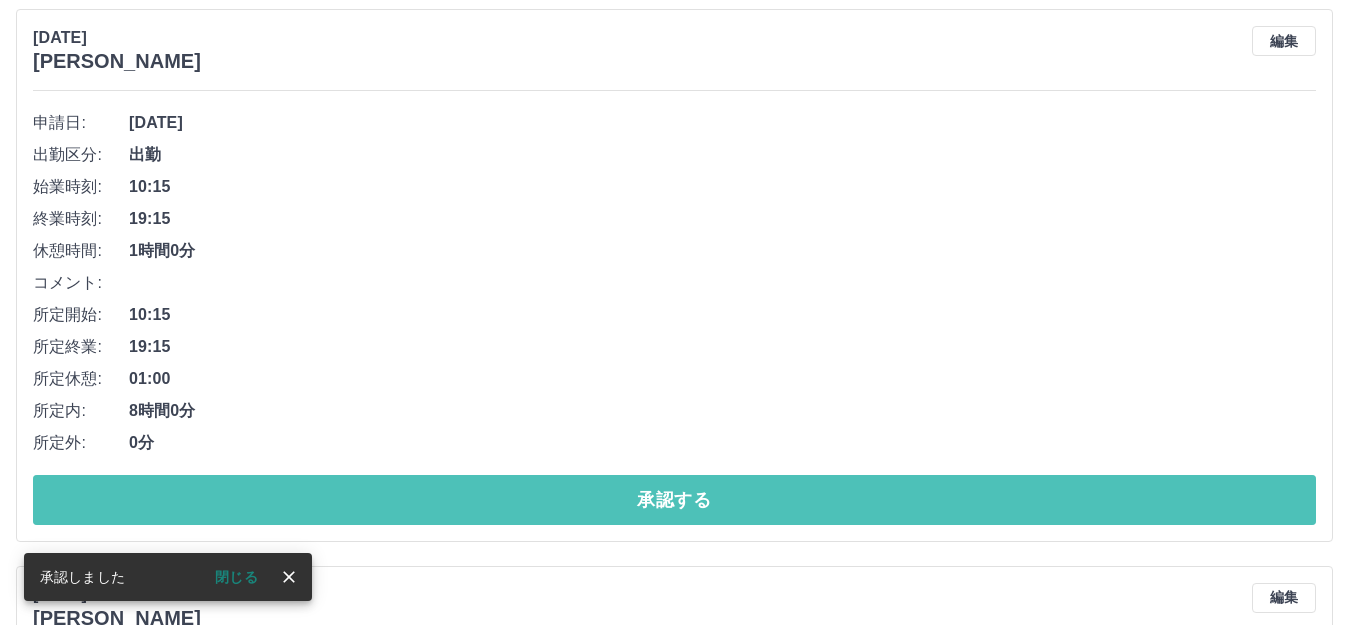 click on "承認する" at bounding box center [674, 500] 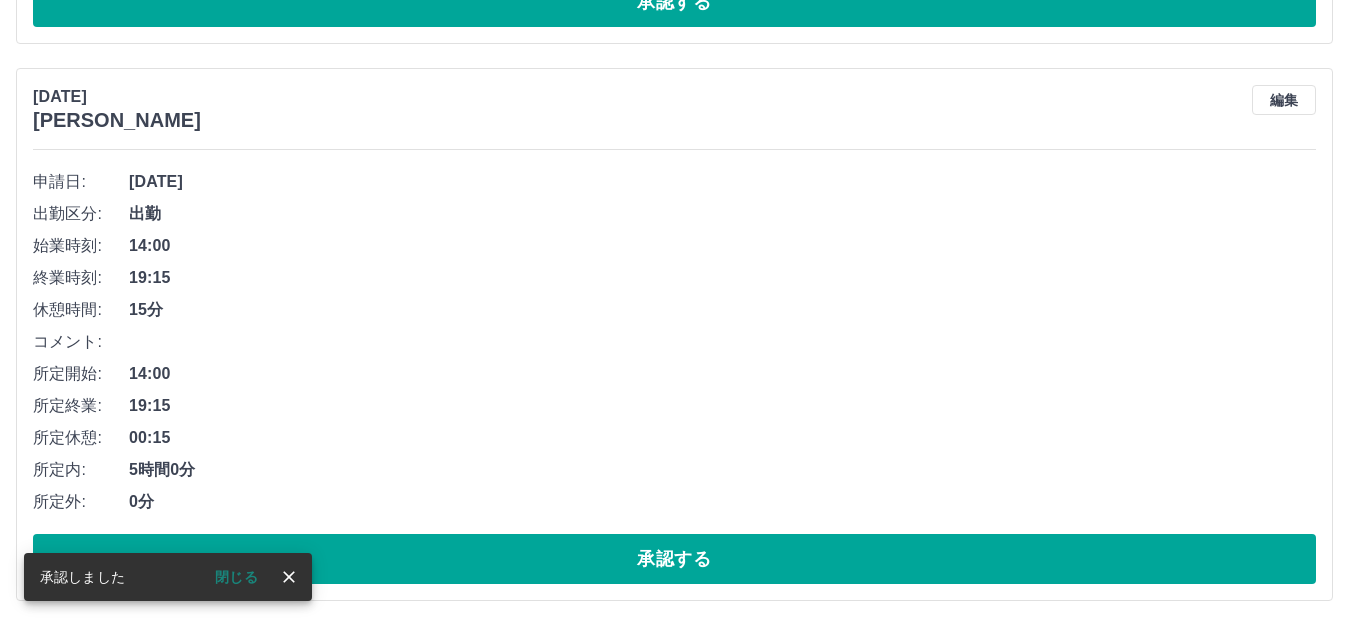scroll, scrollTop: 7458, scrollLeft: 0, axis: vertical 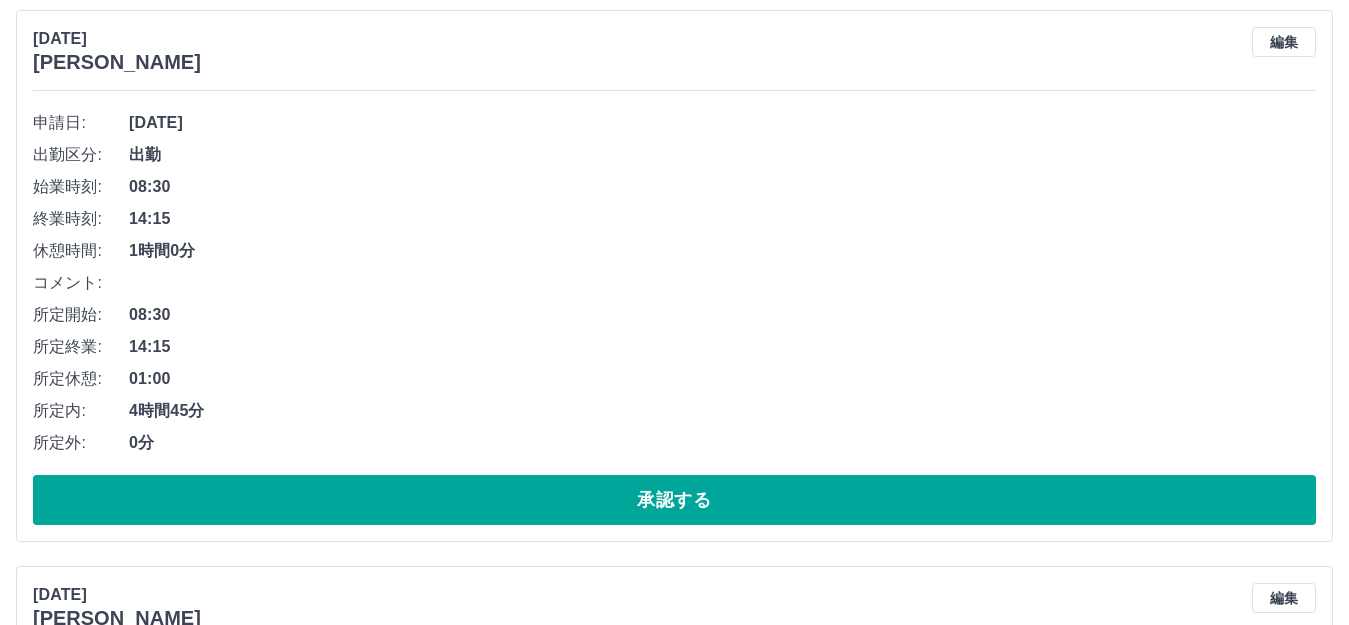 click on "承認する" at bounding box center [674, 500] 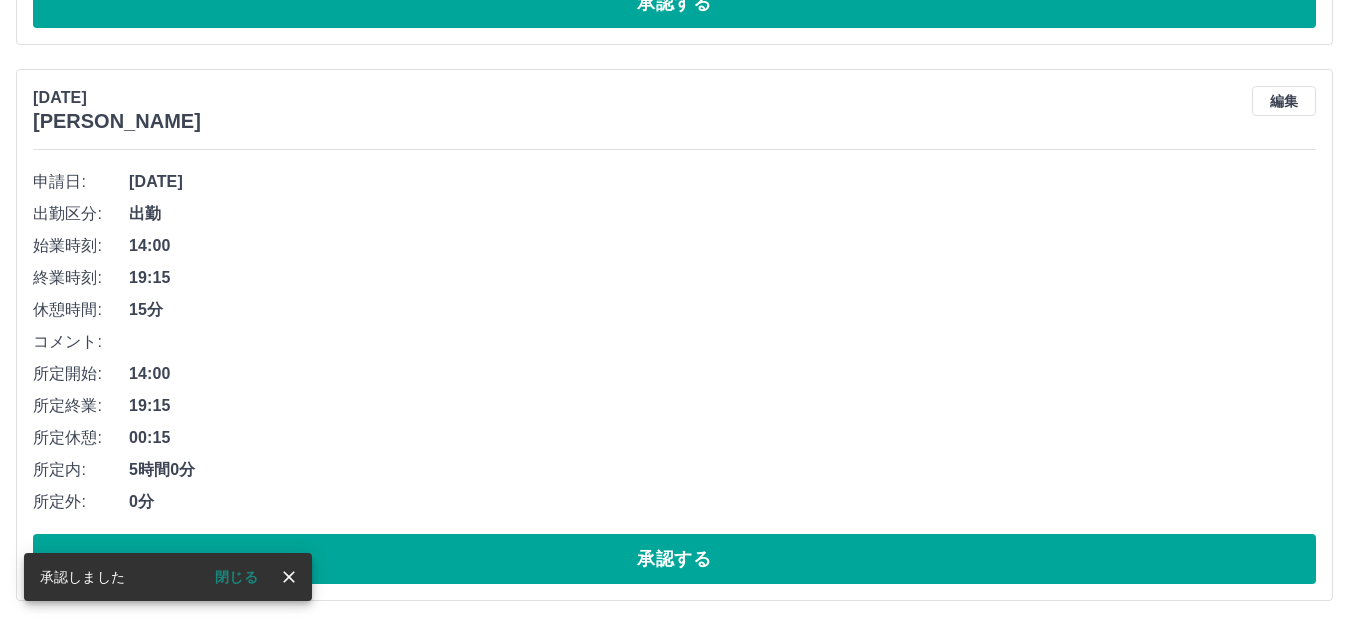 scroll, scrollTop: 6902, scrollLeft: 0, axis: vertical 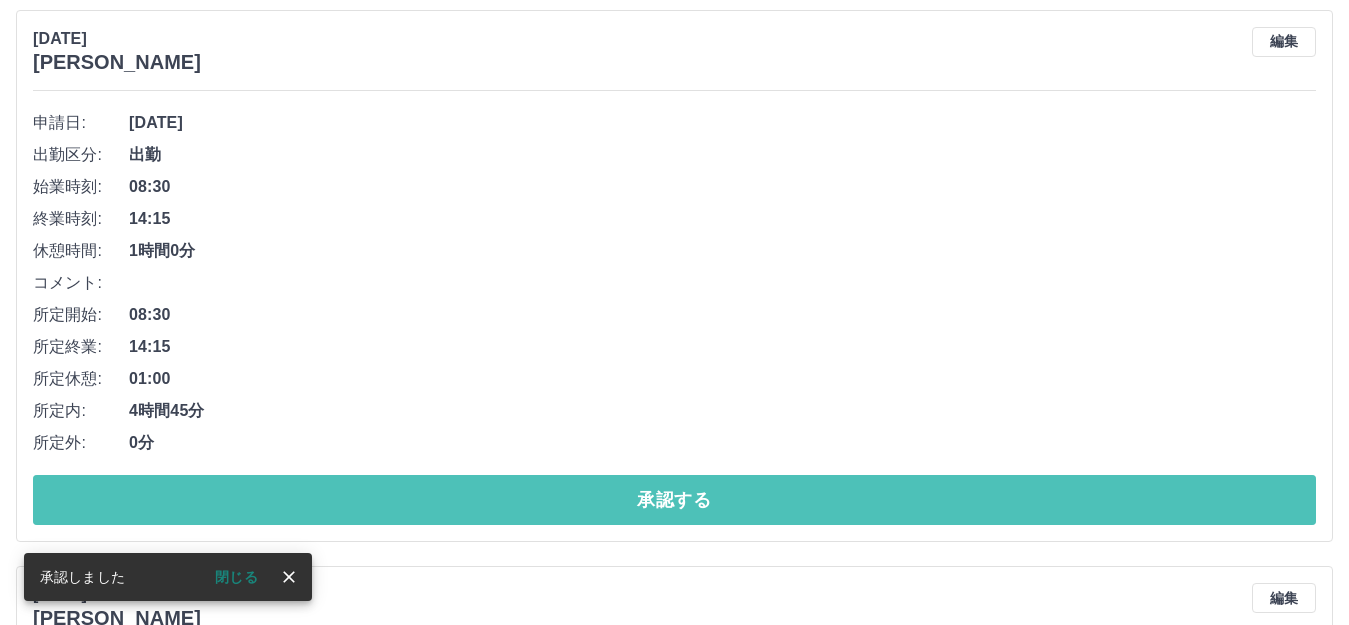 click on "承認する" at bounding box center (674, 500) 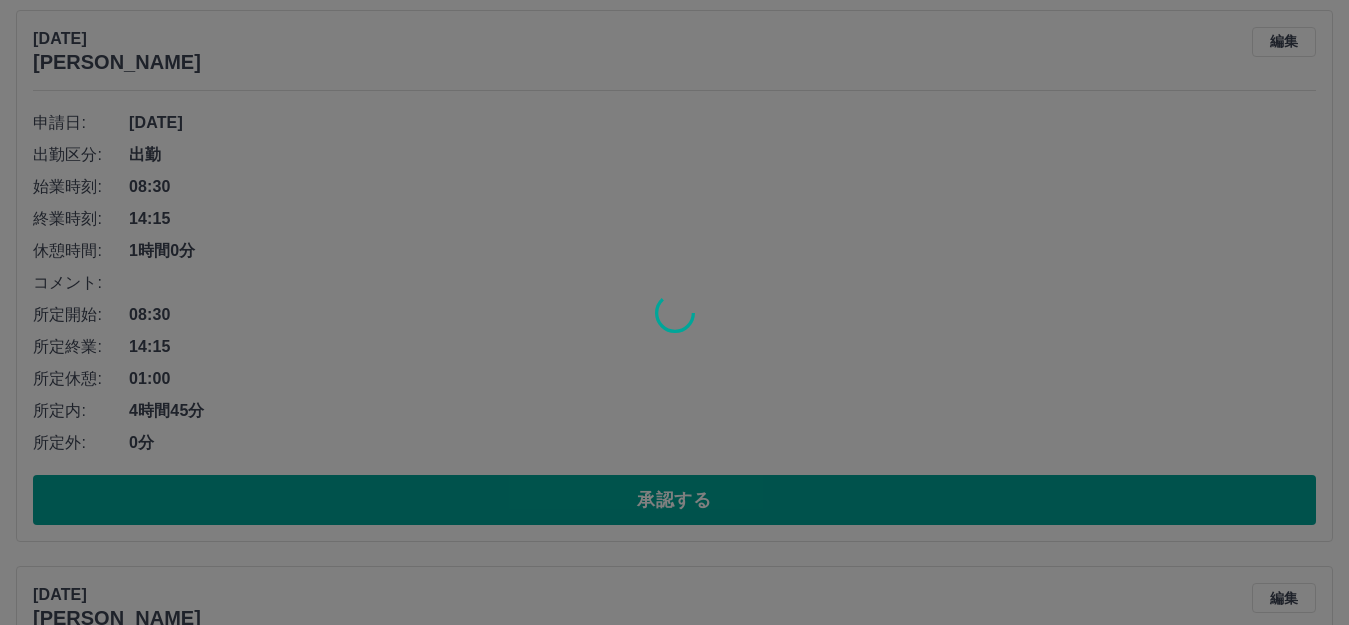 scroll, scrollTop: 6346, scrollLeft: 0, axis: vertical 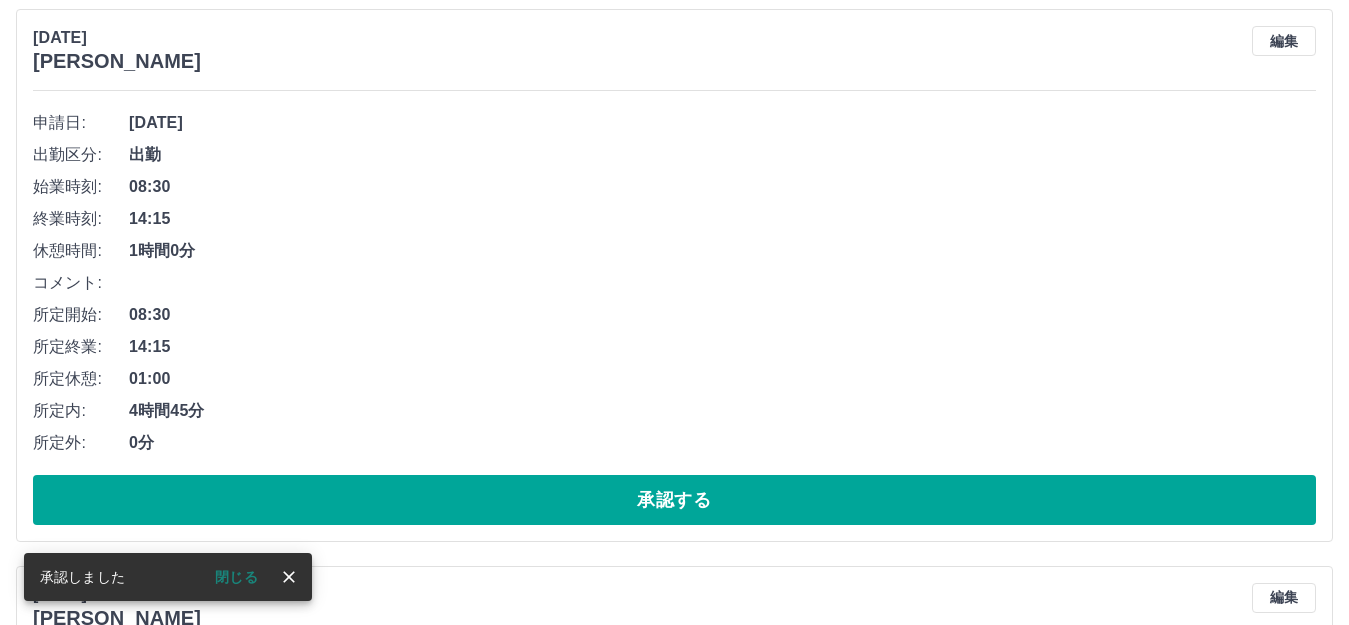 click on "承認する" at bounding box center [674, 500] 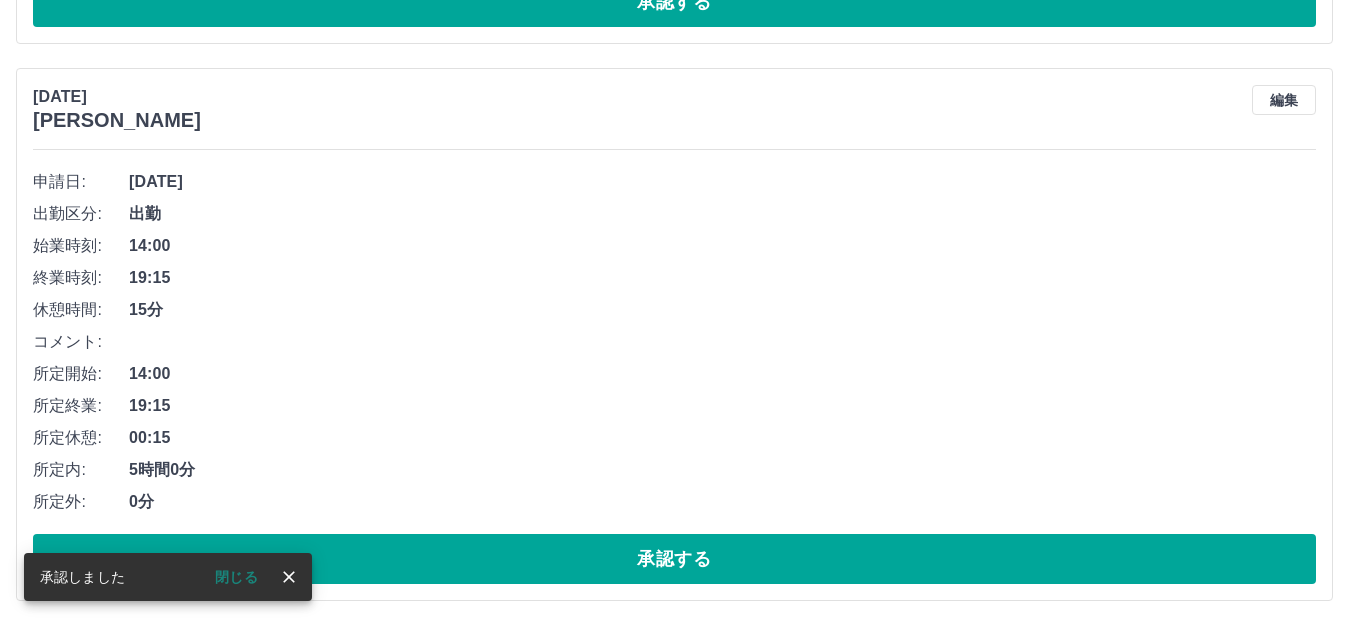 scroll, scrollTop: 5789, scrollLeft: 0, axis: vertical 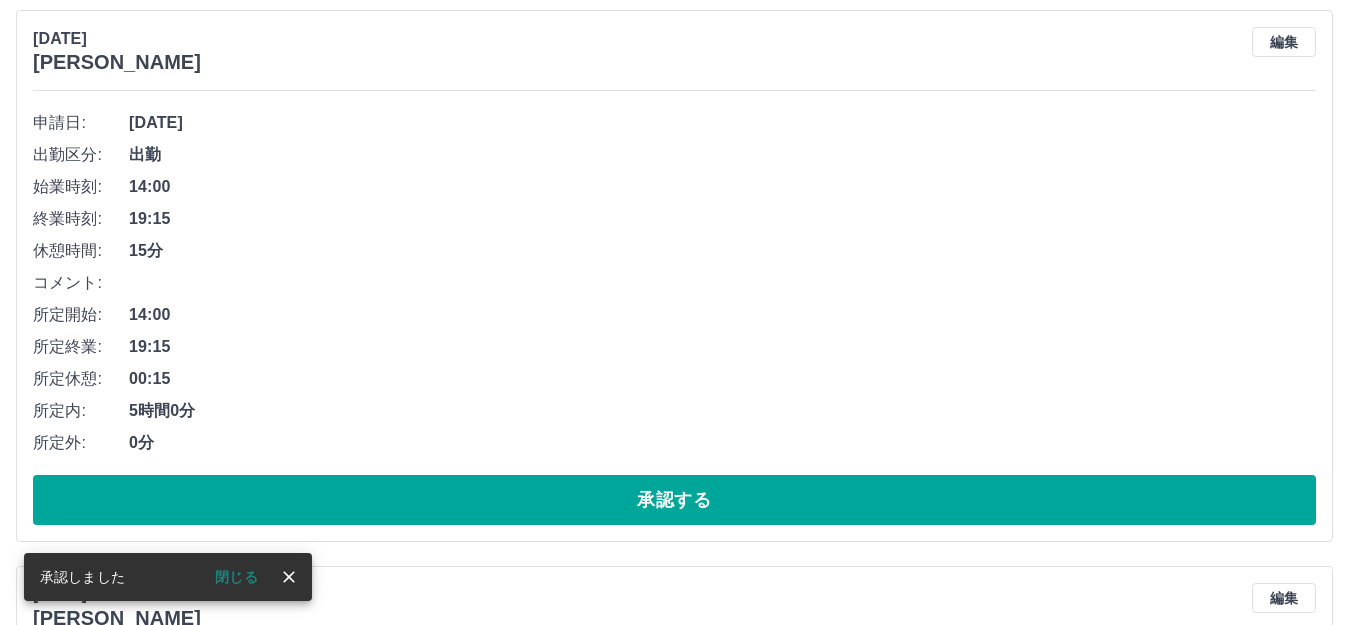 click on "承認する" at bounding box center [674, 500] 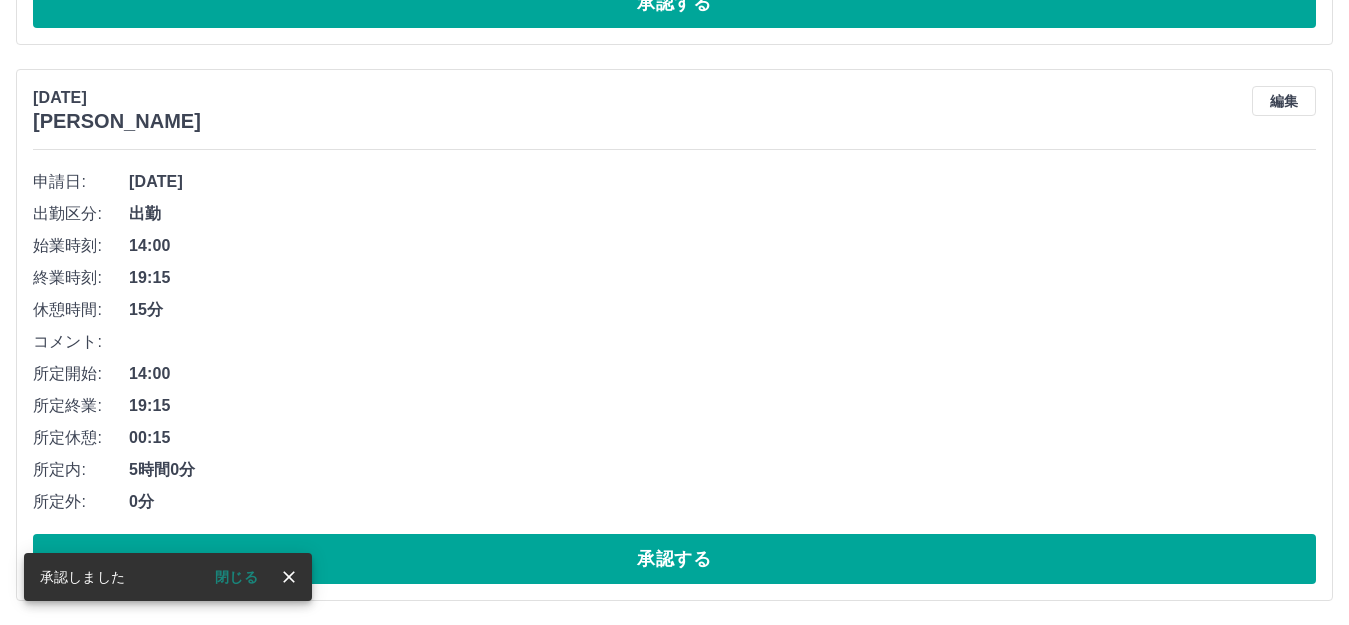 scroll, scrollTop: 5233, scrollLeft: 0, axis: vertical 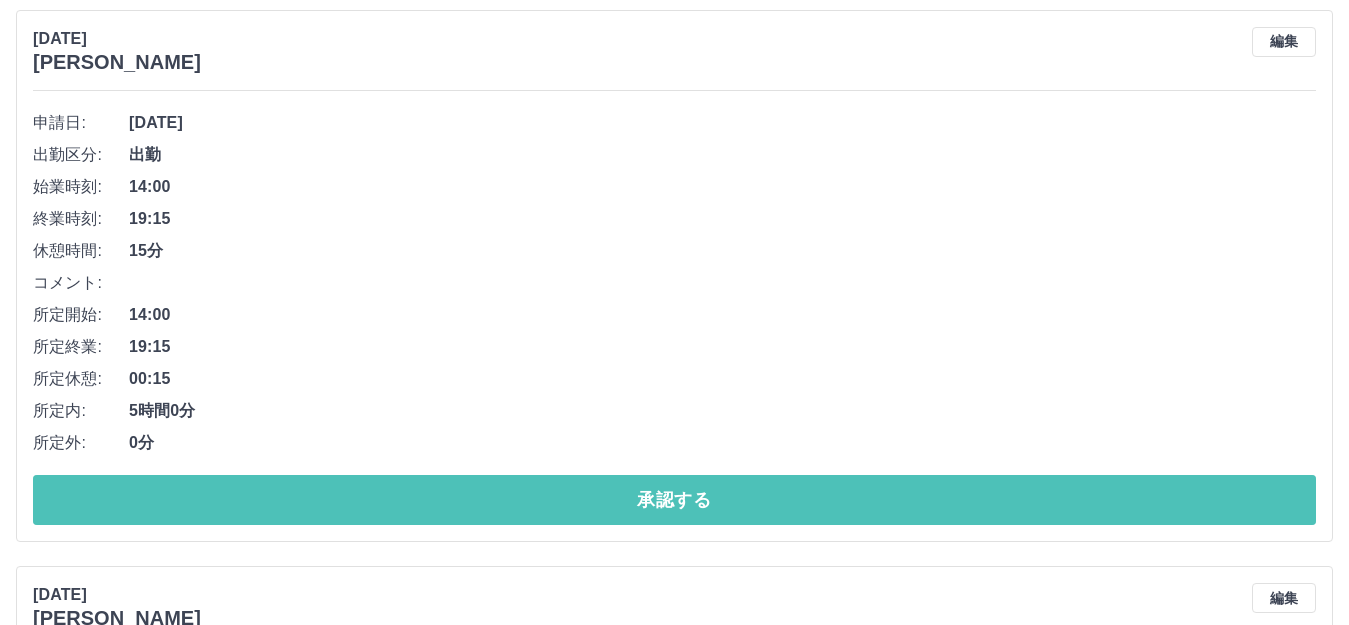 click on "承認する" at bounding box center (674, 500) 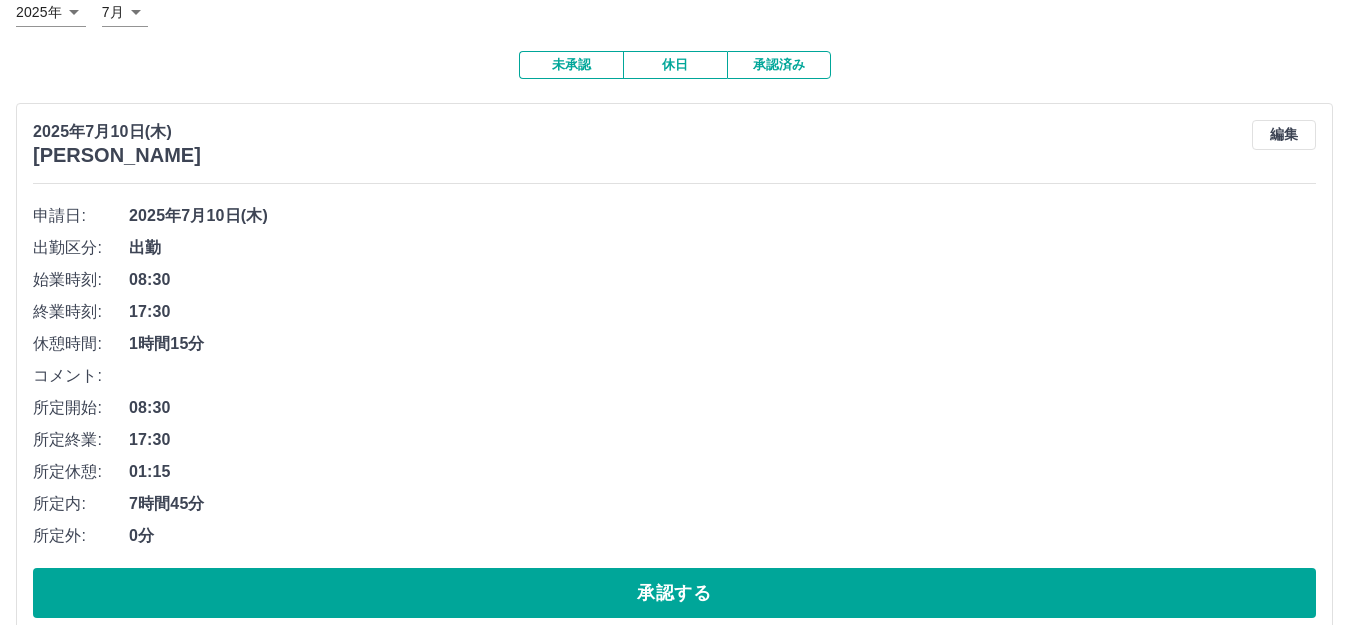 scroll, scrollTop: 0, scrollLeft: 0, axis: both 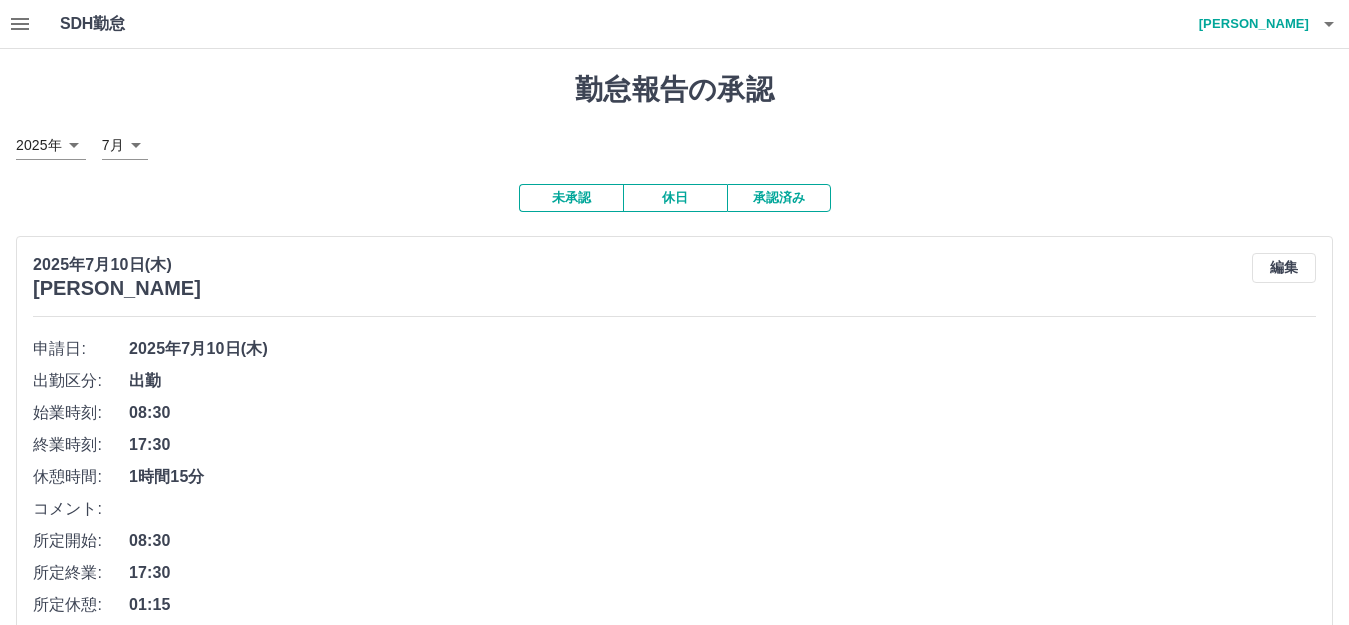 click 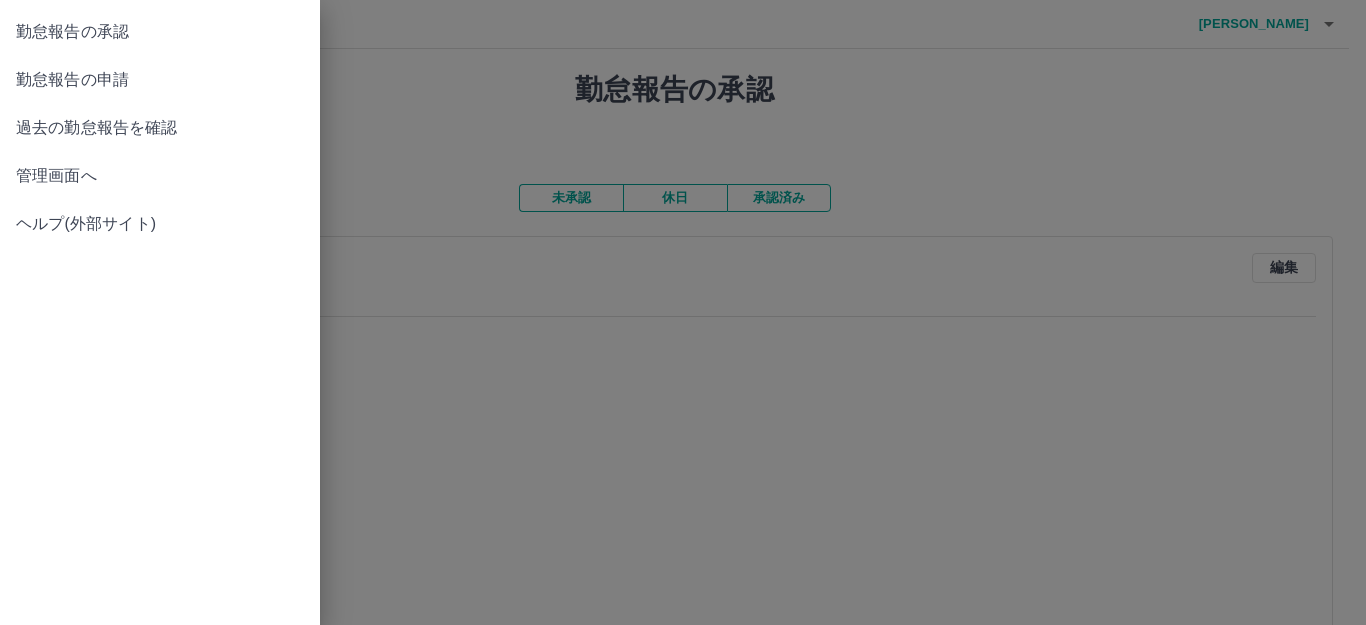click on "管理画面へ" at bounding box center (160, 176) 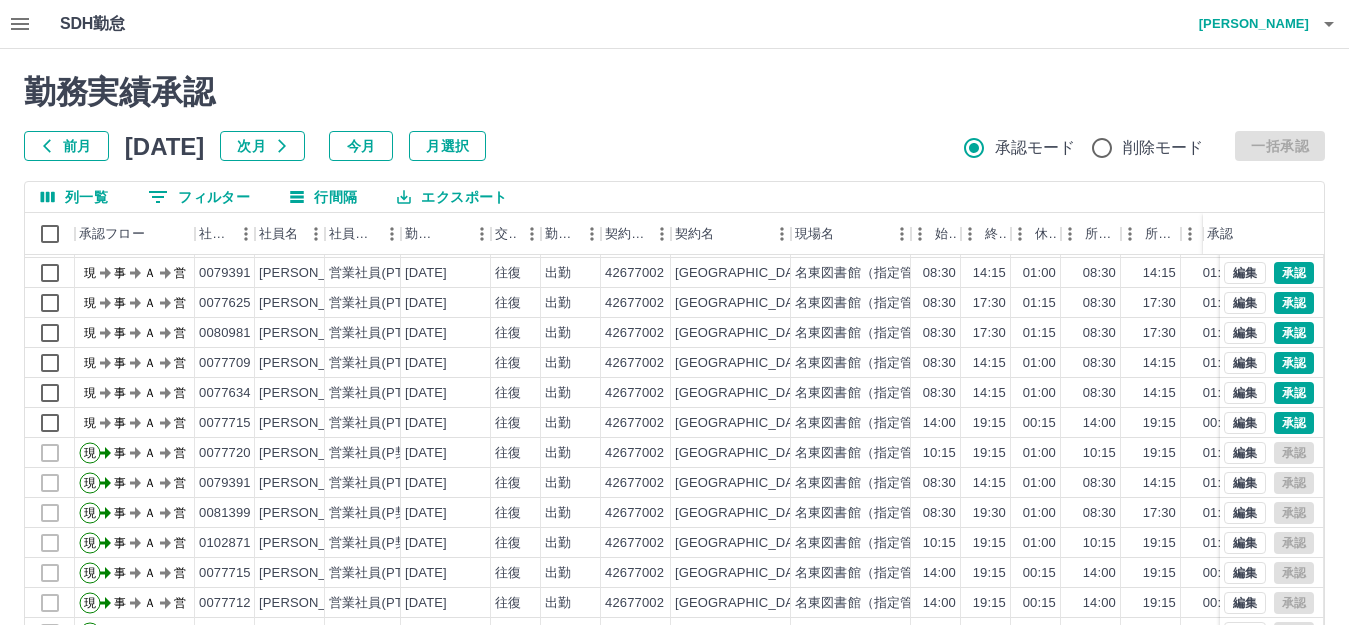 scroll, scrollTop: 104, scrollLeft: 0, axis: vertical 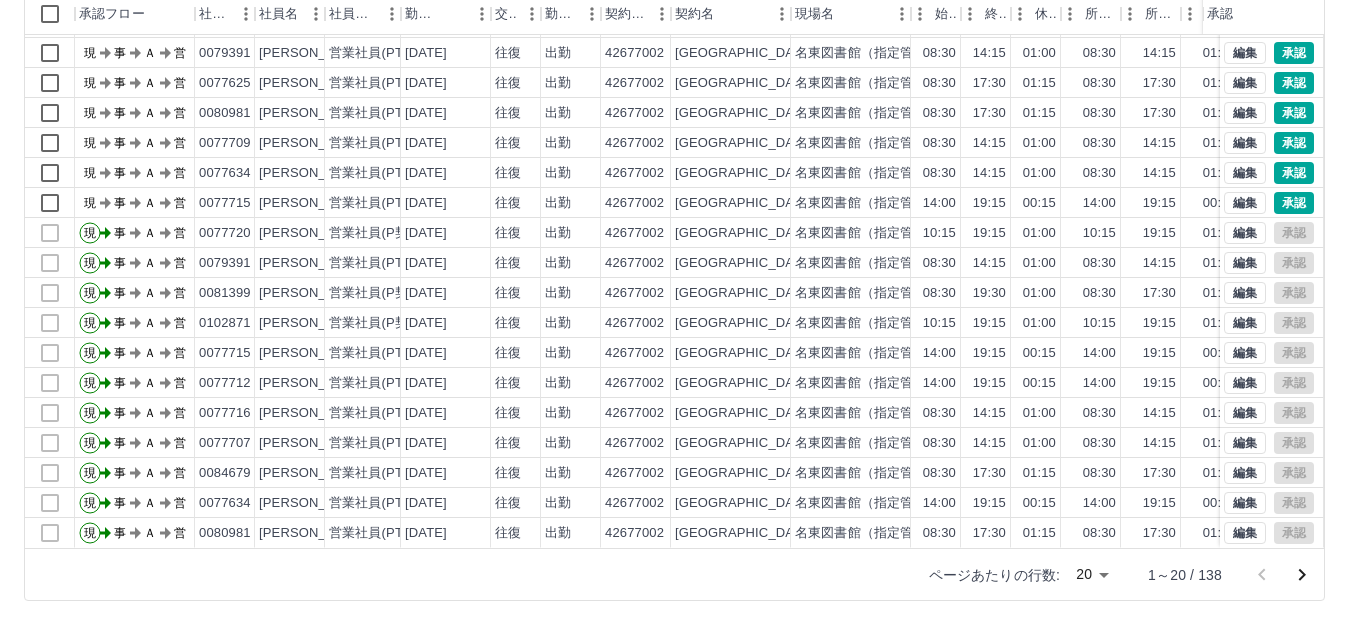 click 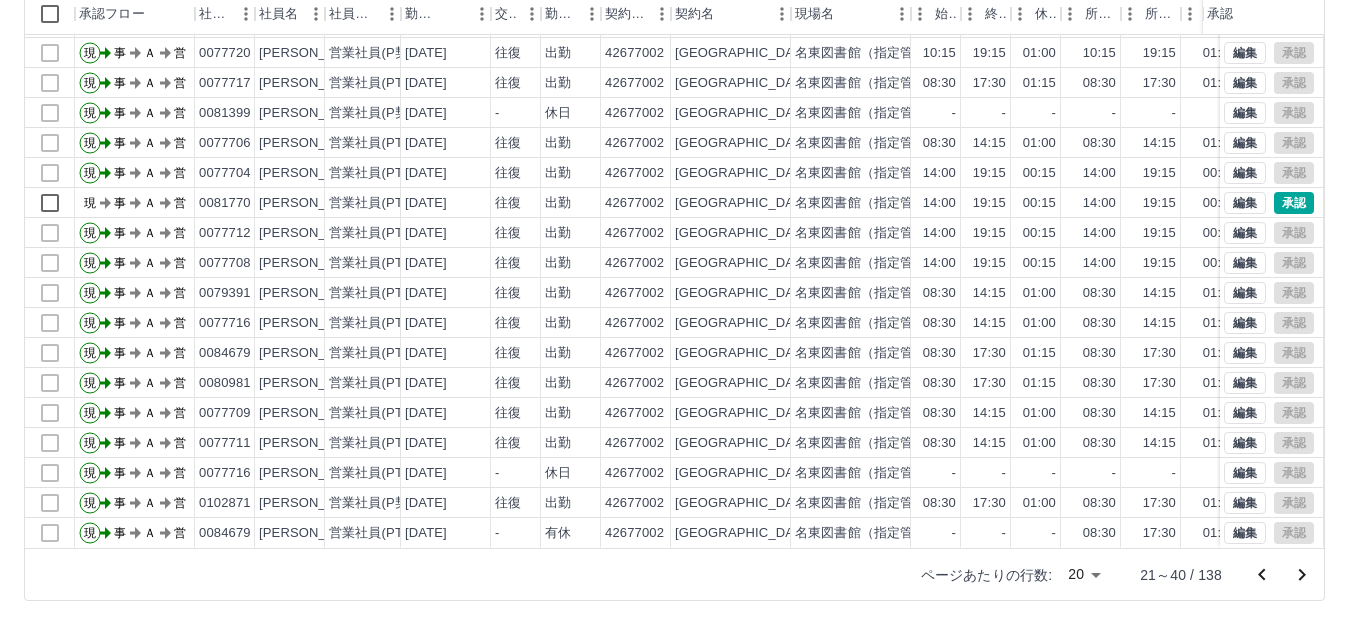 scroll, scrollTop: 104, scrollLeft: 0, axis: vertical 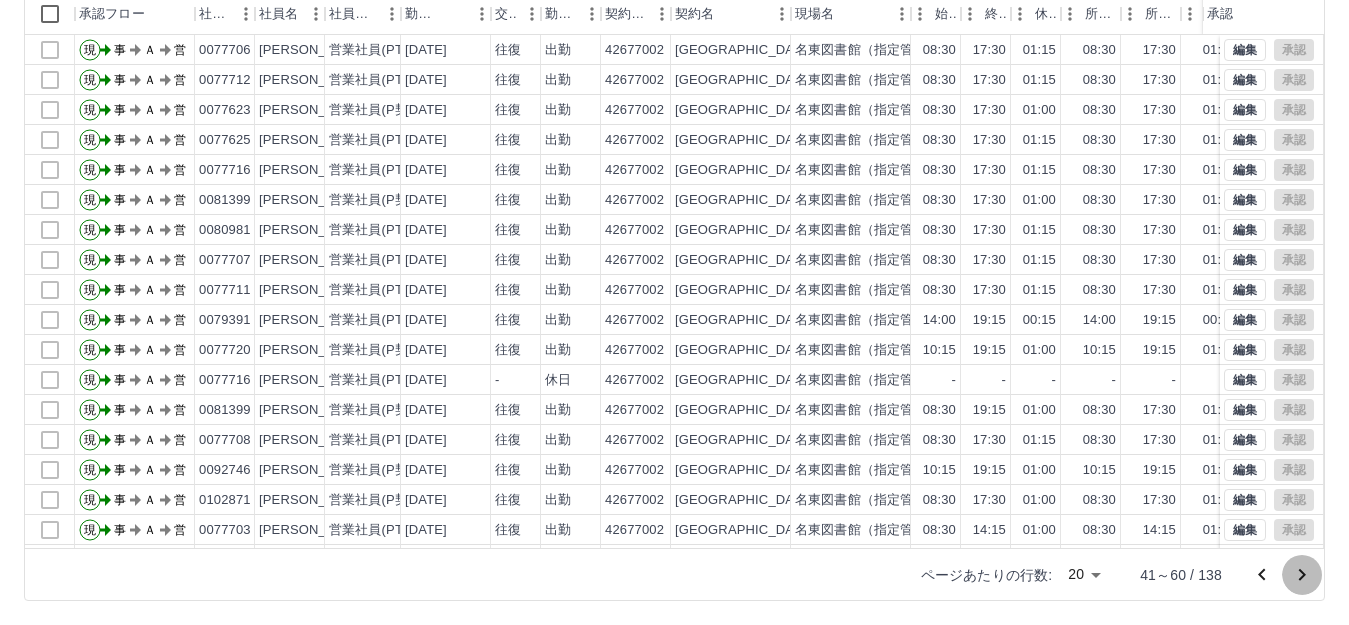 click 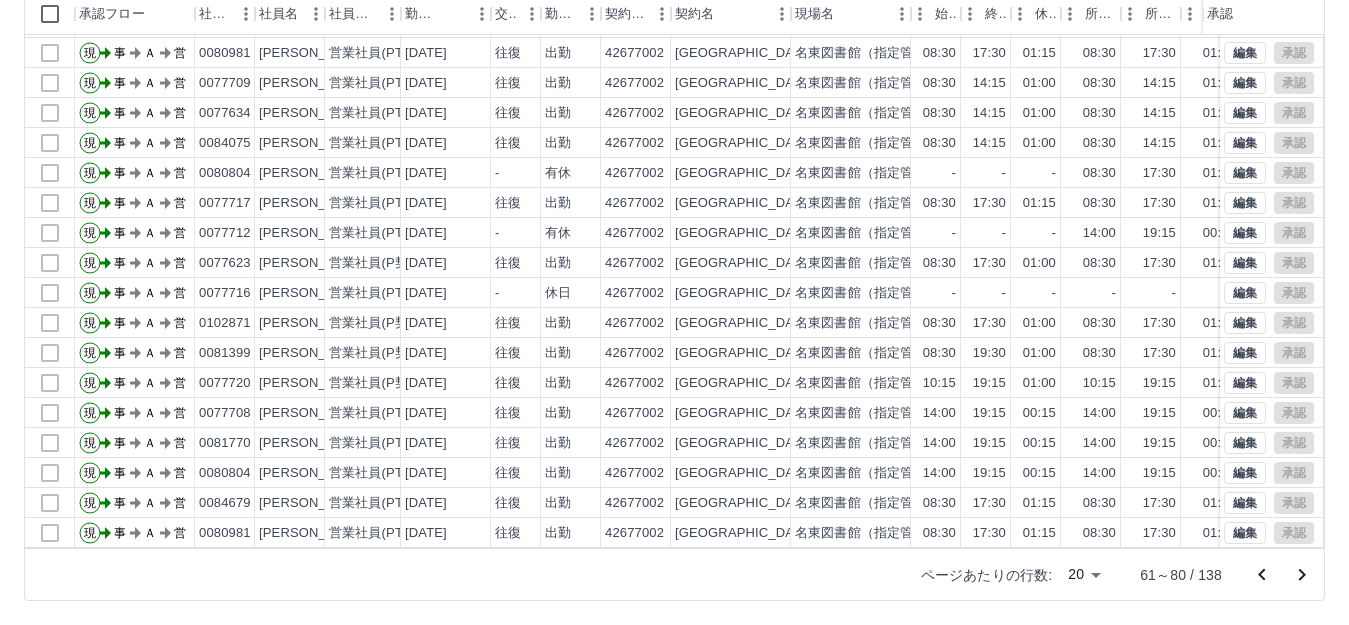 scroll, scrollTop: 104, scrollLeft: 0, axis: vertical 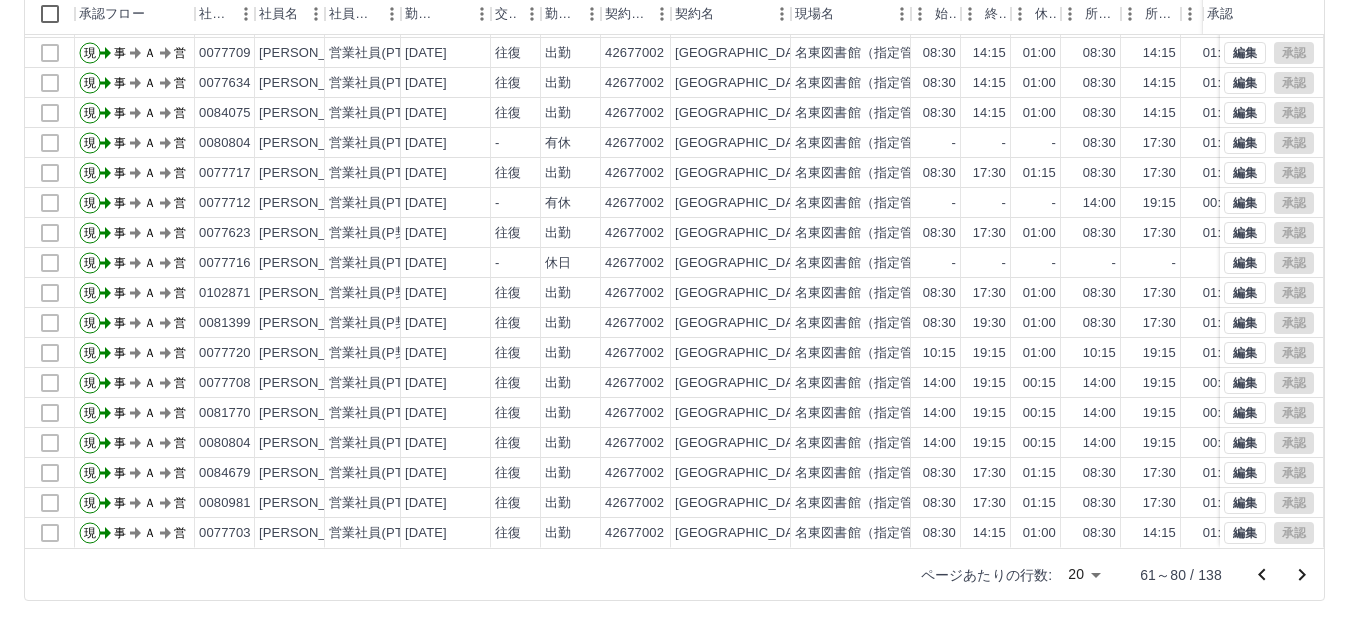 click 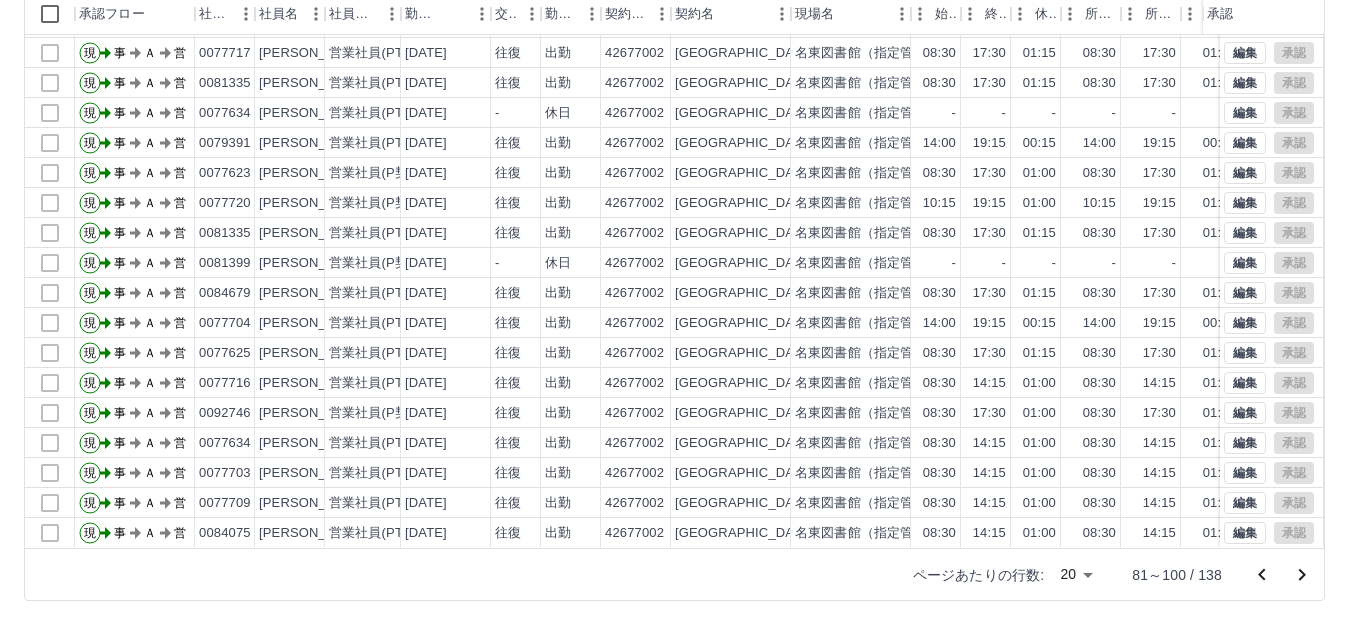 scroll, scrollTop: 104, scrollLeft: 0, axis: vertical 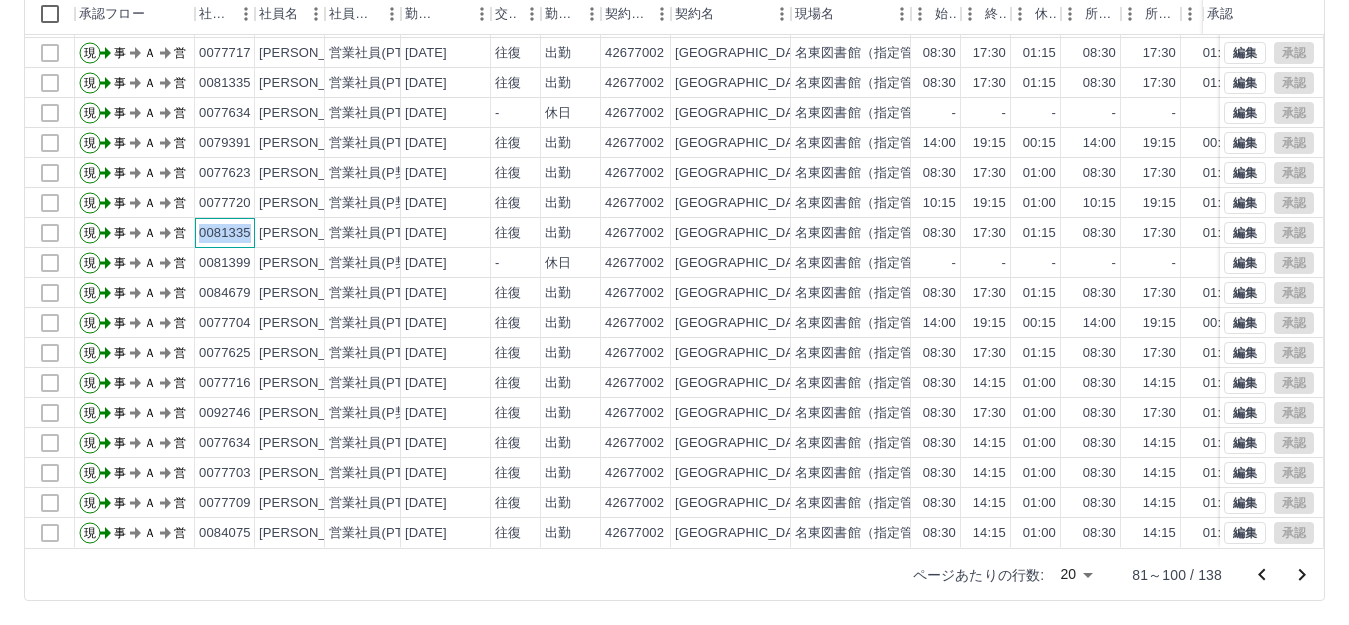 drag, startPoint x: 199, startPoint y: 216, endPoint x: 249, endPoint y: 219, distance: 50.08992 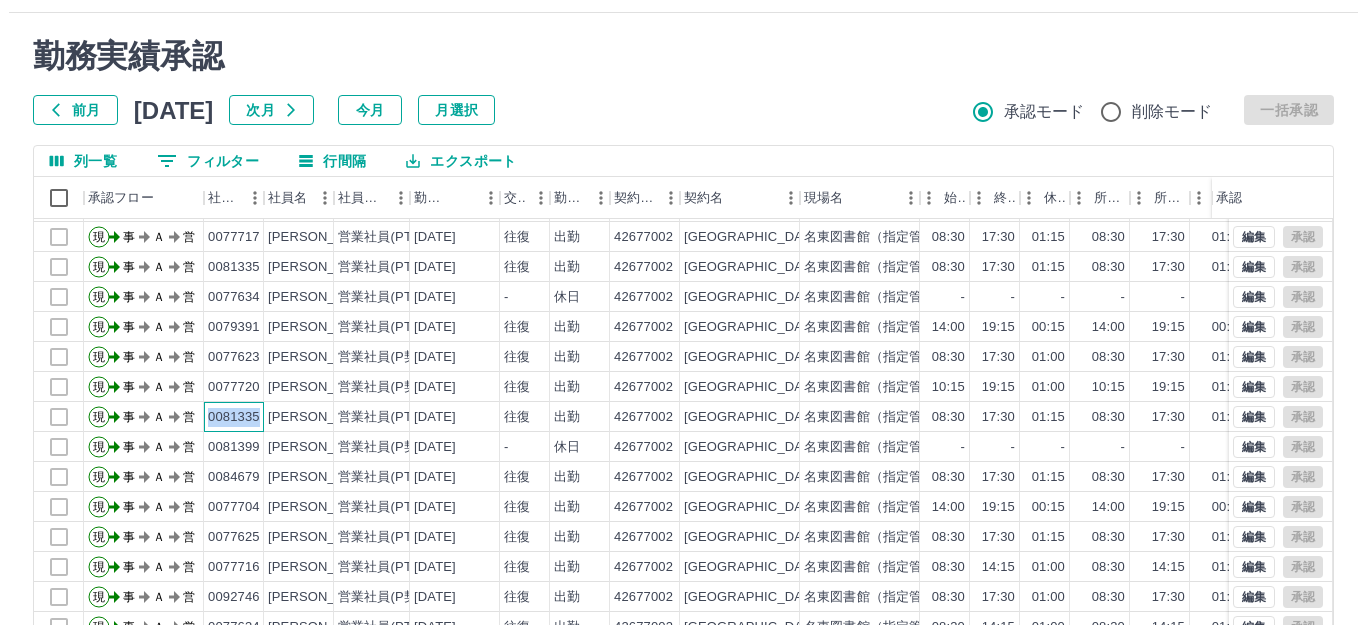 scroll, scrollTop: 0, scrollLeft: 0, axis: both 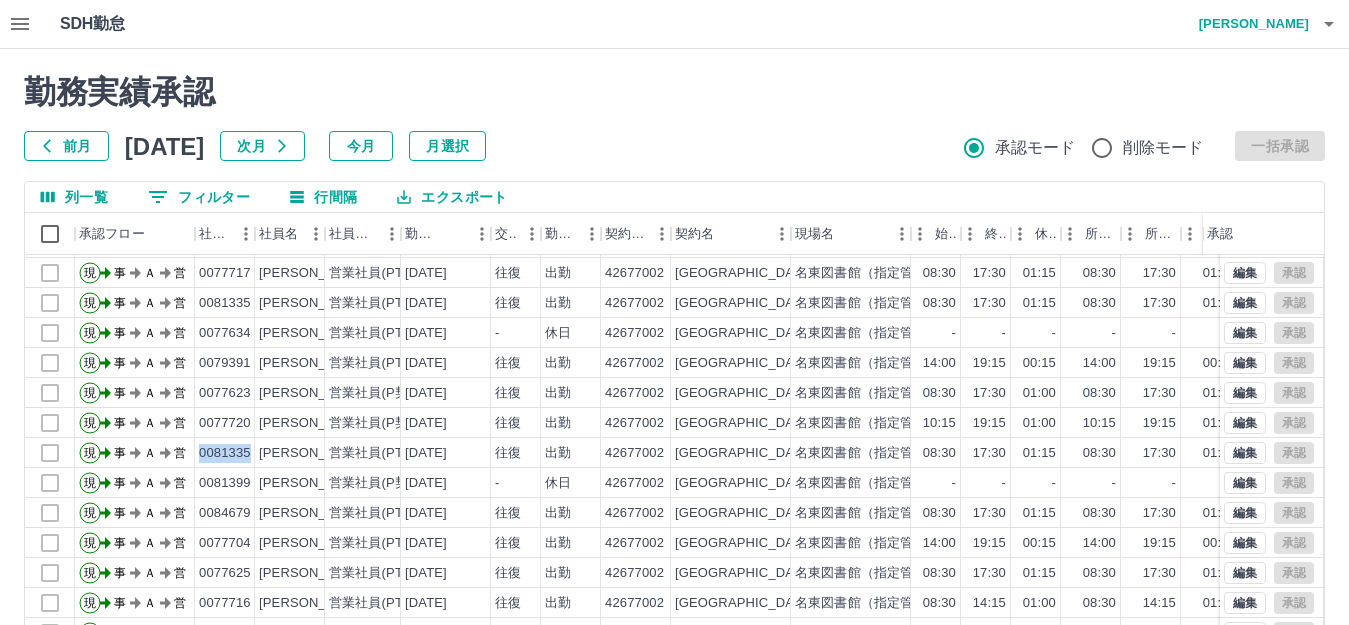 click 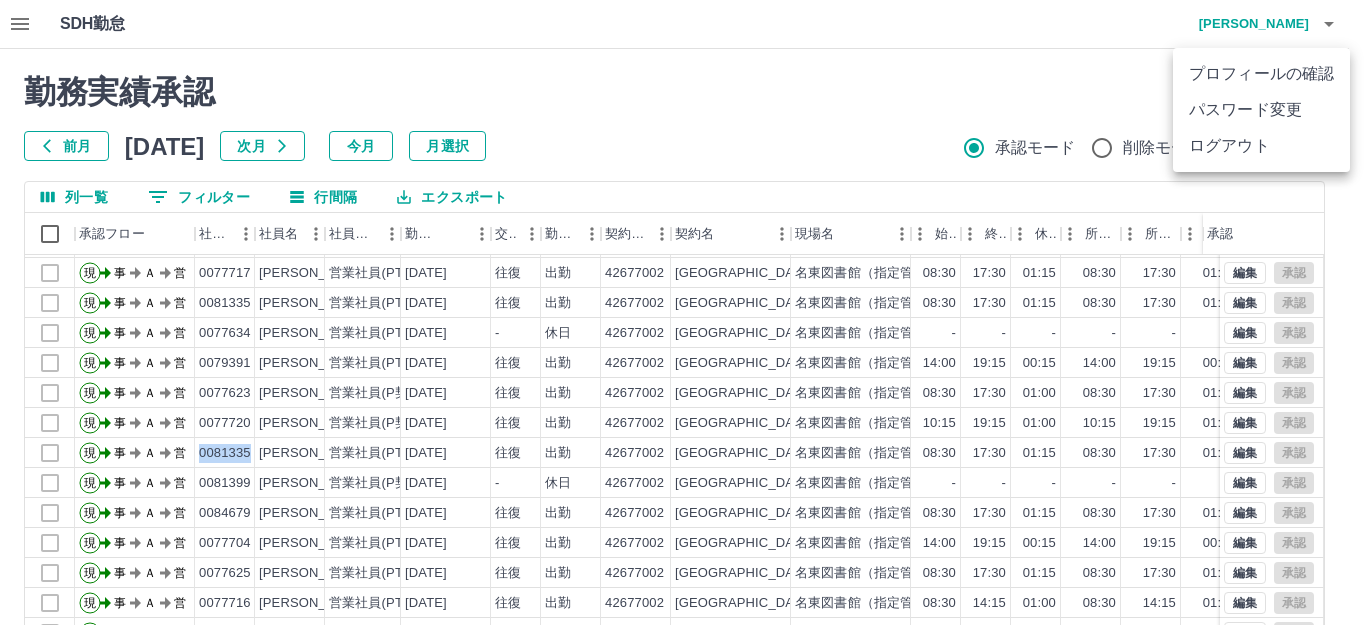 click on "ログアウト" at bounding box center [1261, 146] 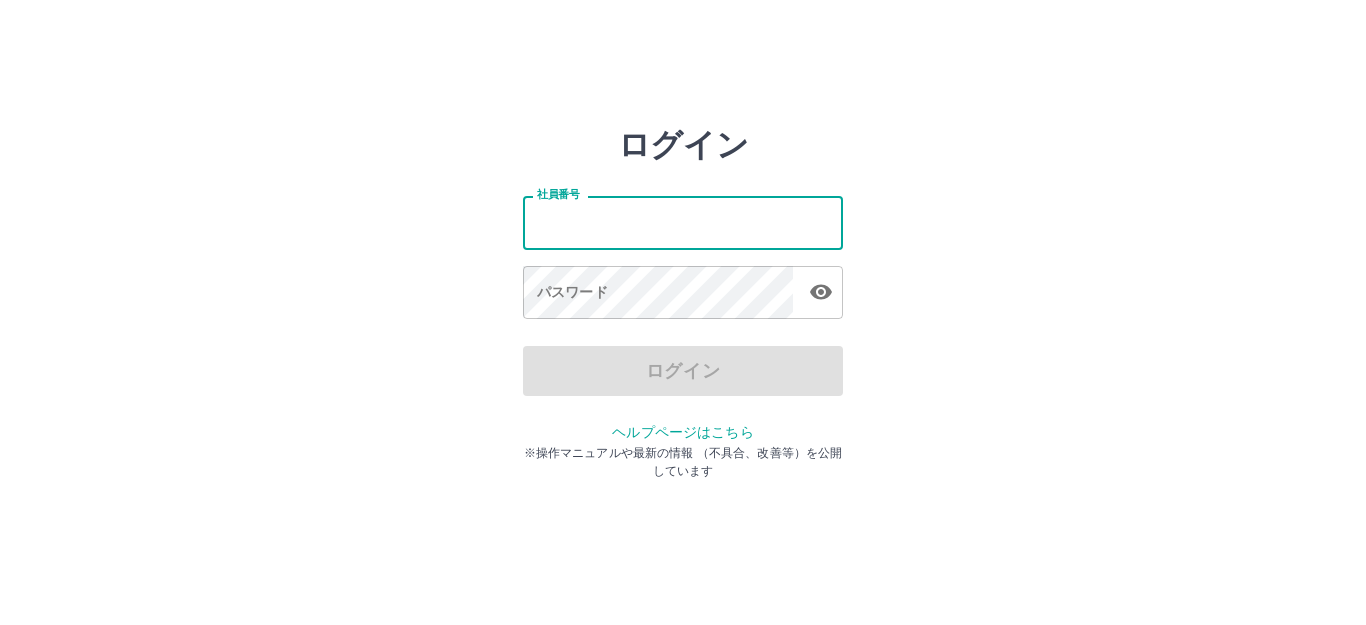 scroll, scrollTop: 0, scrollLeft: 0, axis: both 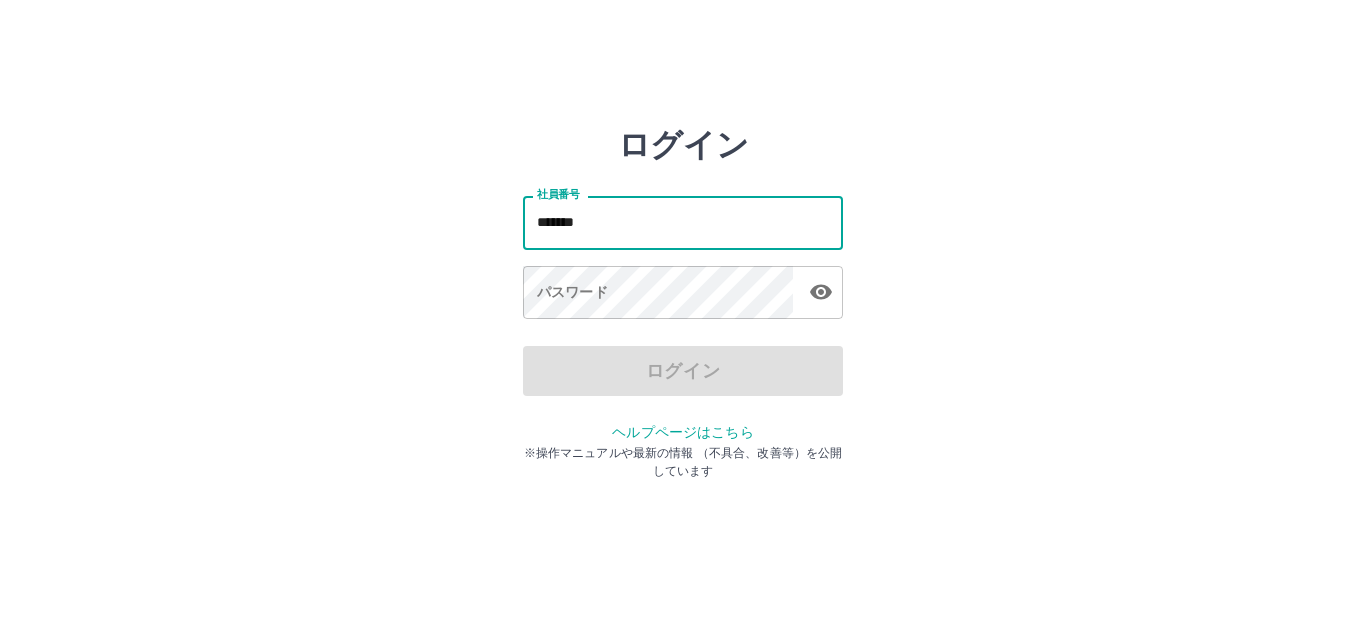 type on "*******" 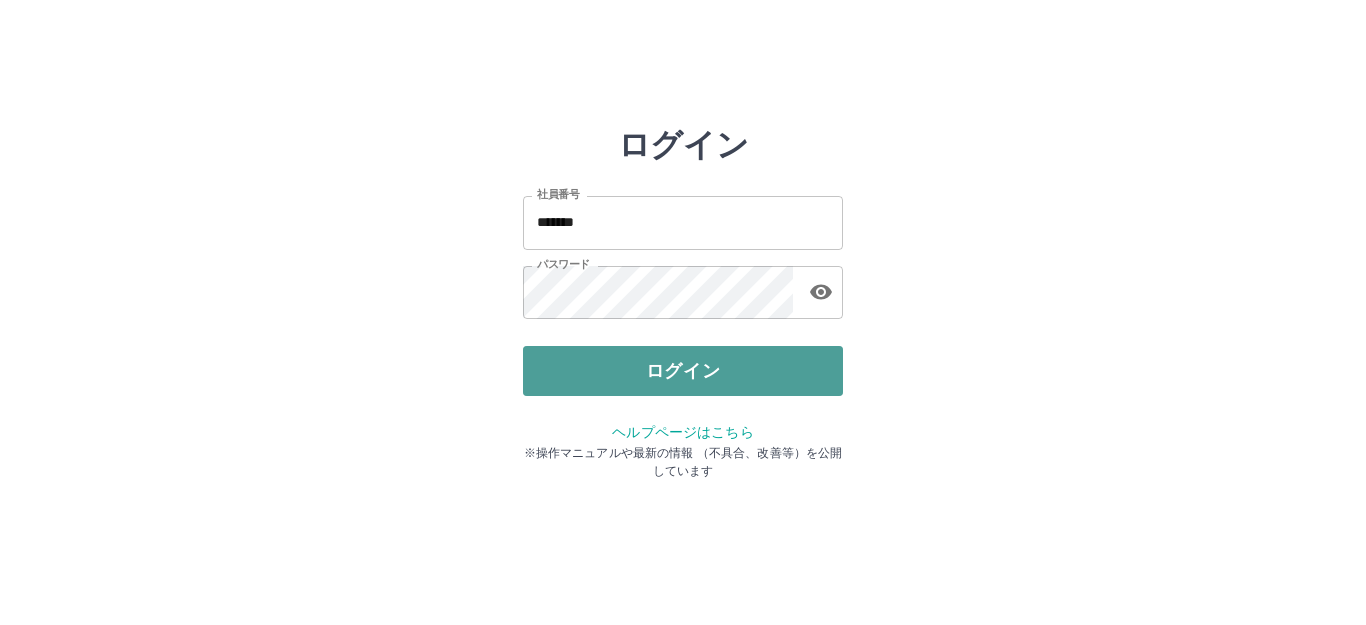 click on "ログイン" at bounding box center (683, 371) 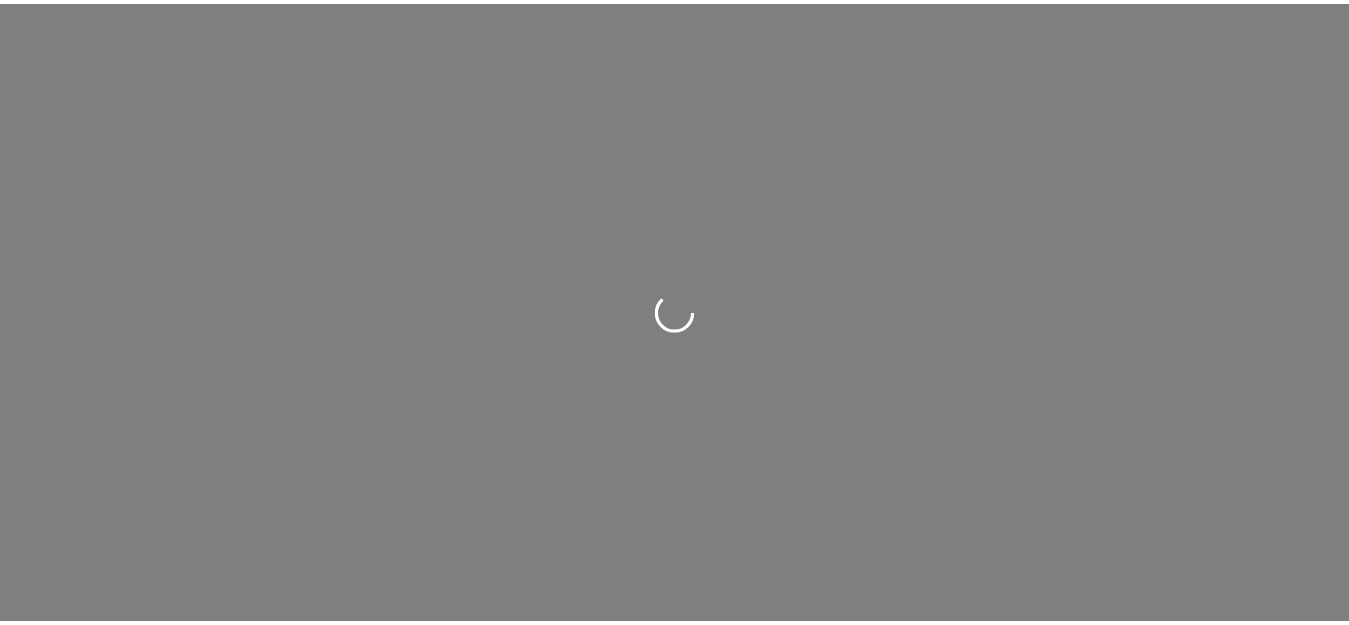scroll, scrollTop: 0, scrollLeft: 0, axis: both 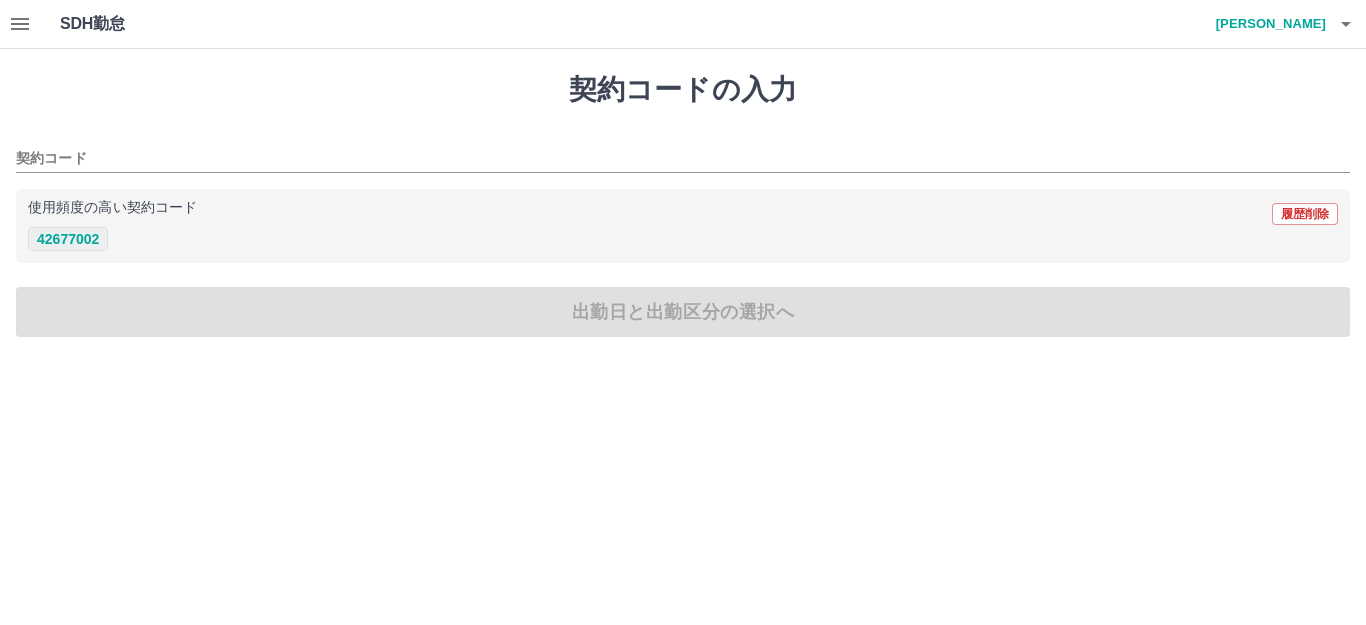 click on "42677002" at bounding box center (68, 239) 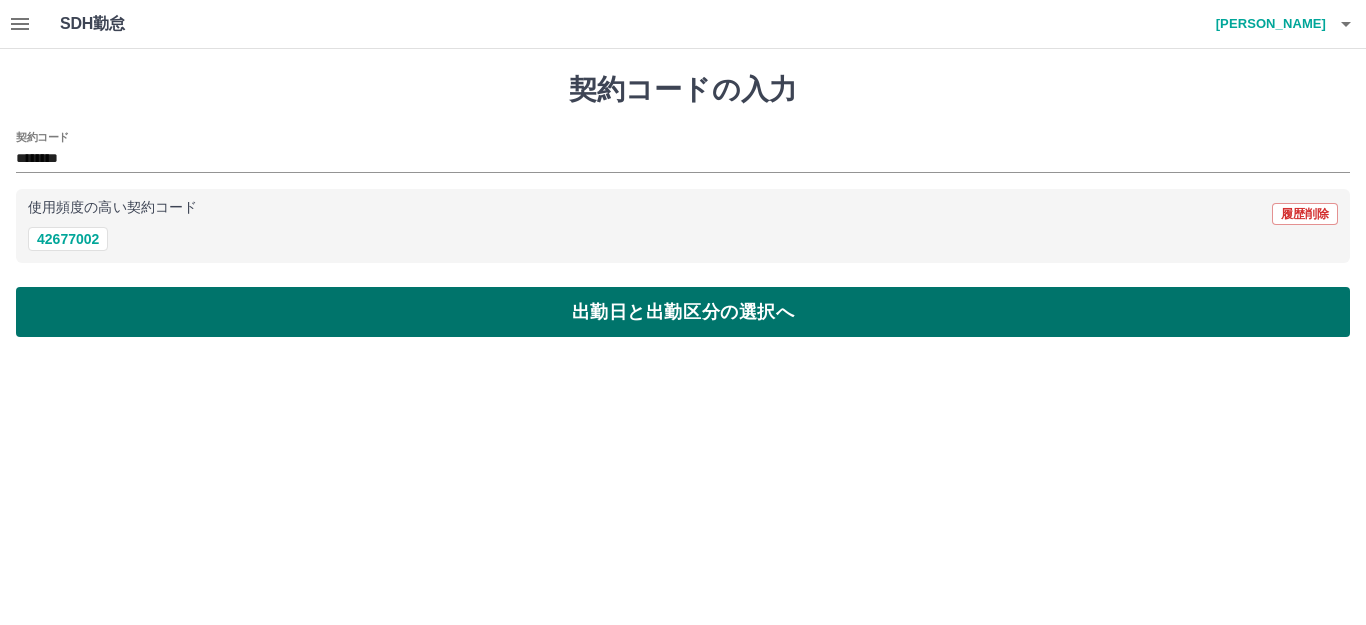 click on "出勤日と出勤区分の選択へ" at bounding box center (683, 312) 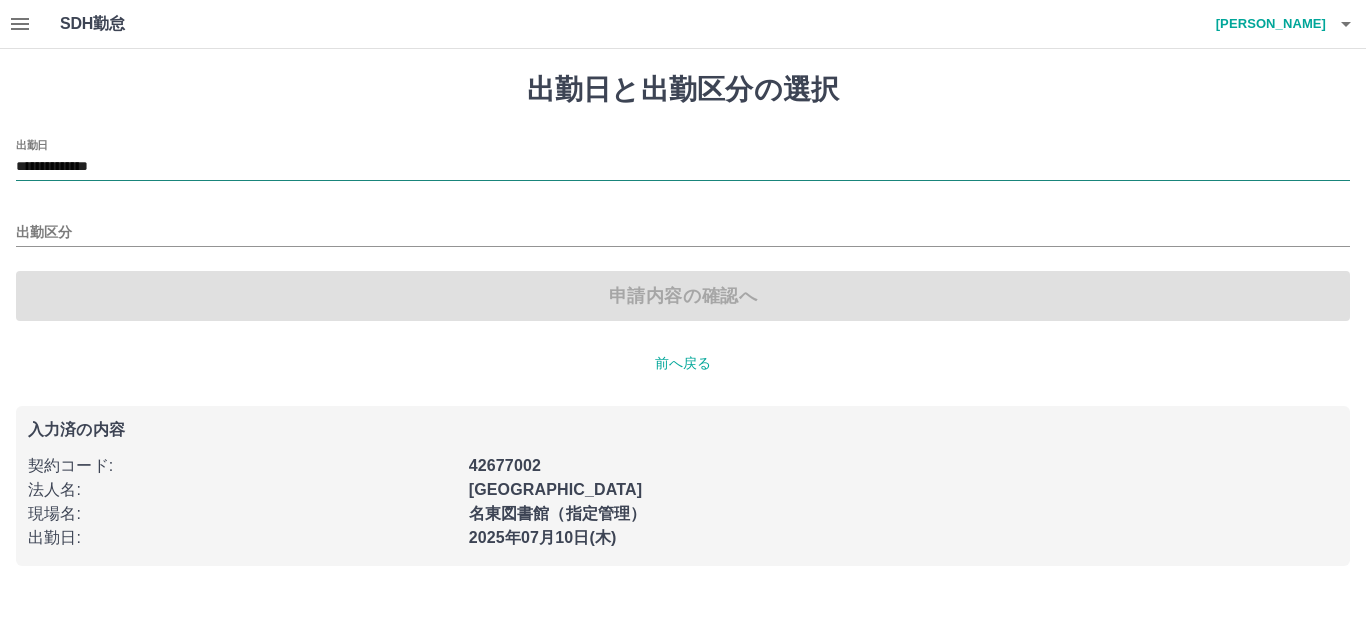 click on "**********" at bounding box center (683, 167) 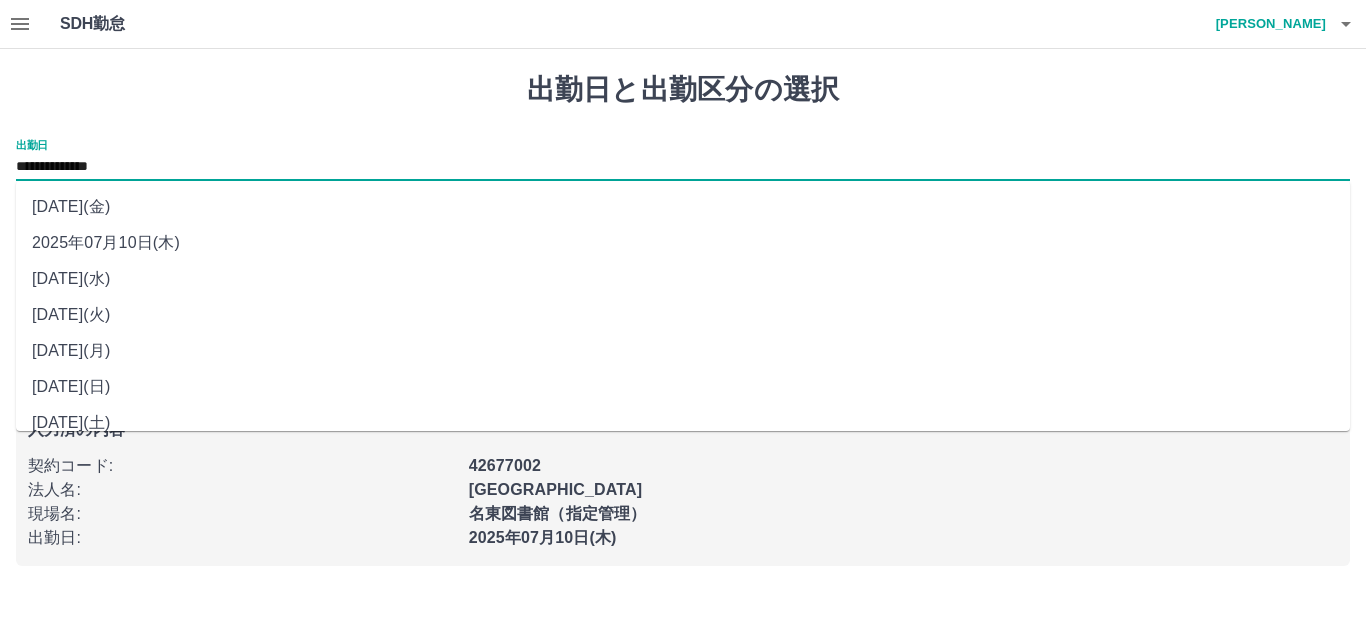 click on "2025年07月06日(日)" at bounding box center (683, 387) 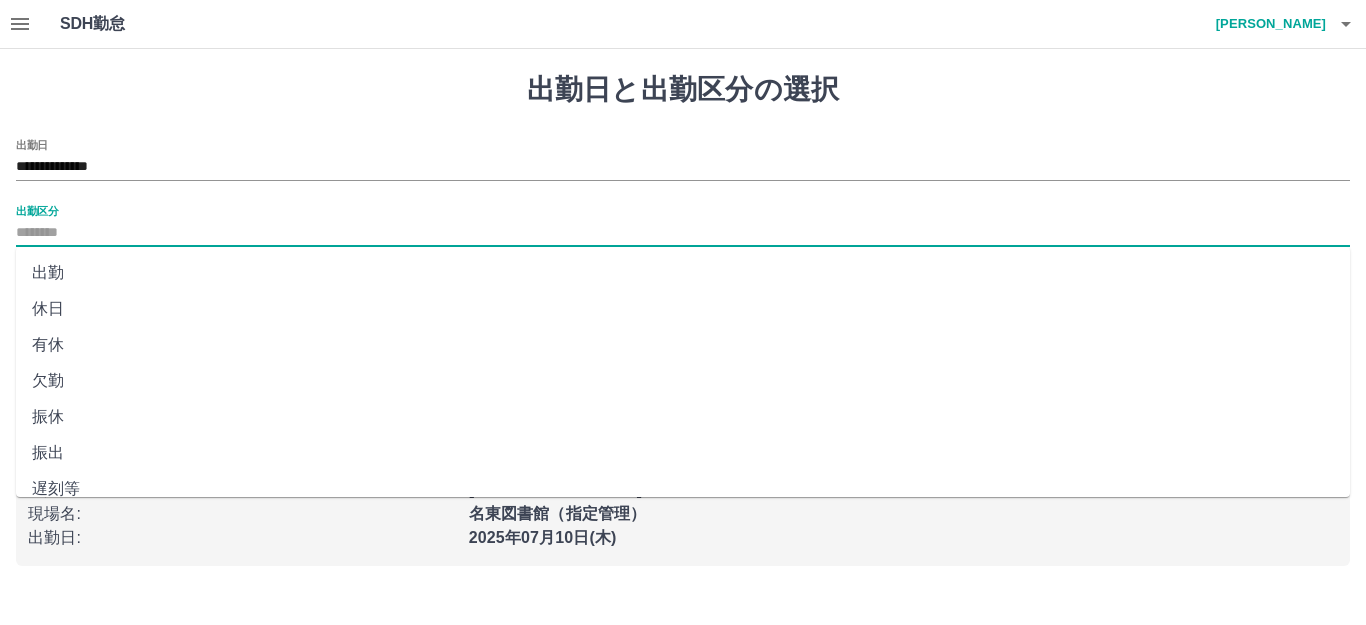 click on "出勤区分" at bounding box center [683, 233] 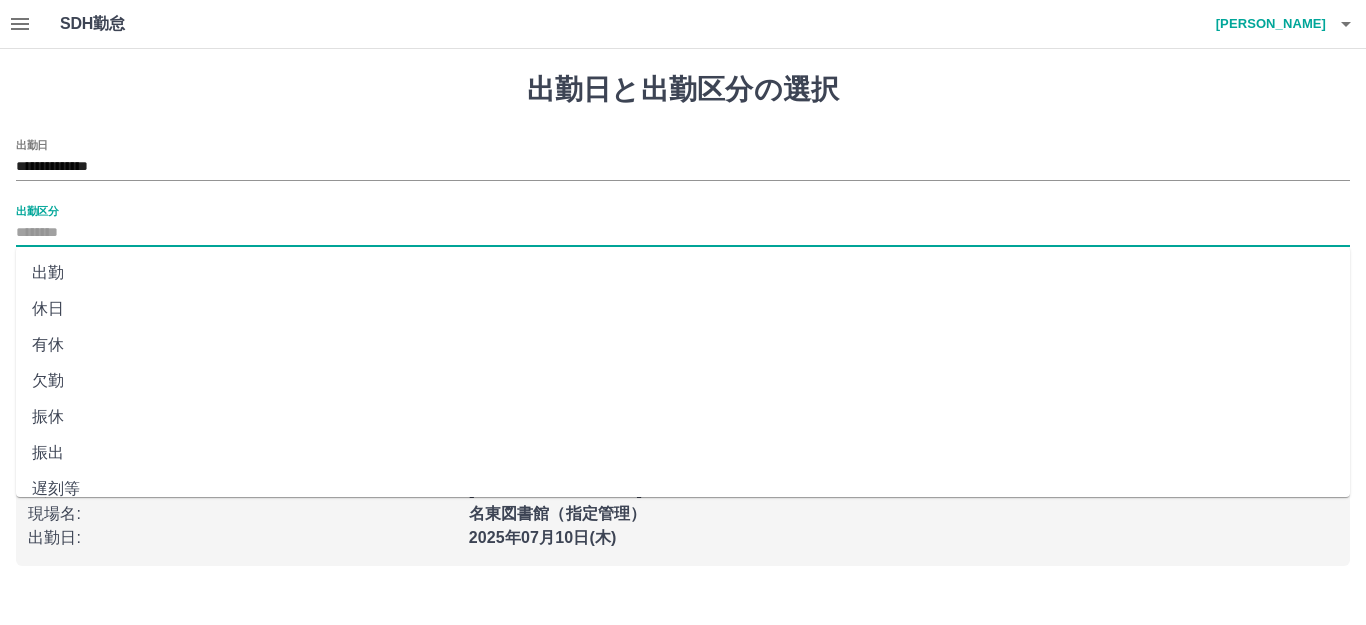 click on "出勤" at bounding box center [683, 273] 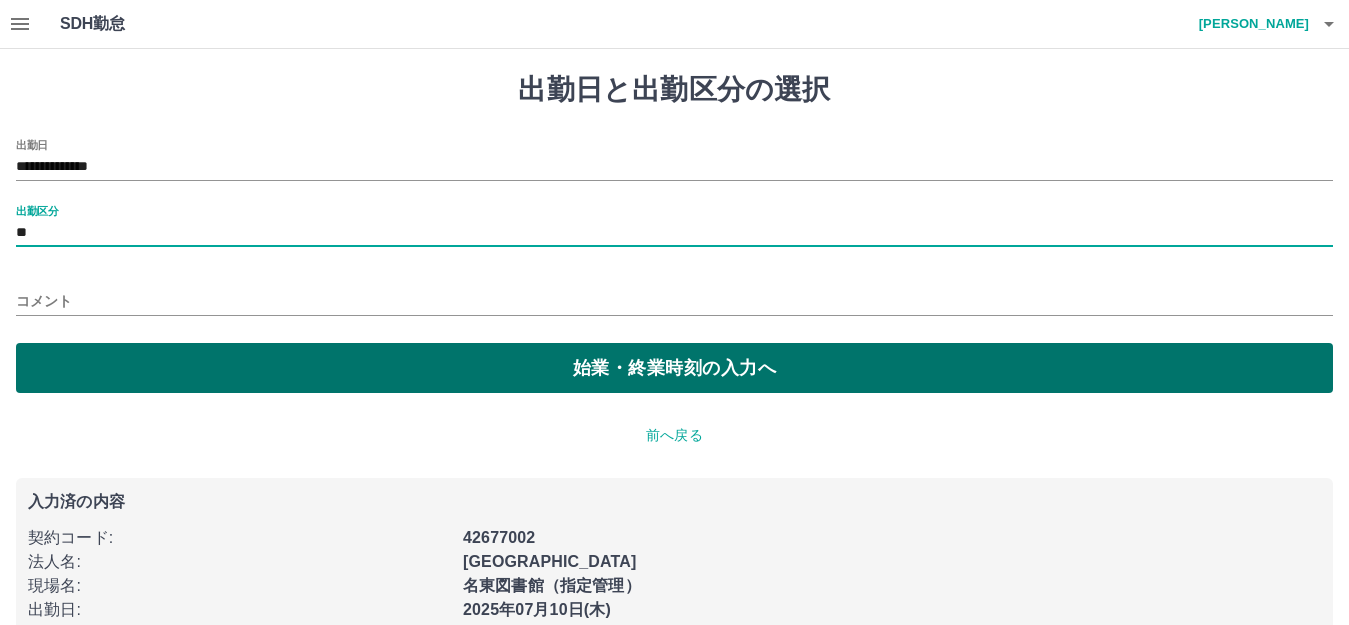 click on "始業・終業時刻の入力へ" at bounding box center (674, 368) 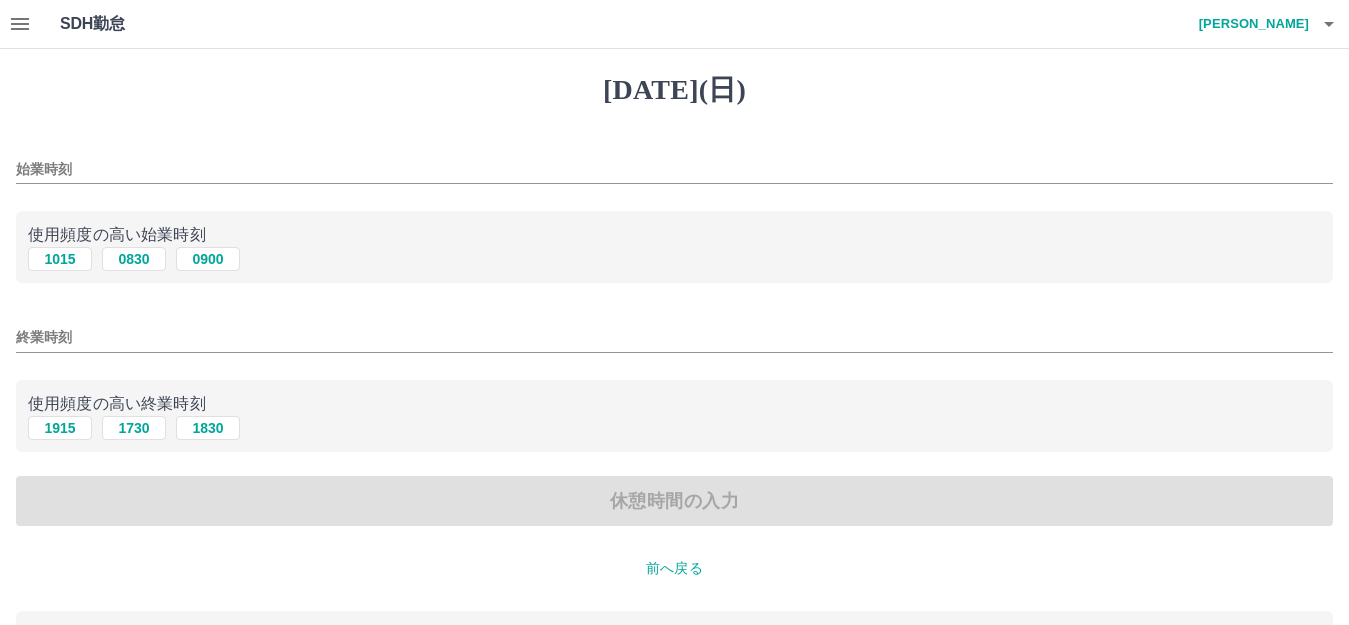 drag, startPoint x: 129, startPoint y: 257, endPoint x: 162, endPoint y: 319, distance: 70.23532 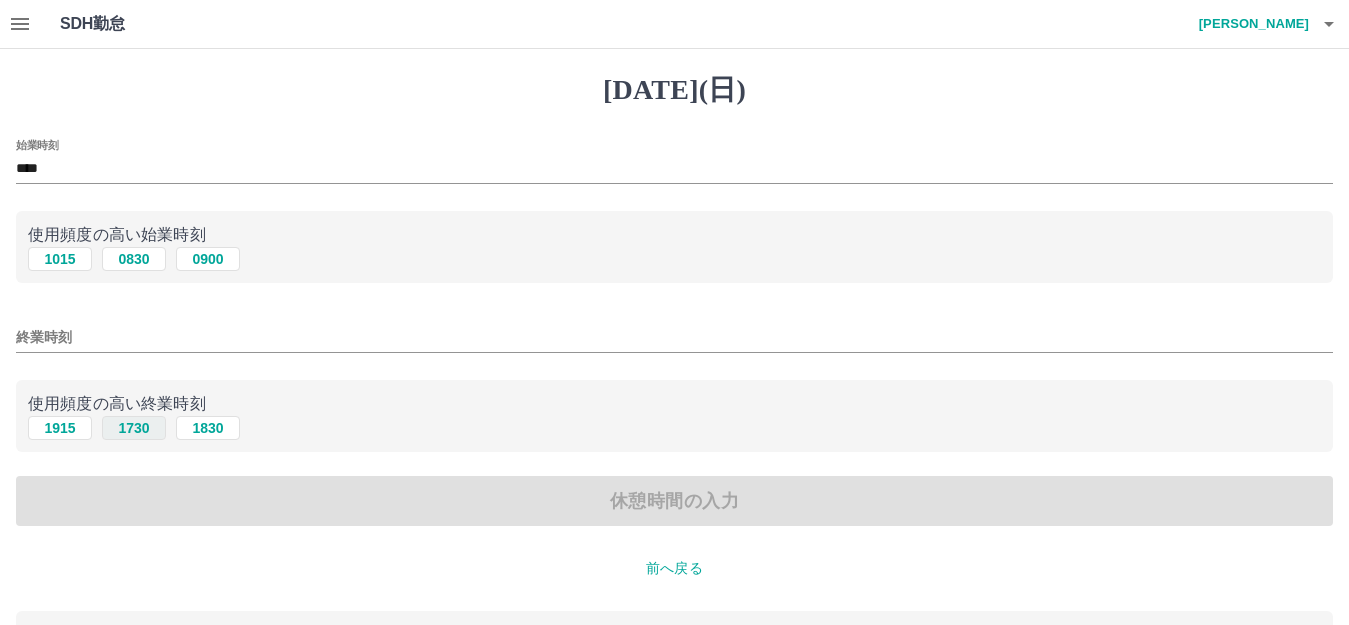 click on "1730" at bounding box center (134, 428) 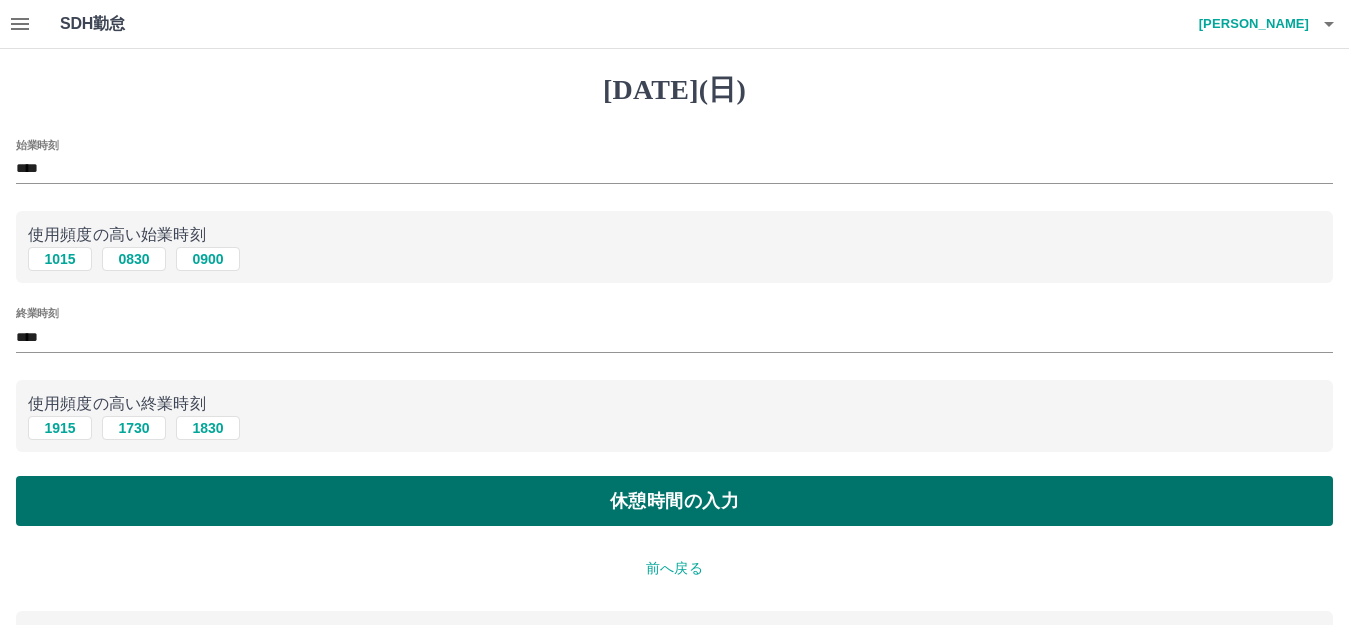 click on "休憩時間の入力" at bounding box center (674, 501) 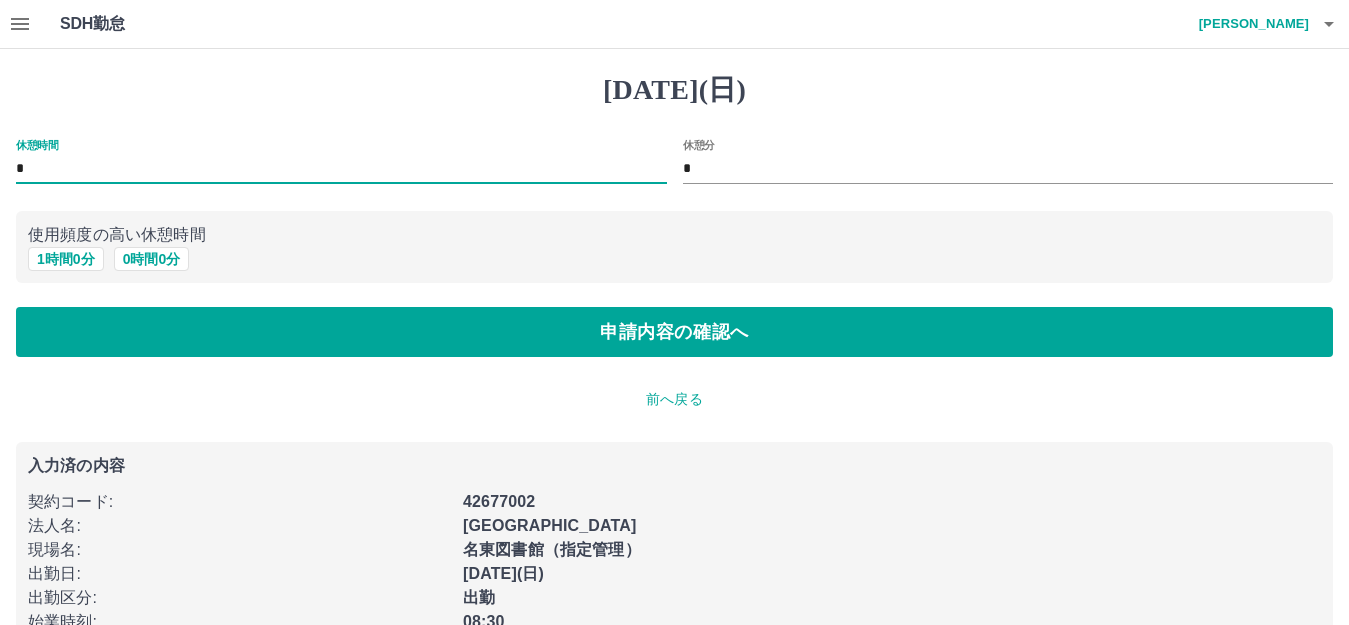 drag, startPoint x: 87, startPoint y: 172, endPoint x: 0, endPoint y: 171, distance: 87.005745 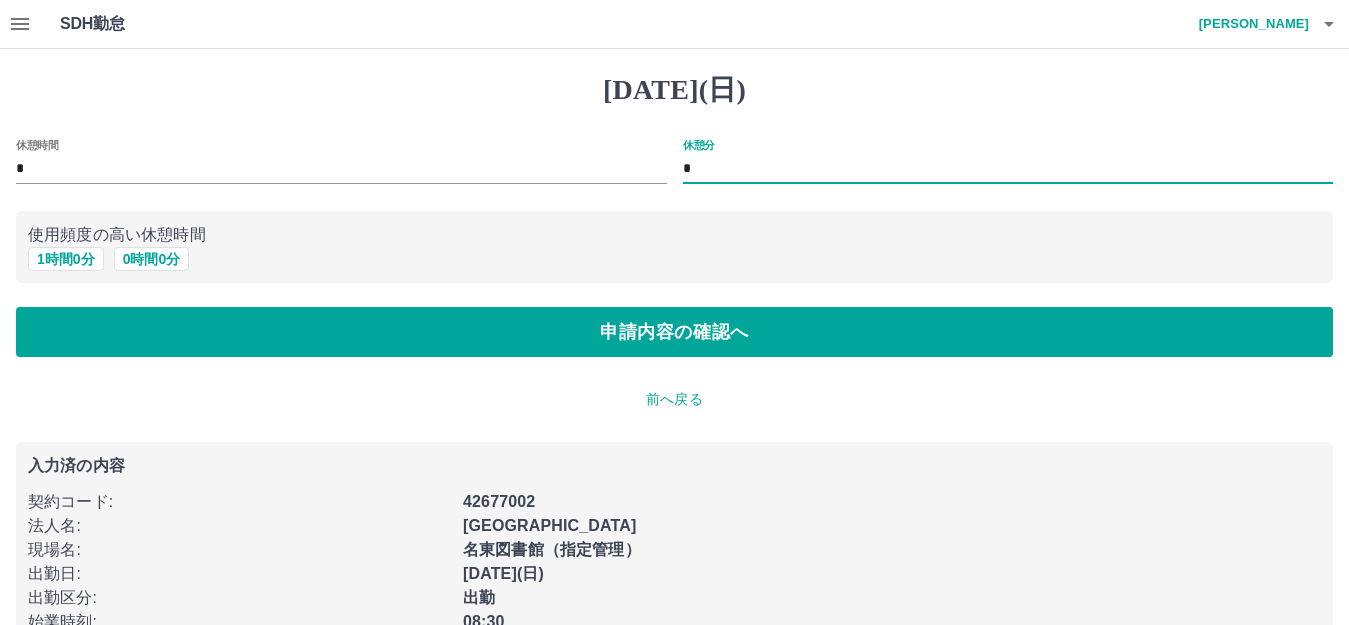 drag, startPoint x: 708, startPoint y: 162, endPoint x: 561, endPoint y: 162, distance: 147 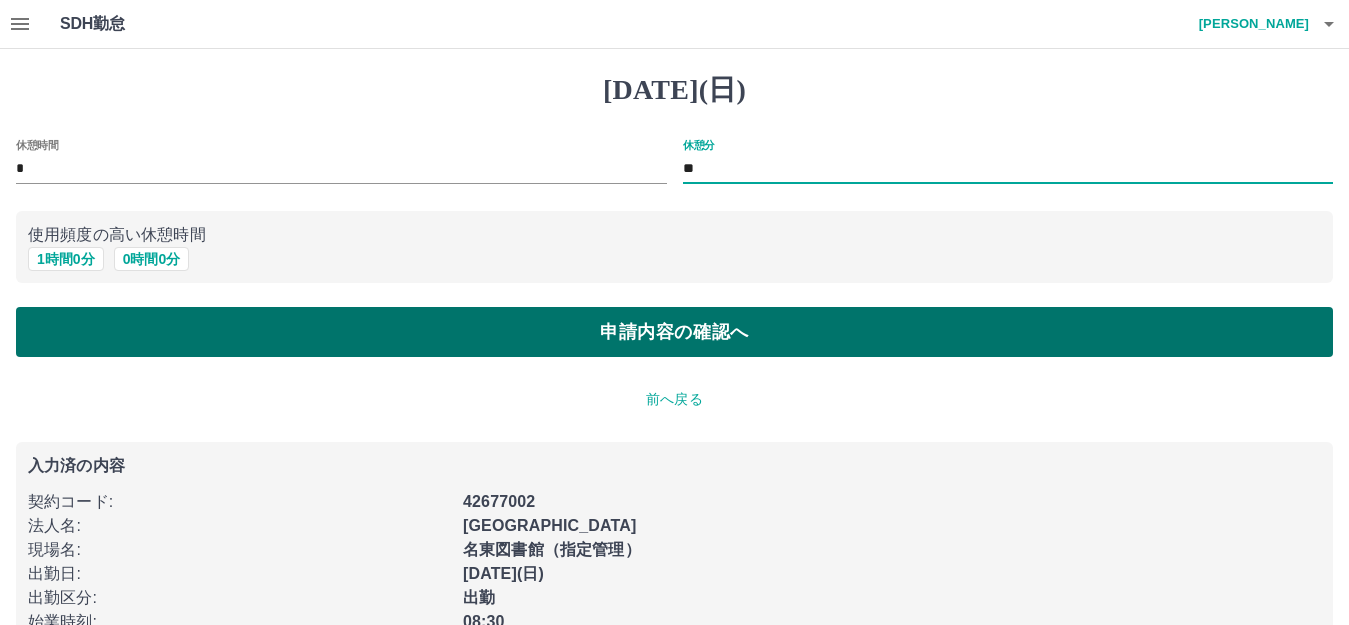 type on "**" 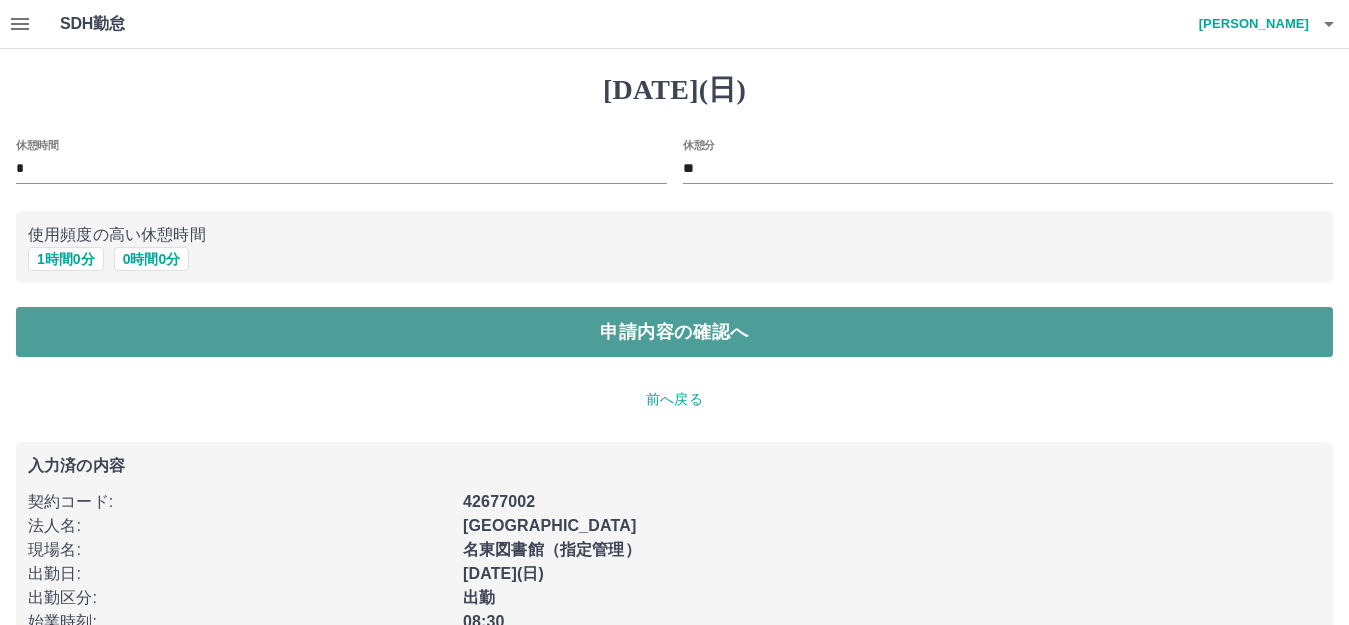 click on "申請内容の確認へ" at bounding box center [674, 332] 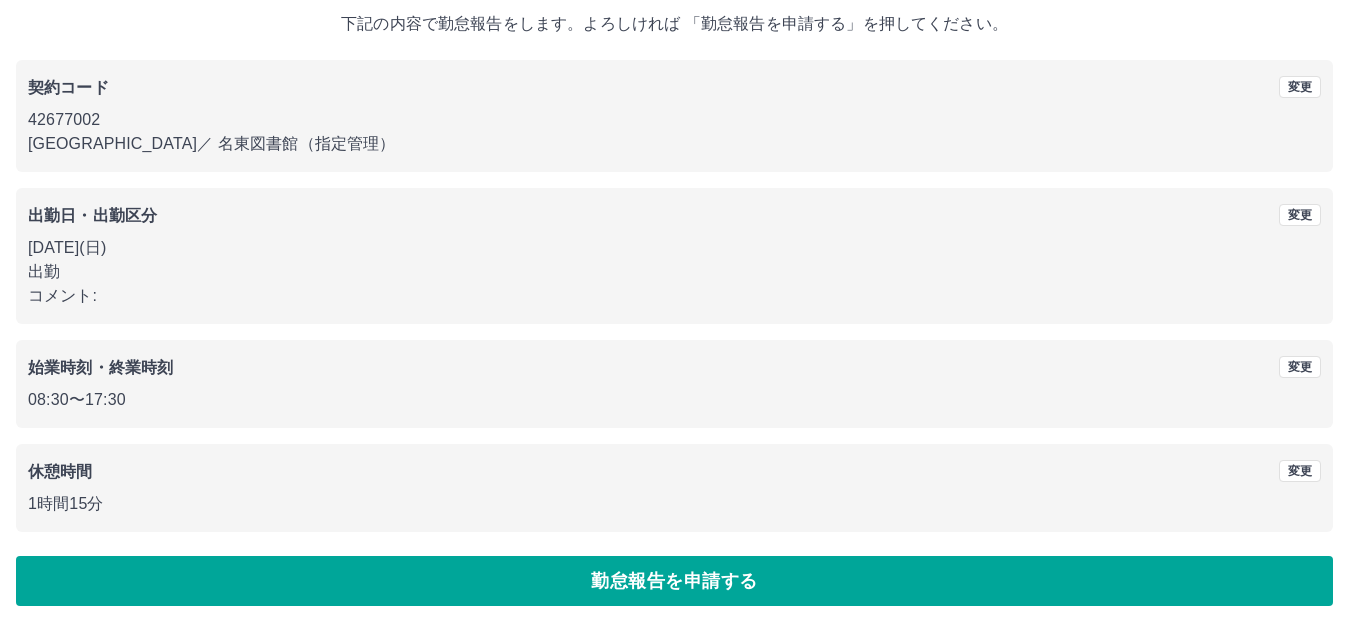 scroll, scrollTop: 124, scrollLeft: 0, axis: vertical 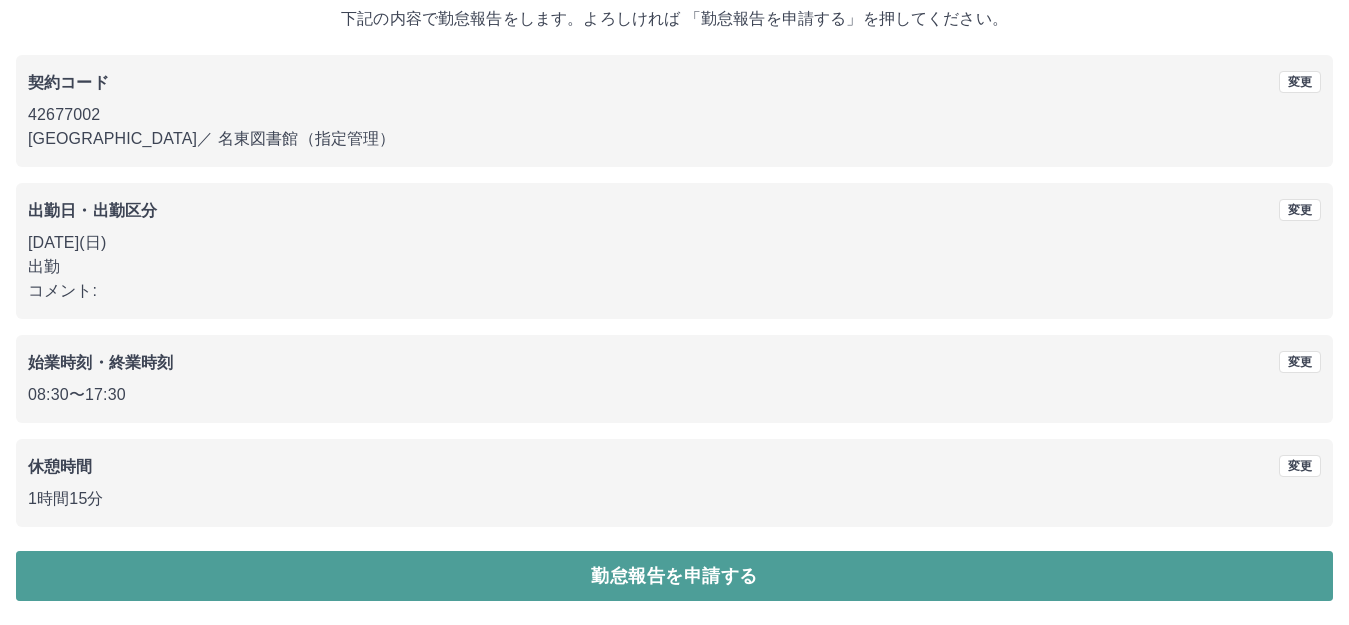 click on "勤怠報告を申請する" at bounding box center (674, 576) 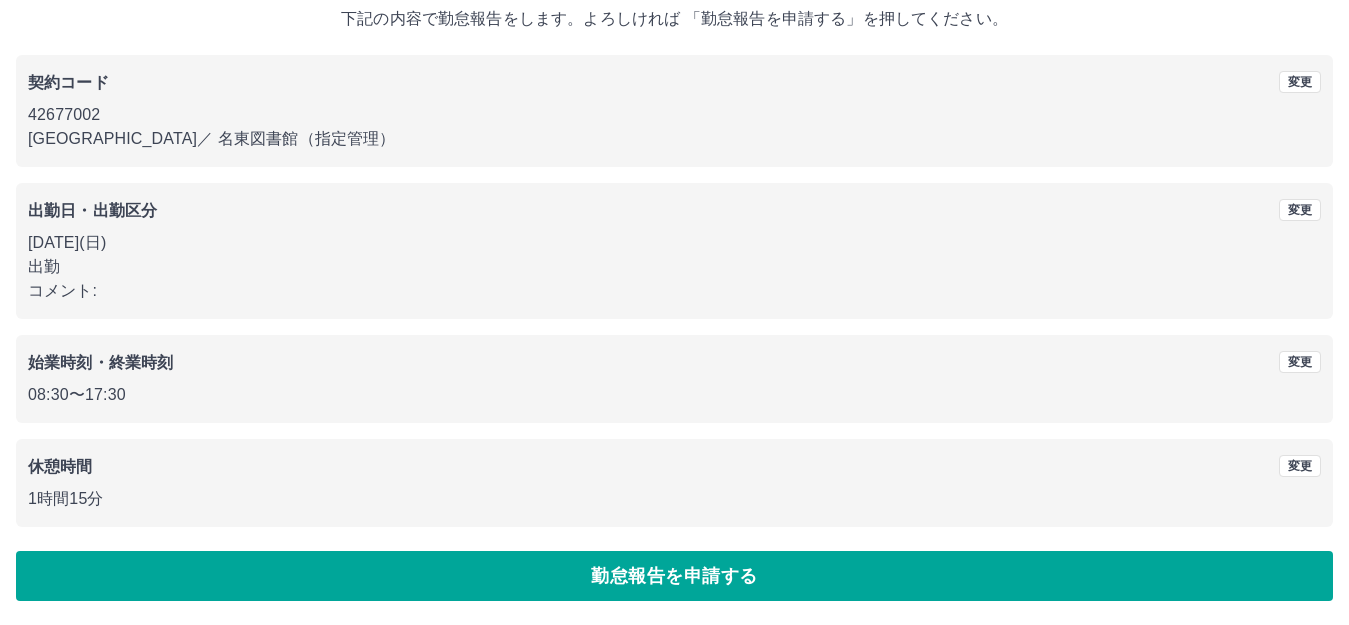 scroll, scrollTop: 0, scrollLeft: 0, axis: both 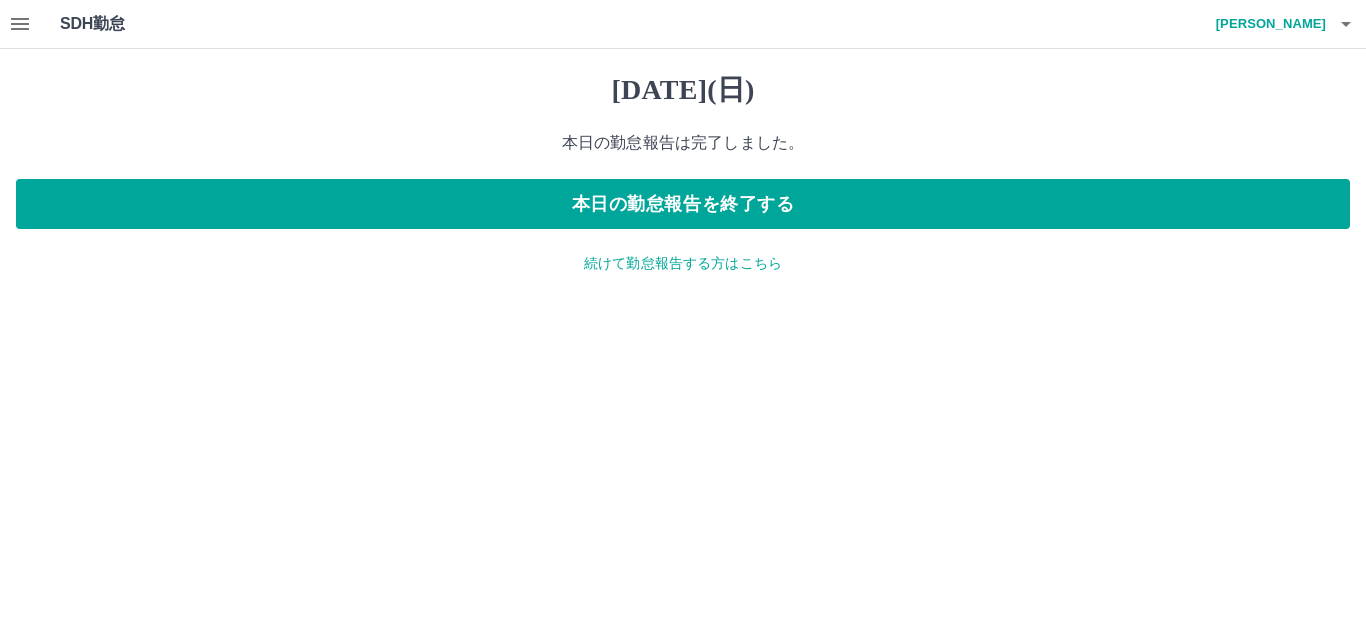 click on "続けて勤怠報告する方はこちら" at bounding box center [683, 263] 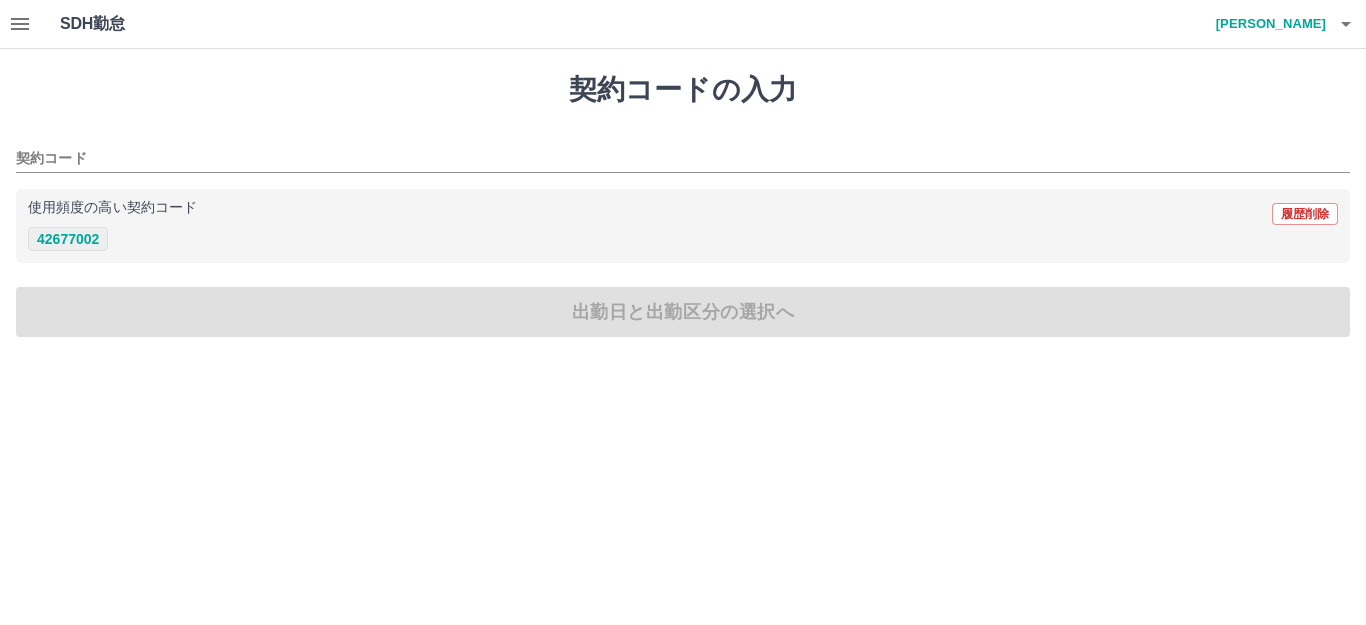 click on "42677002" at bounding box center (68, 239) 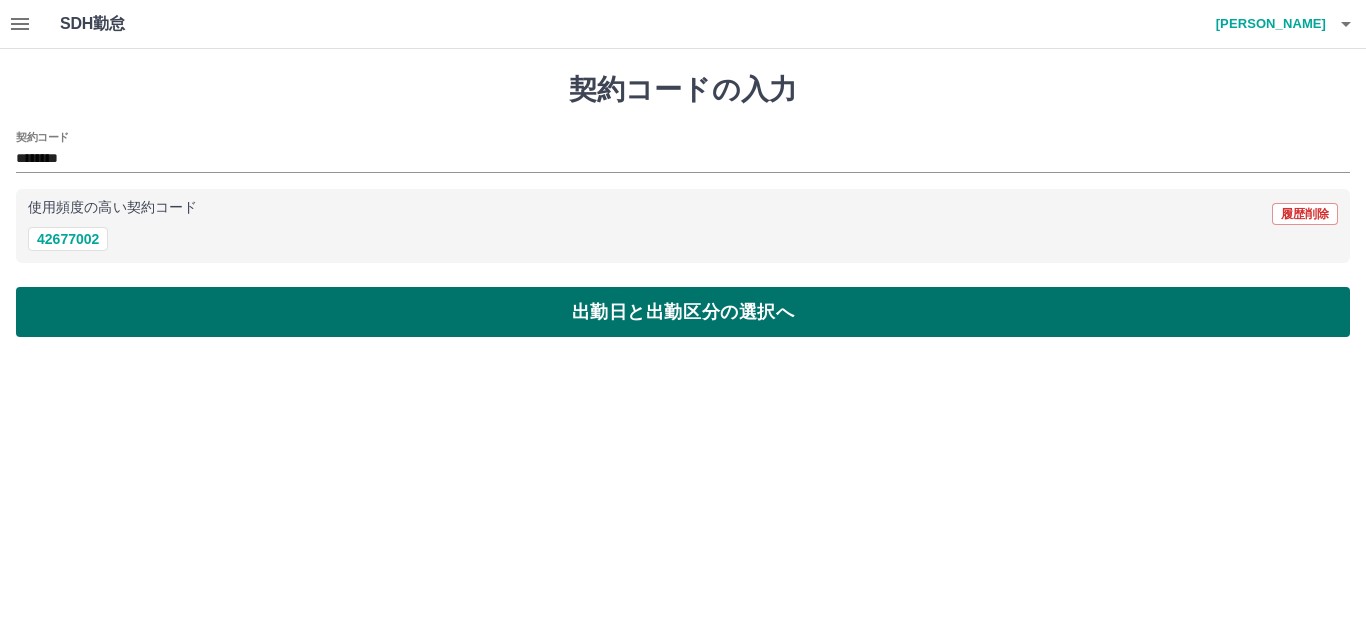 click on "出勤日と出勤区分の選択へ" at bounding box center (683, 312) 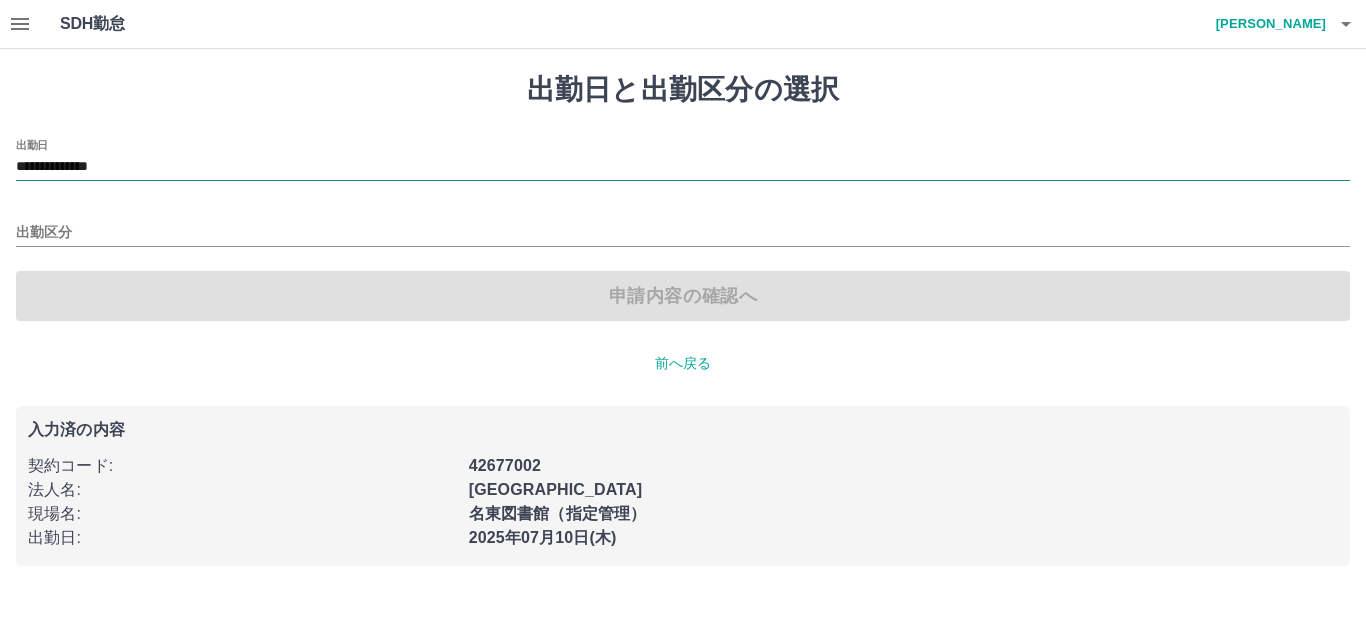 click on "**********" at bounding box center [683, 167] 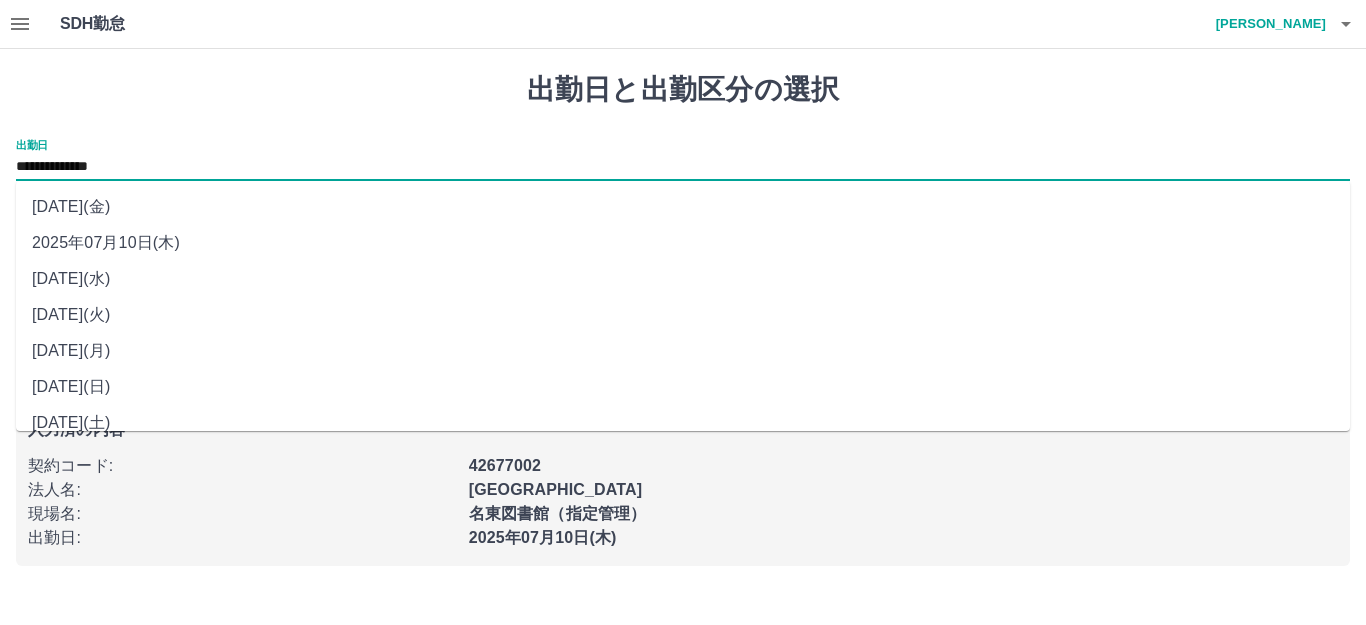 click on "2025年07月08日(火)" at bounding box center [683, 315] 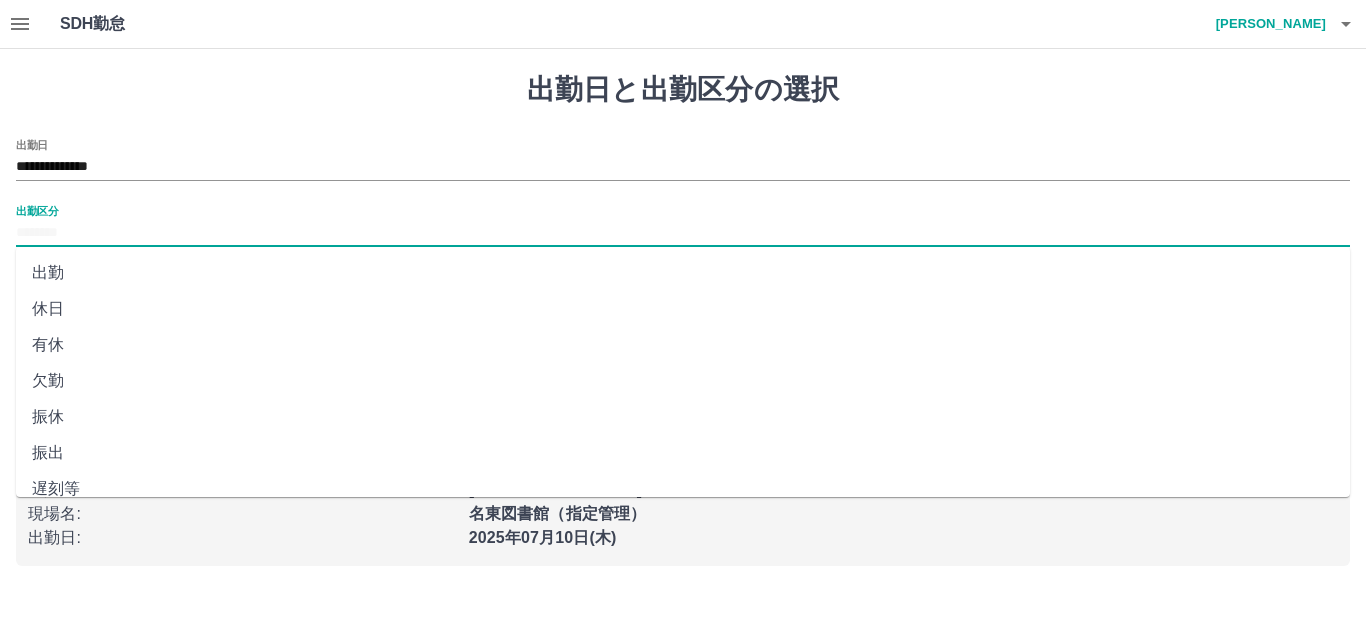 drag, startPoint x: 145, startPoint y: 232, endPoint x: 141, endPoint y: 255, distance: 23.345236 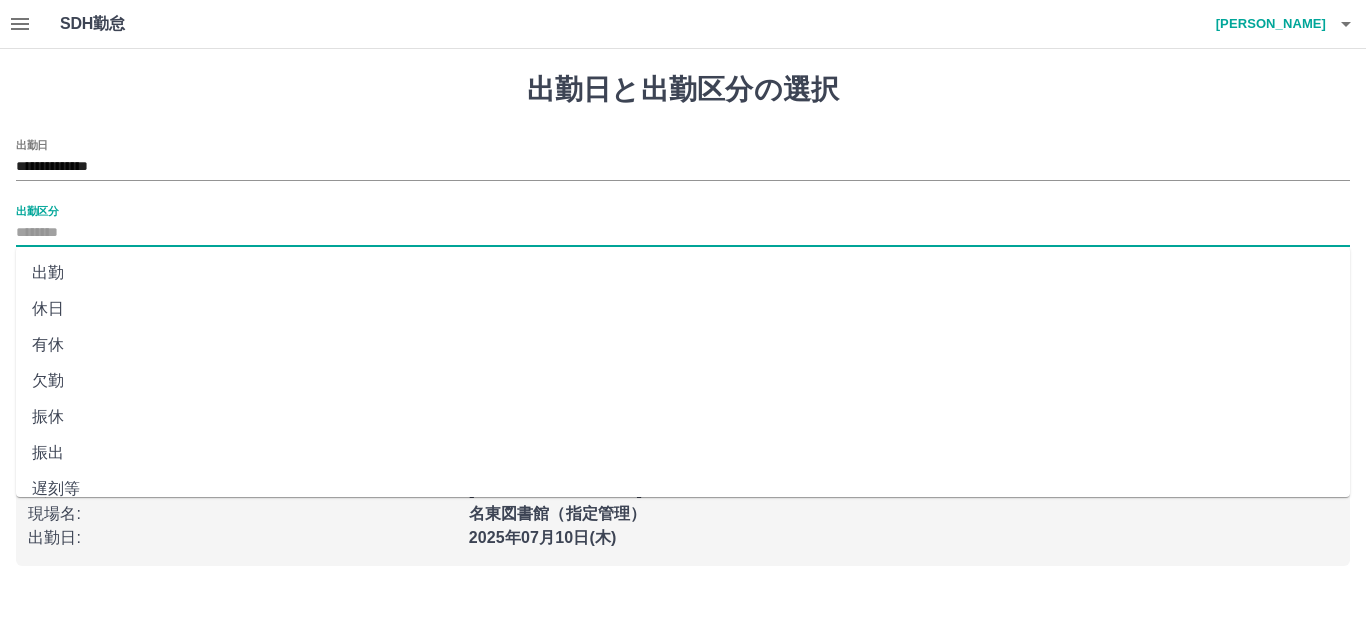 click on "出勤区分" at bounding box center (683, 233) 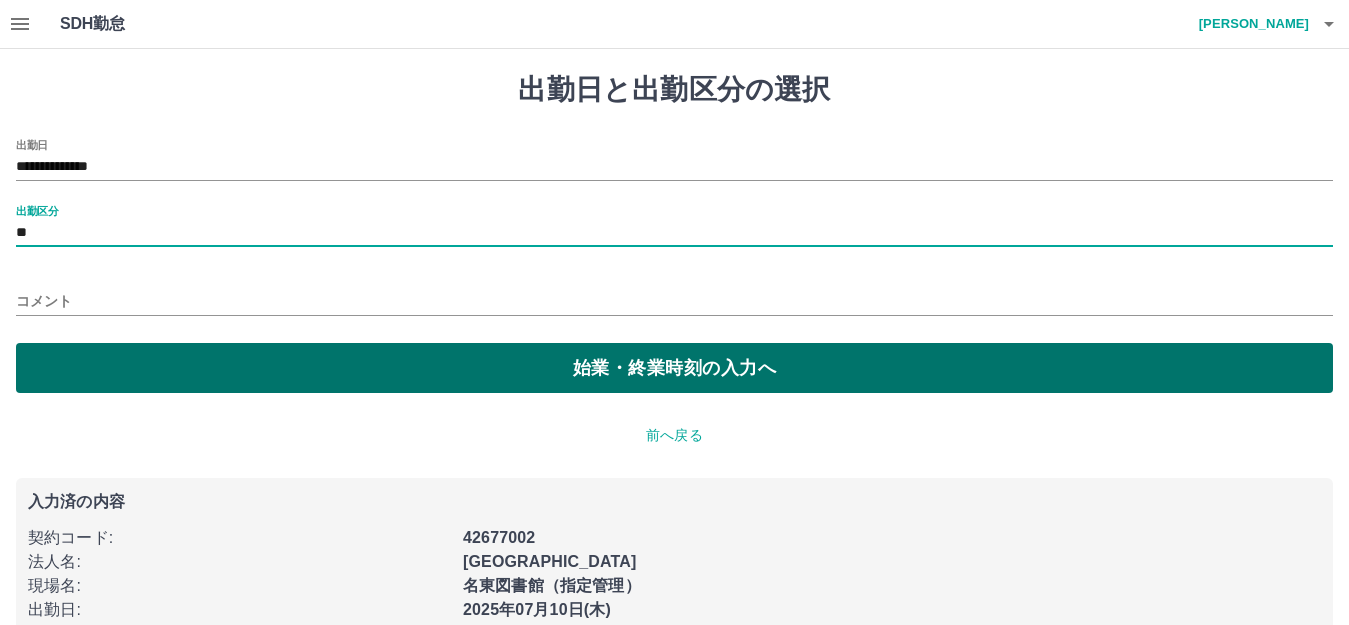 click on "始業・終業時刻の入力へ" at bounding box center (674, 368) 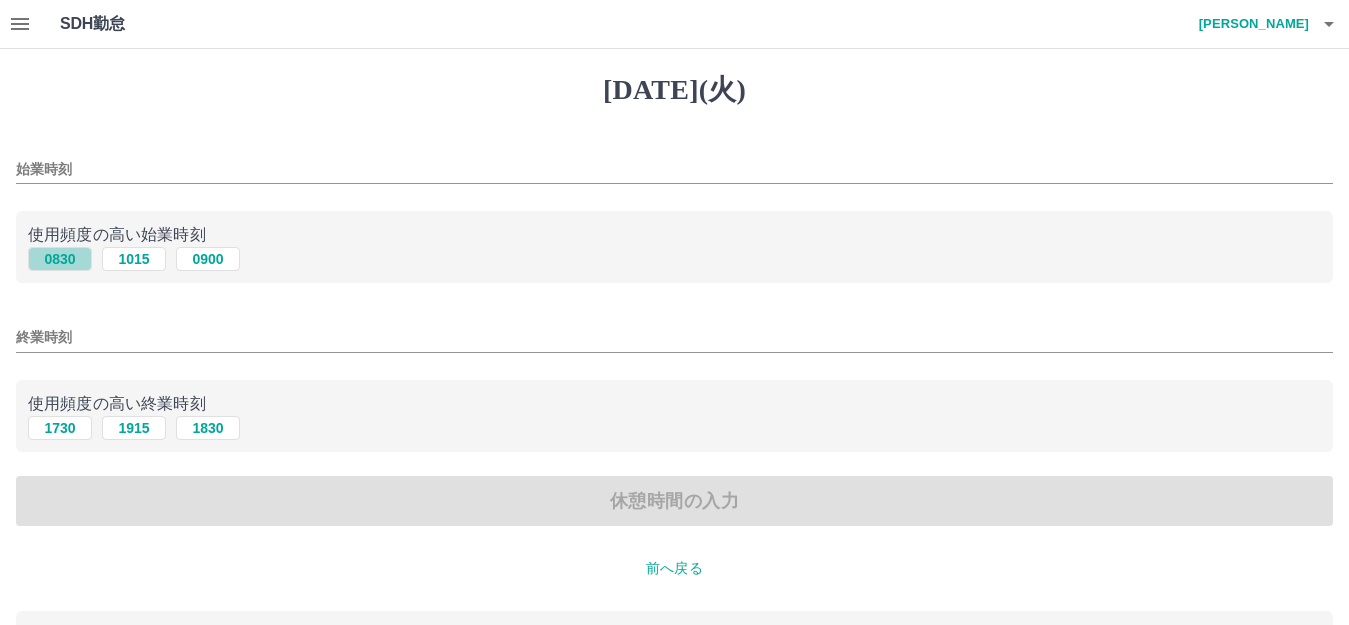 click on "0830" at bounding box center [60, 259] 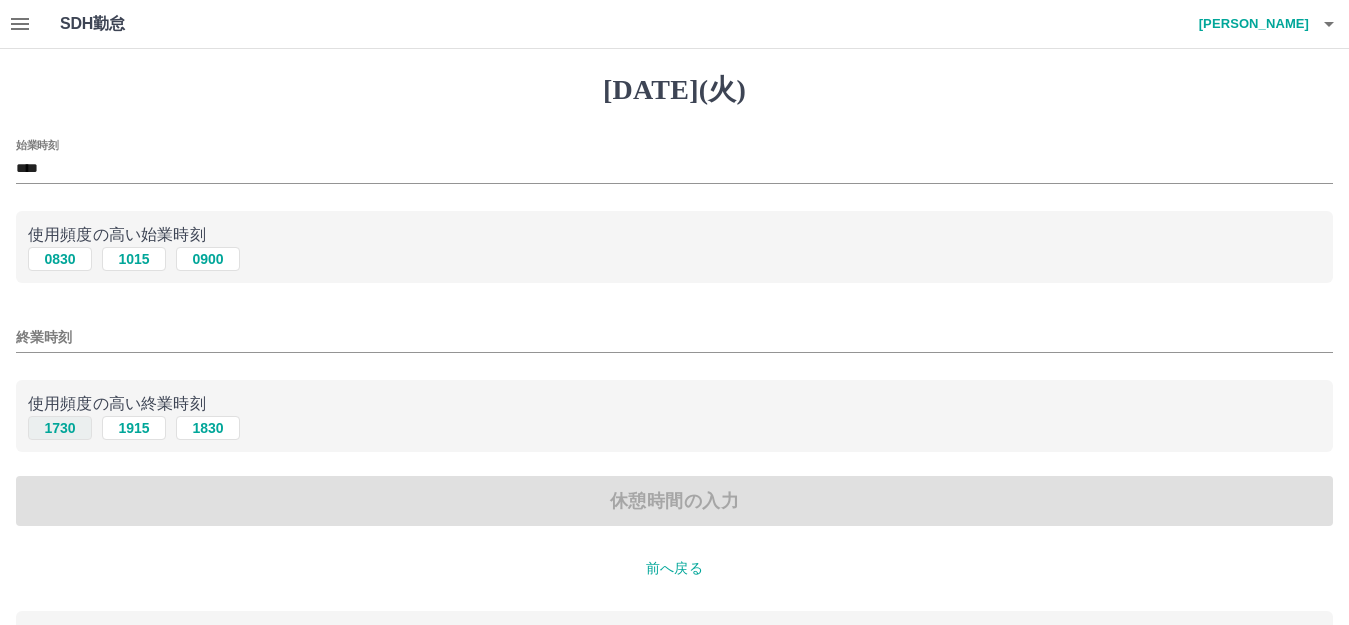click on "1730" at bounding box center [60, 428] 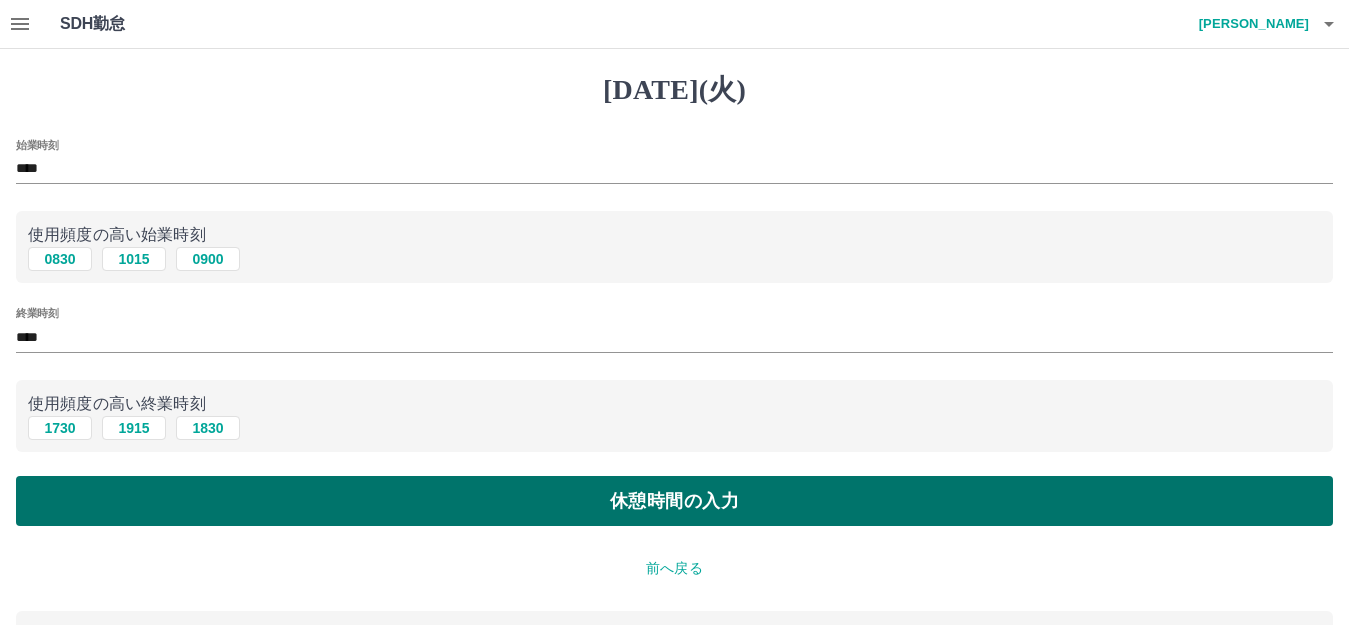 click on "休憩時間の入力" at bounding box center [674, 501] 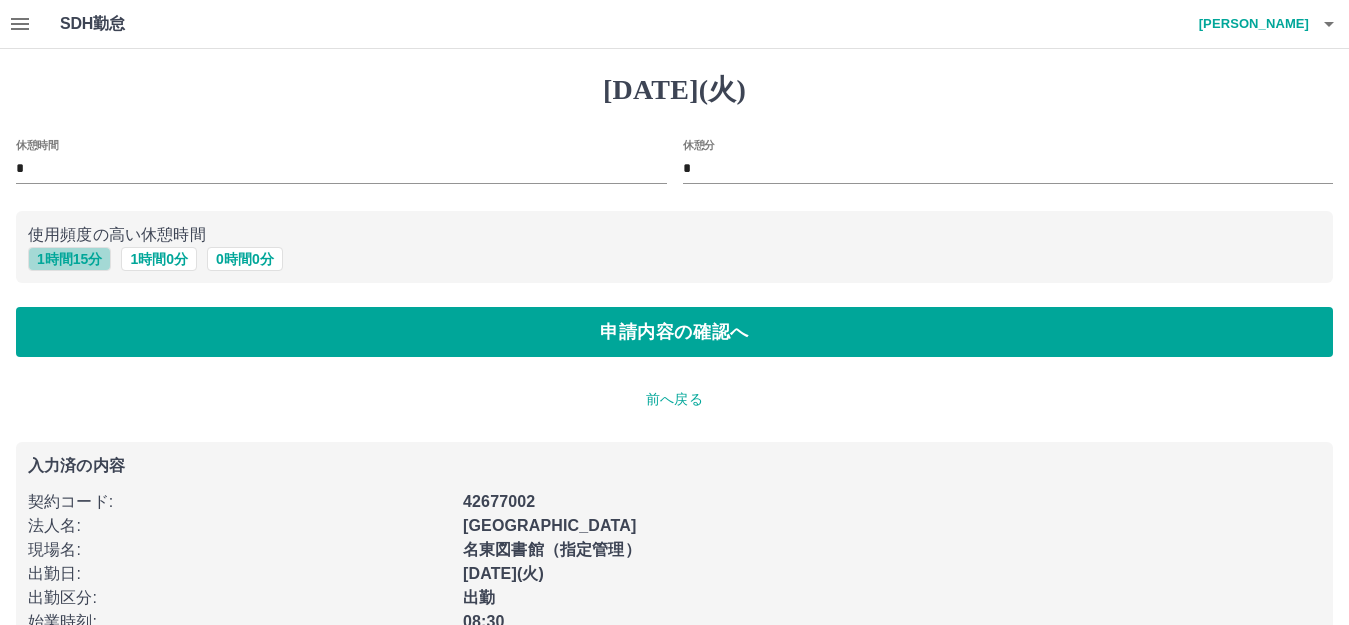 click on "1 時間 15 分" at bounding box center [69, 259] 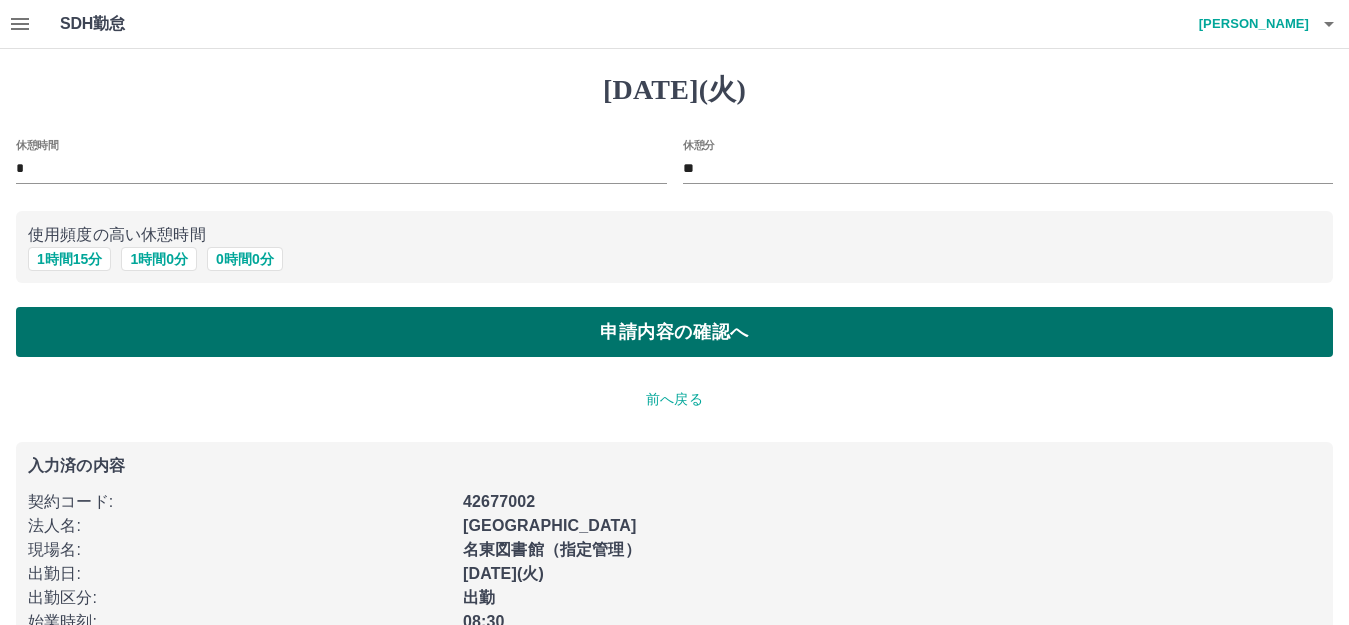 click on "申請内容の確認へ" at bounding box center [674, 332] 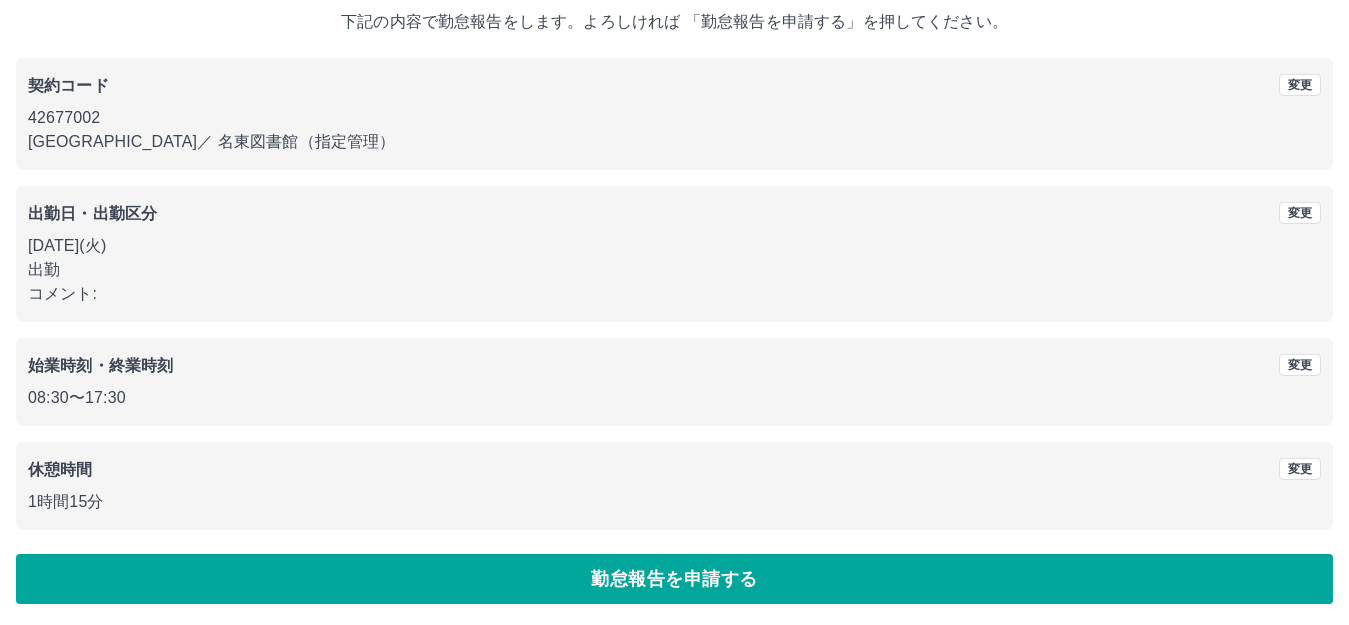 scroll, scrollTop: 124, scrollLeft: 0, axis: vertical 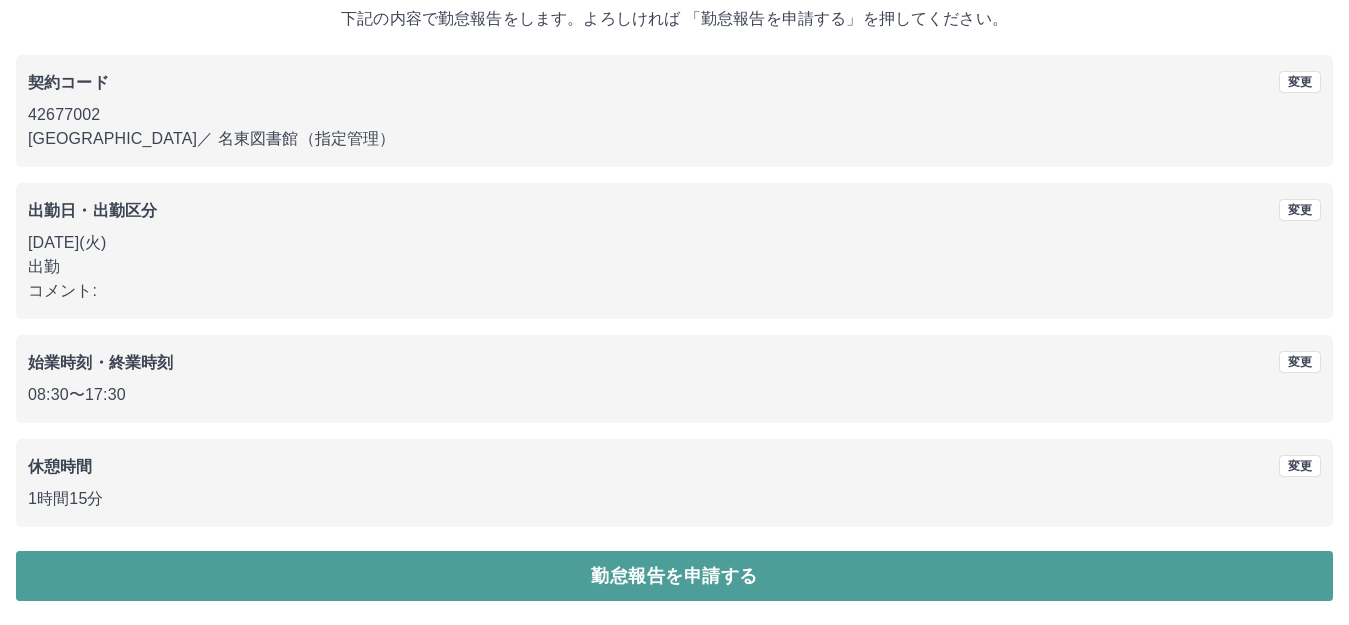 click on "勤怠報告を申請する" at bounding box center [674, 576] 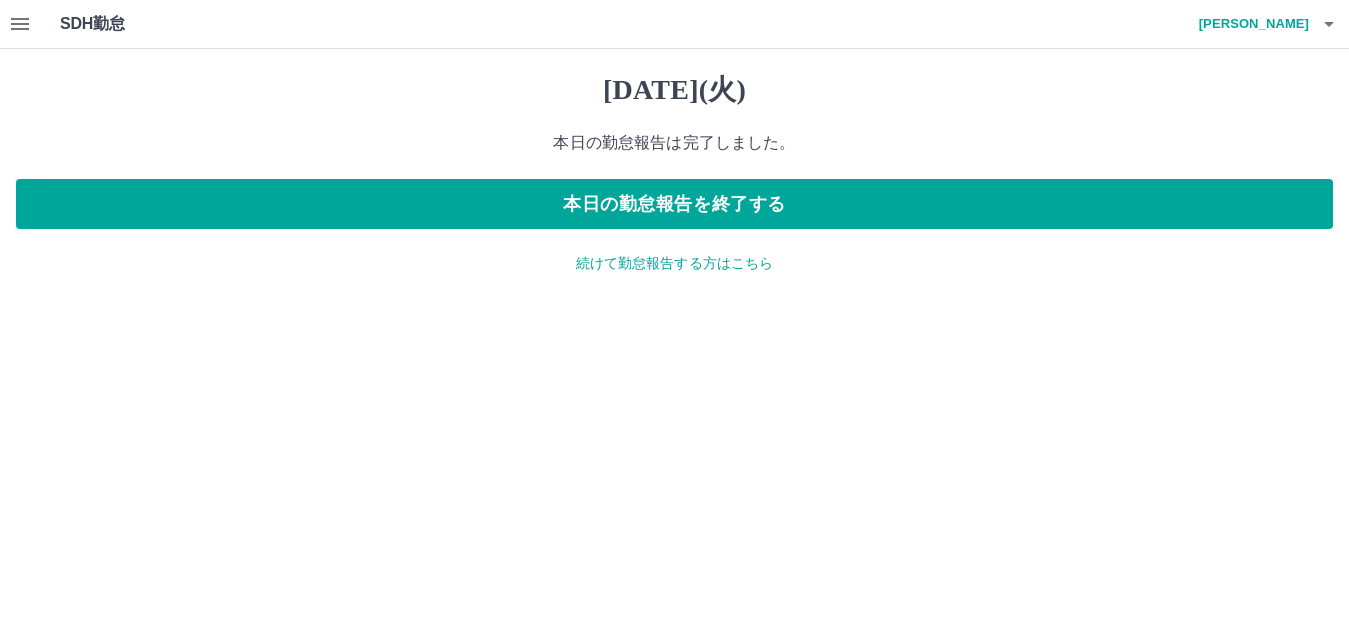 scroll, scrollTop: 0, scrollLeft: 0, axis: both 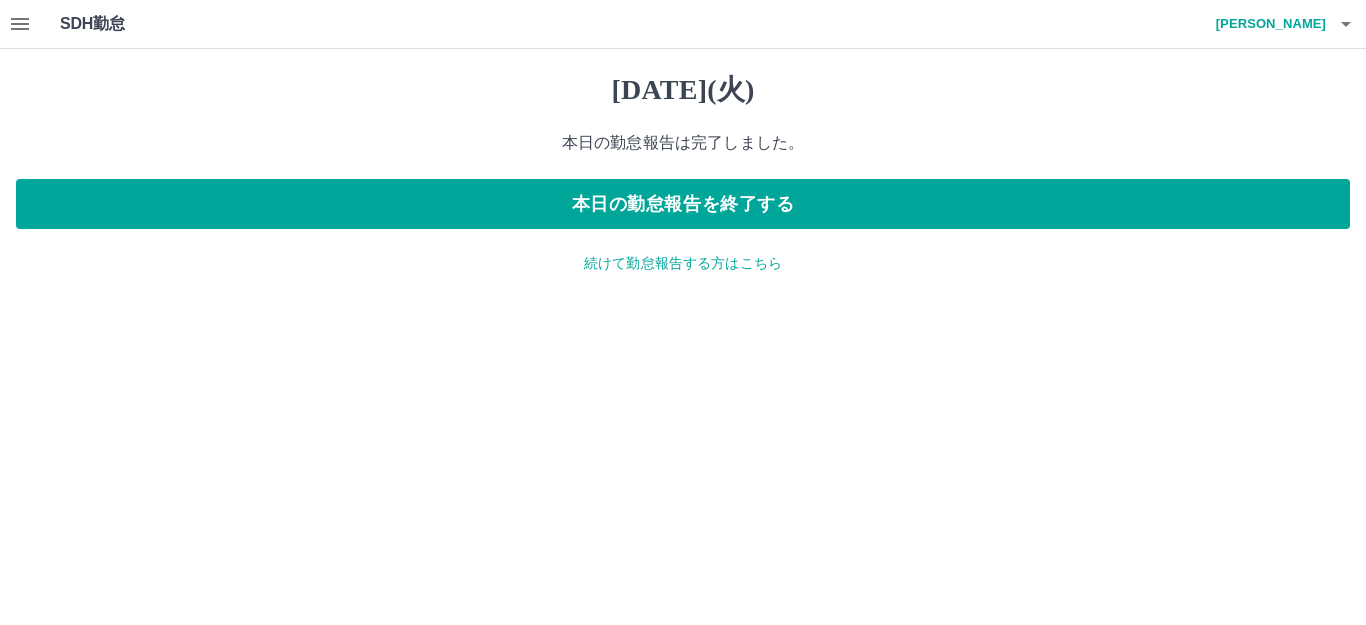 click on "続けて勤怠報告する方はこちら" at bounding box center (683, 263) 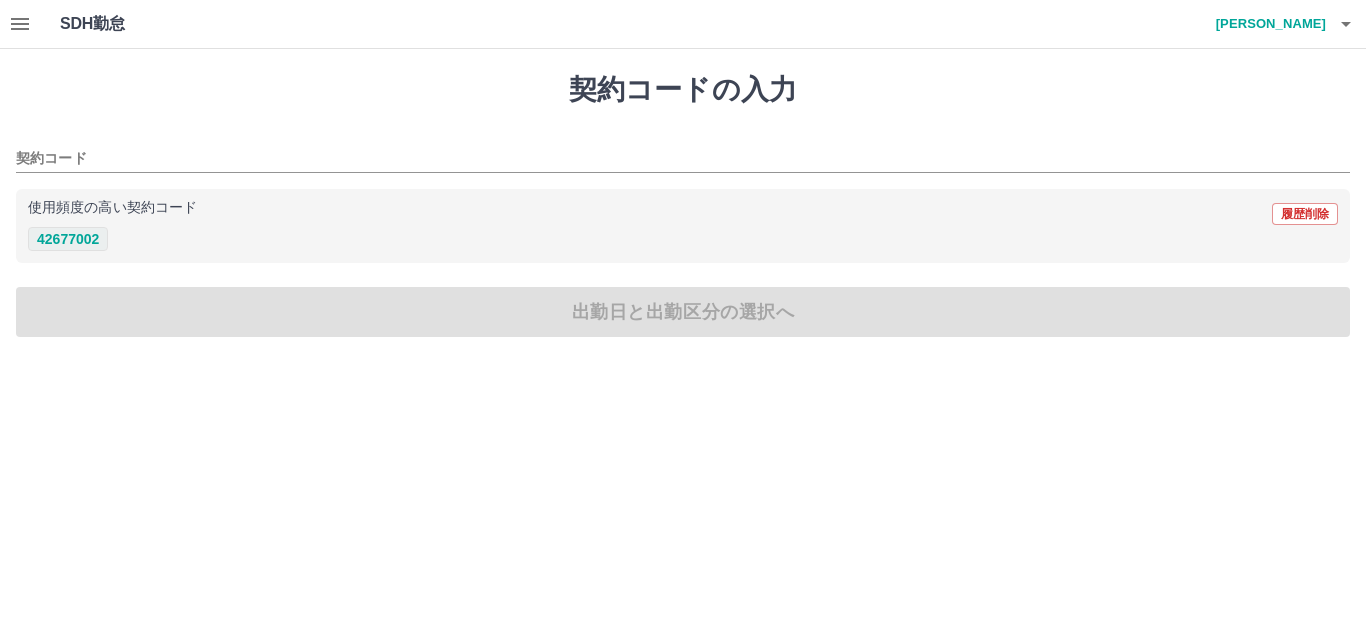 click on "42677002" at bounding box center (68, 239) 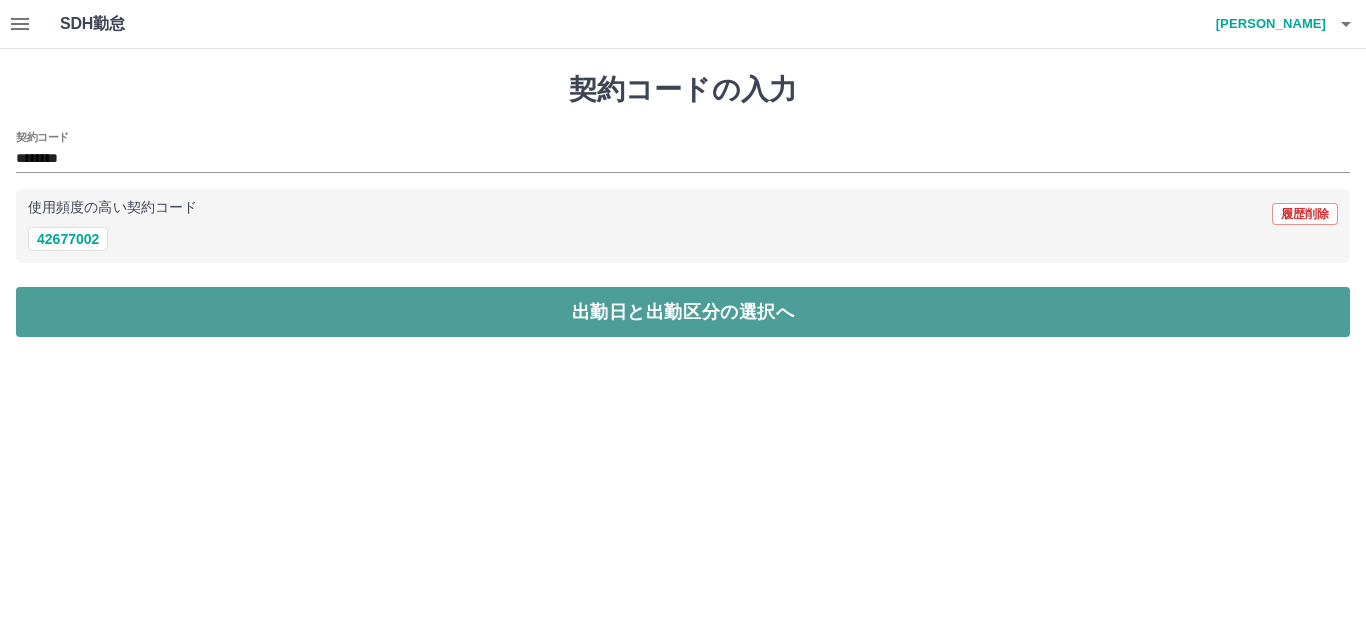 click on "出勤日と出勤区分の選択へ" at bounding box center [683, 312] 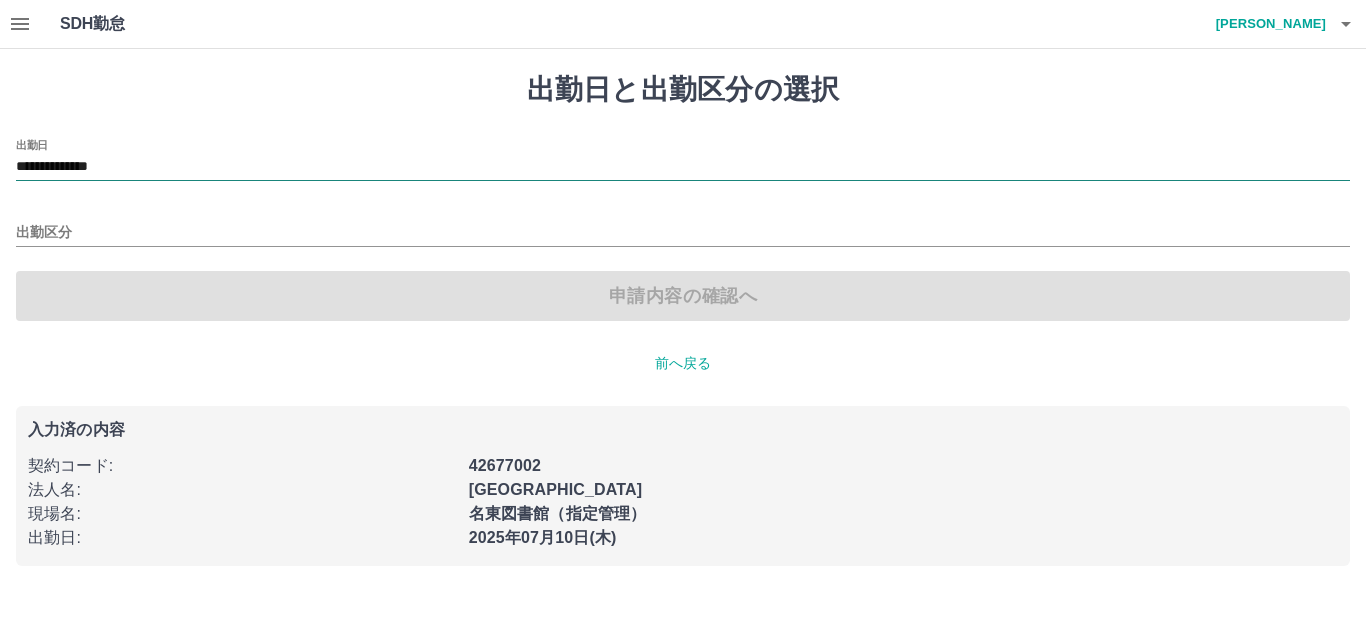 click on "**********" at bounding box center [683, 167] 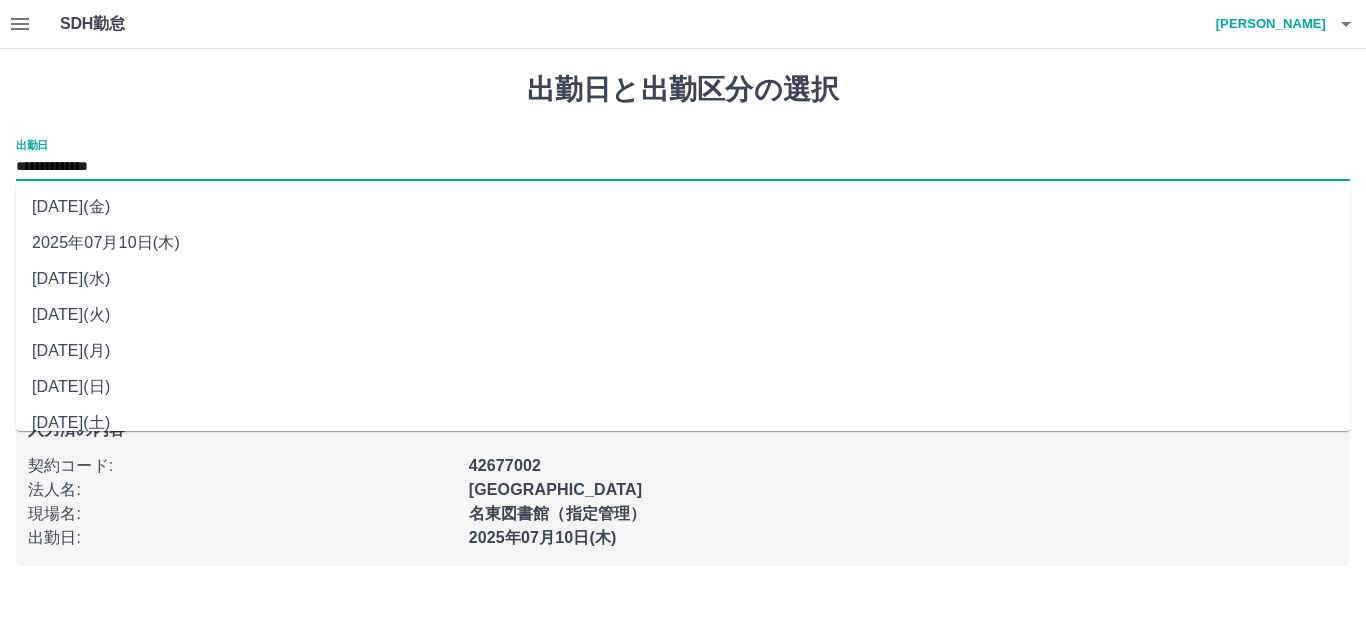 click on "2025年07月09日(水)" at bounding box center (683, 279) 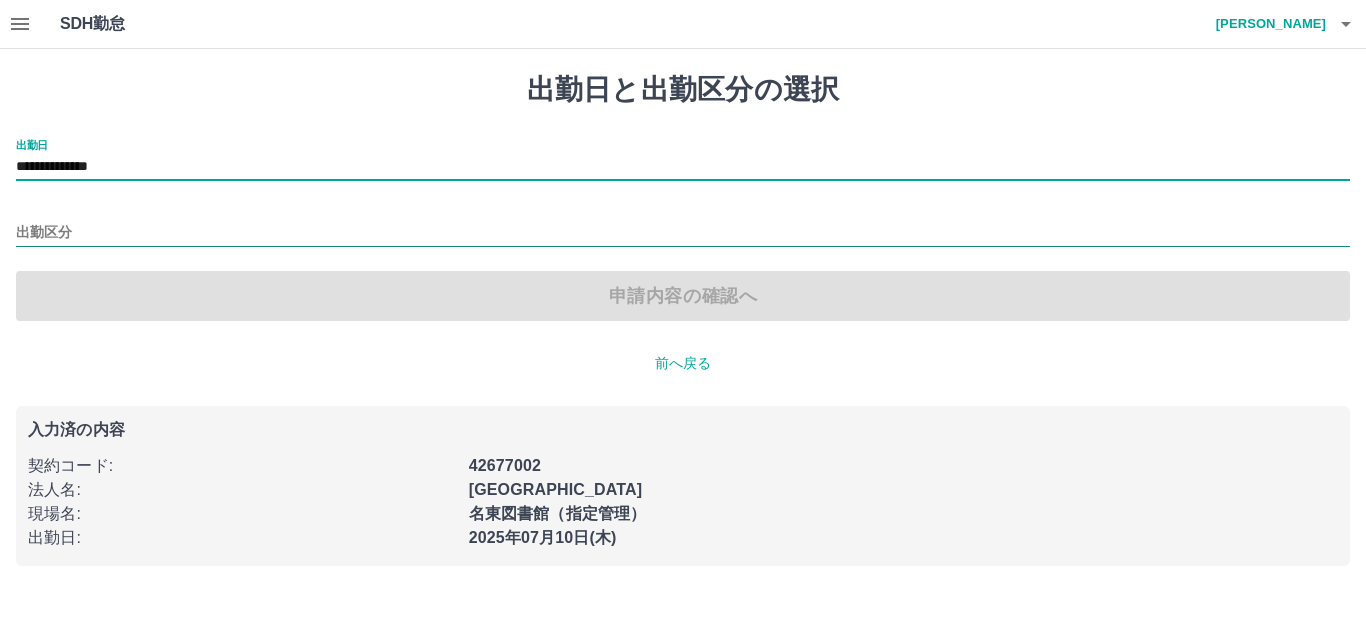 click on "出勤区分" at bounding box center (683, 233) 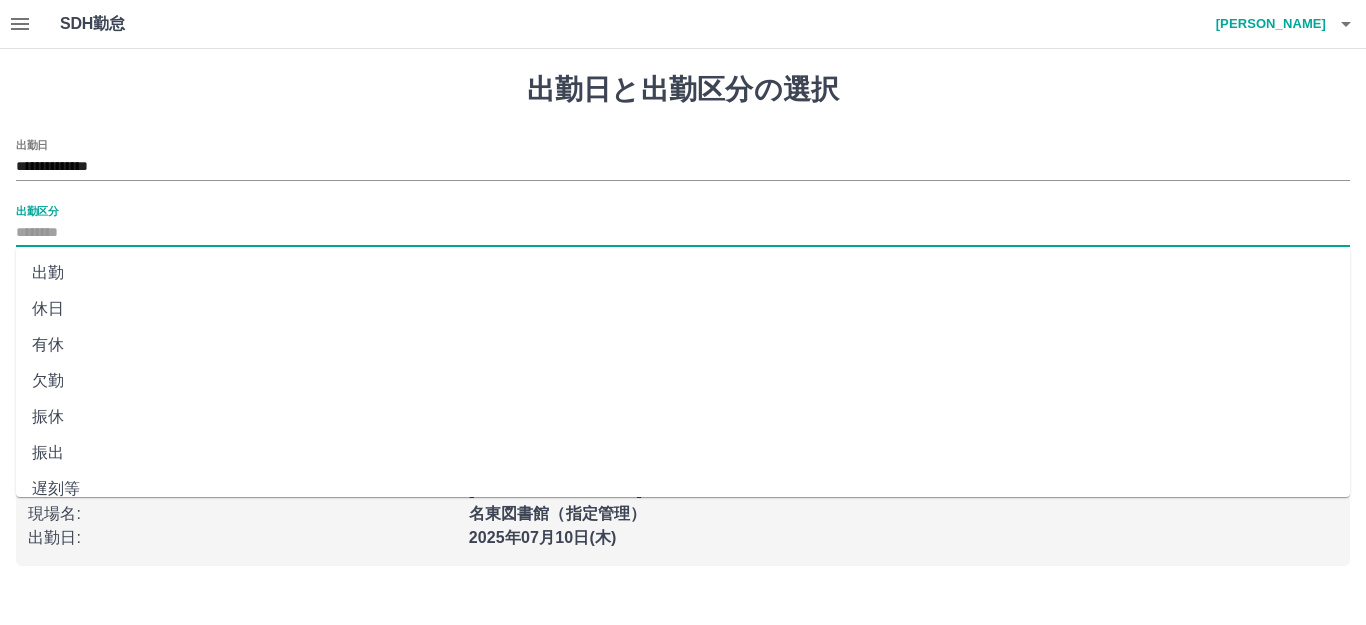 click on "出勤" at bounding box center (683, 273) 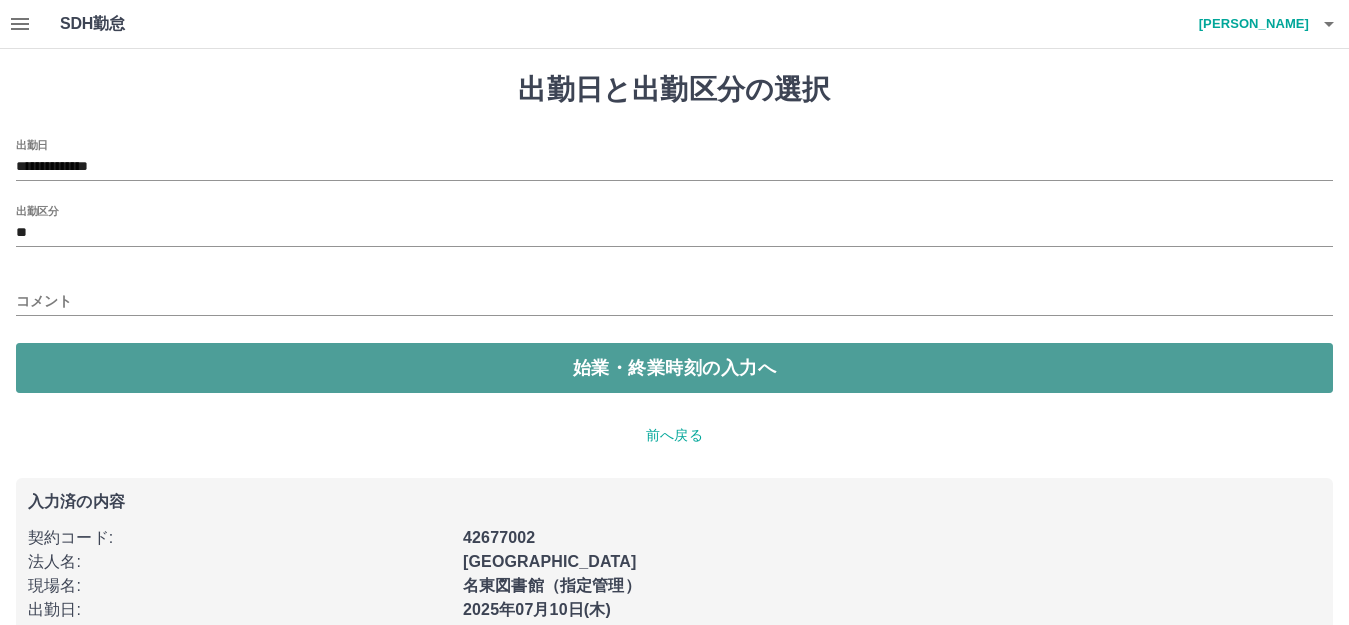click on "始業・終業時刻の入力へ" at bounding box center [674, 368] 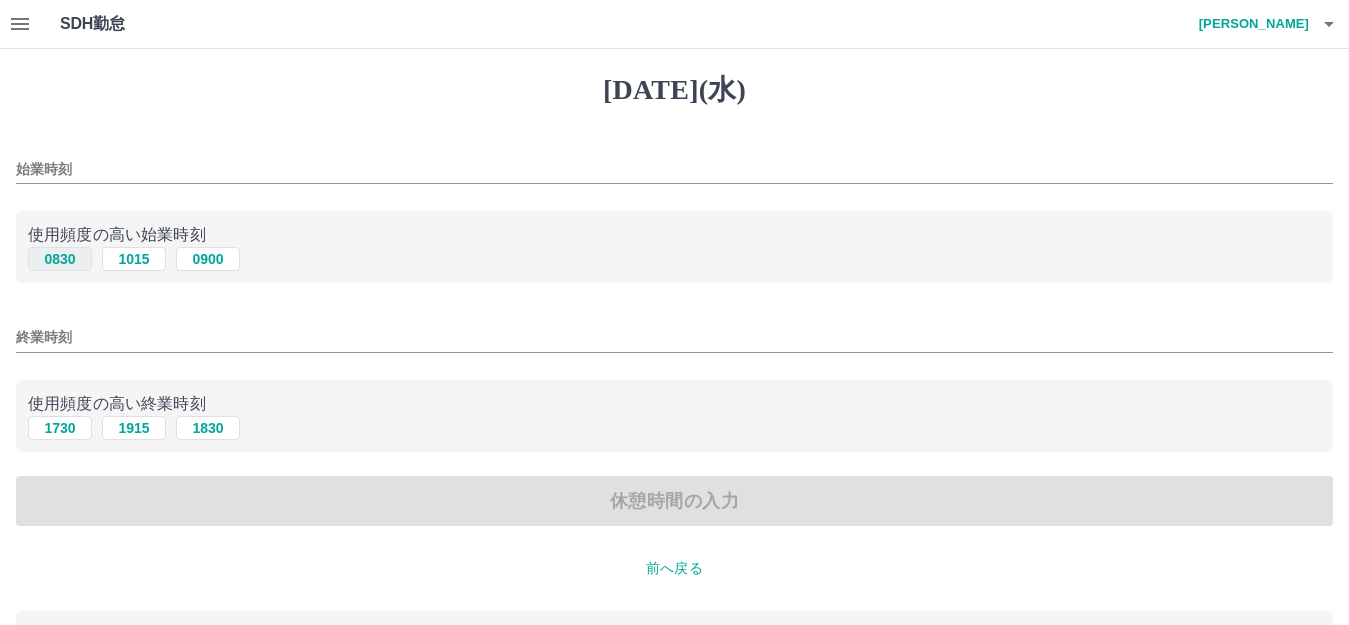 click on "0830" at bounding box center (60, 259) 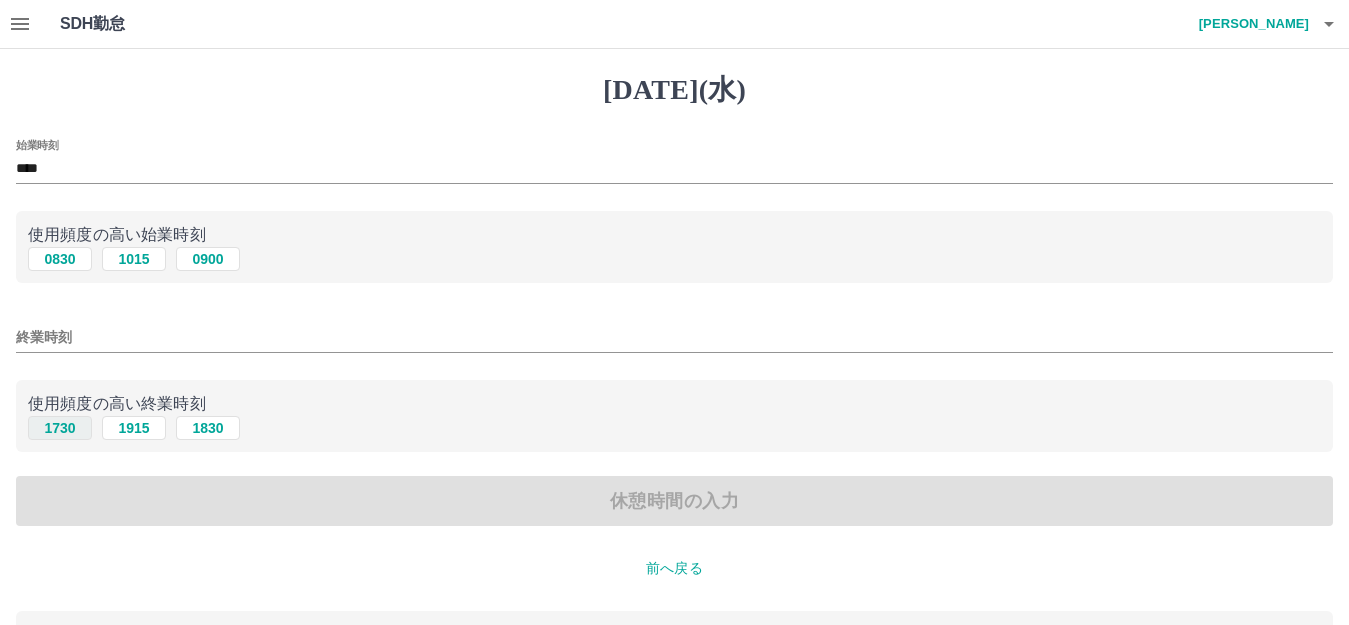 click on "1730" at bounding box center (60, 428) 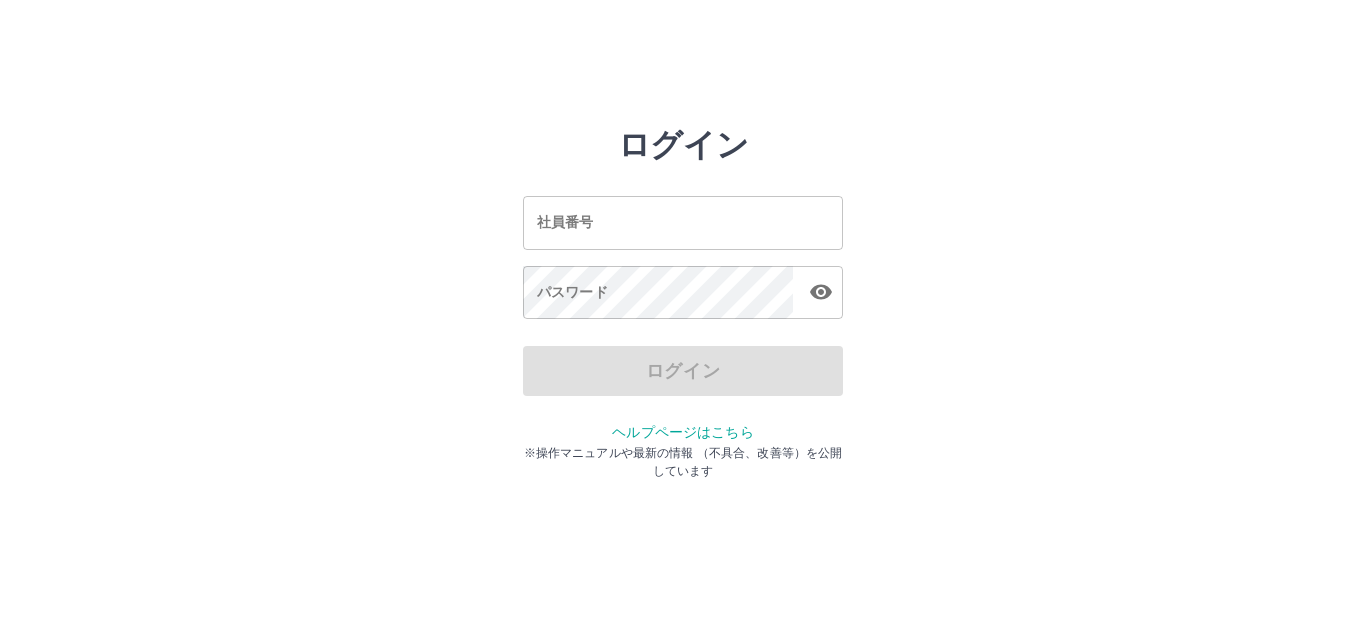 scroll, scrollTop: 0, scrollLeft: 0, axis: both 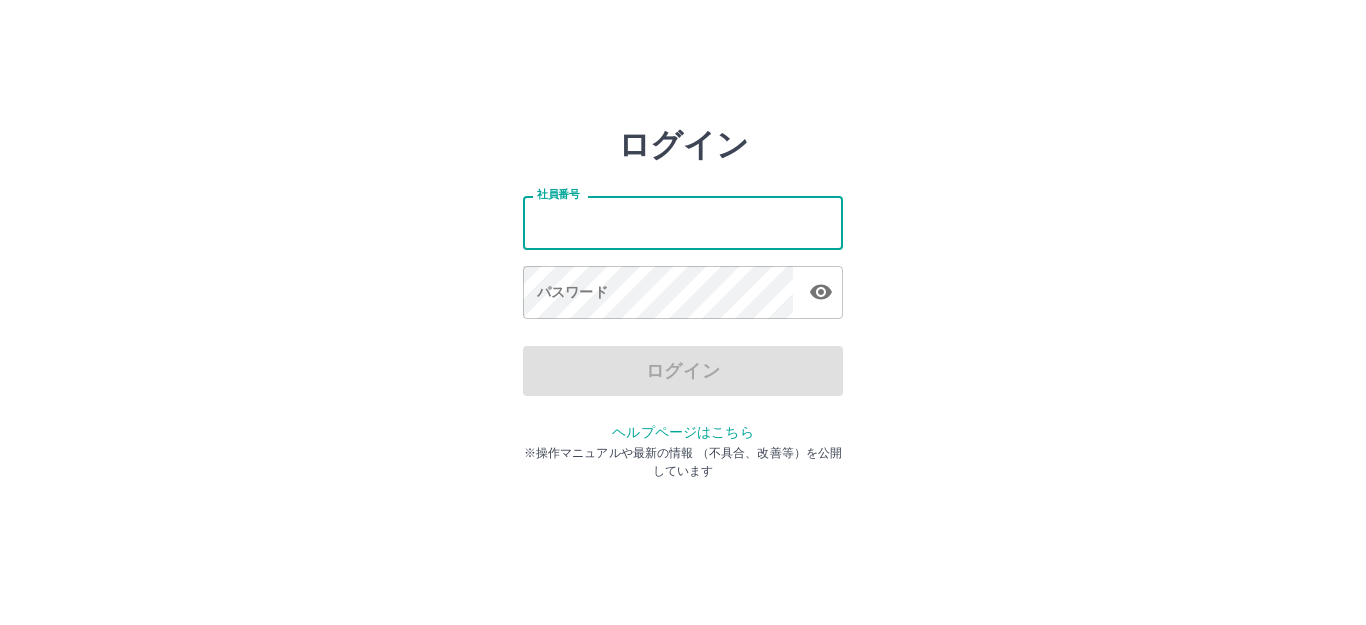 type on "*******" 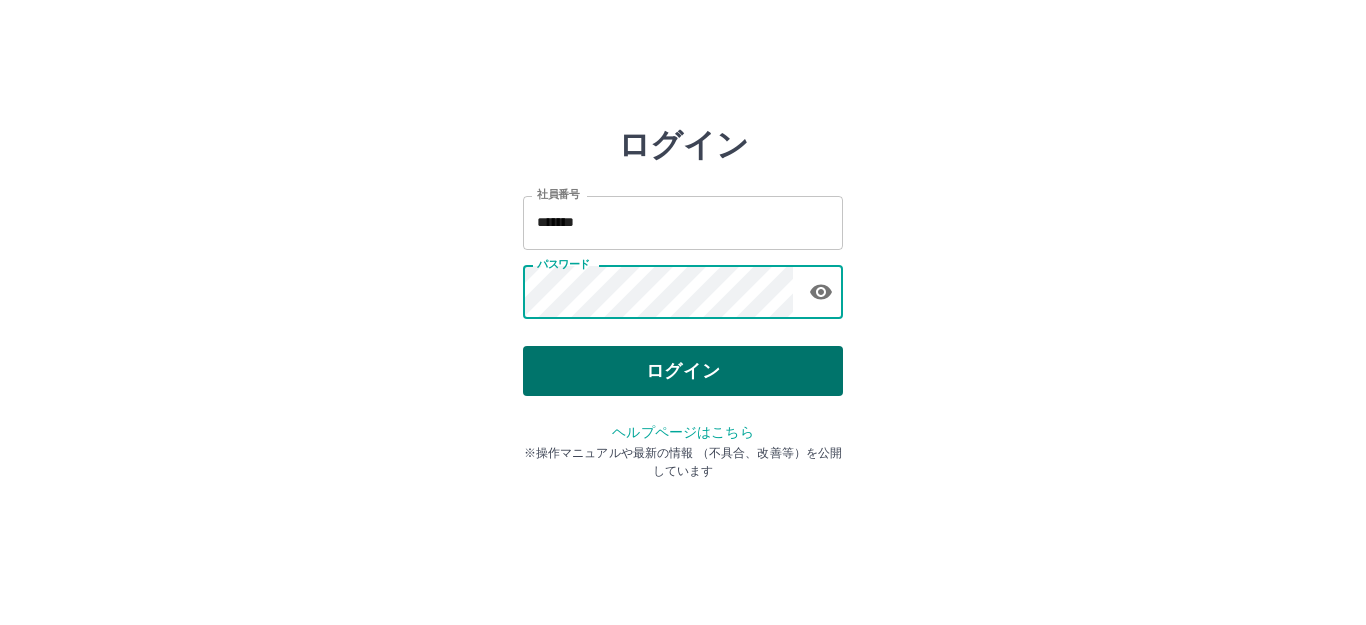 click on "ログイン" at bounding box center (683, 371) 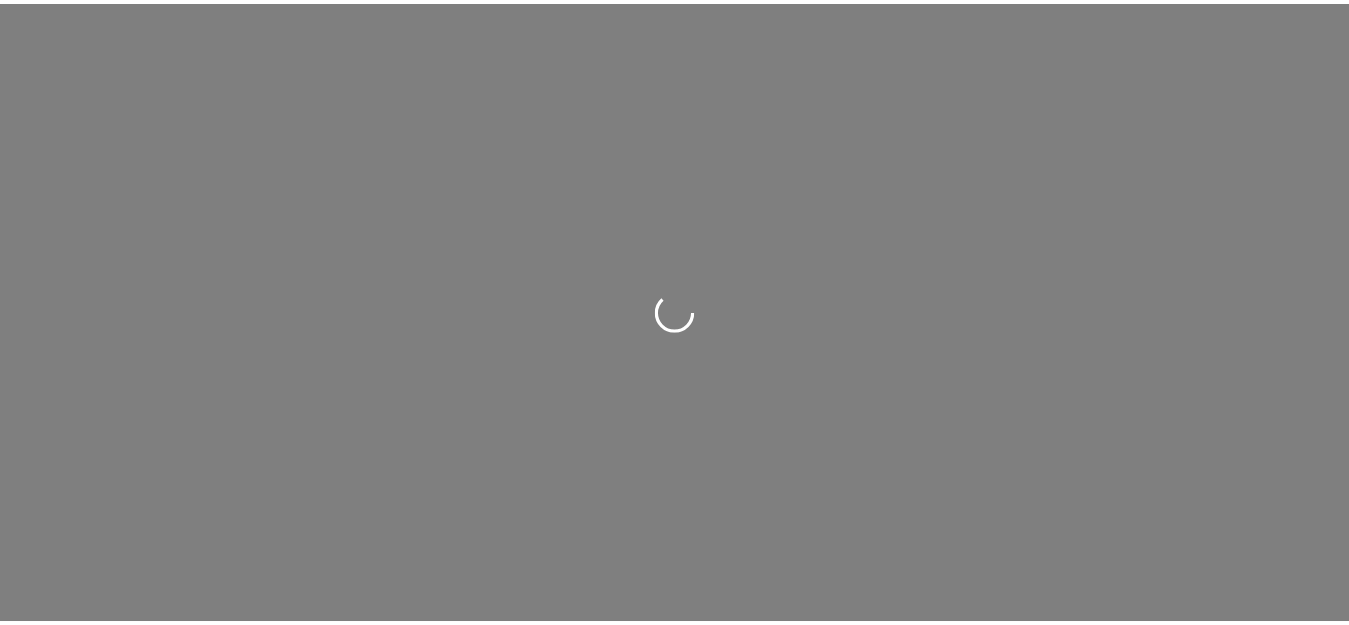 scroll, scrollTop: 0, scrollLeft: 0, axis: both 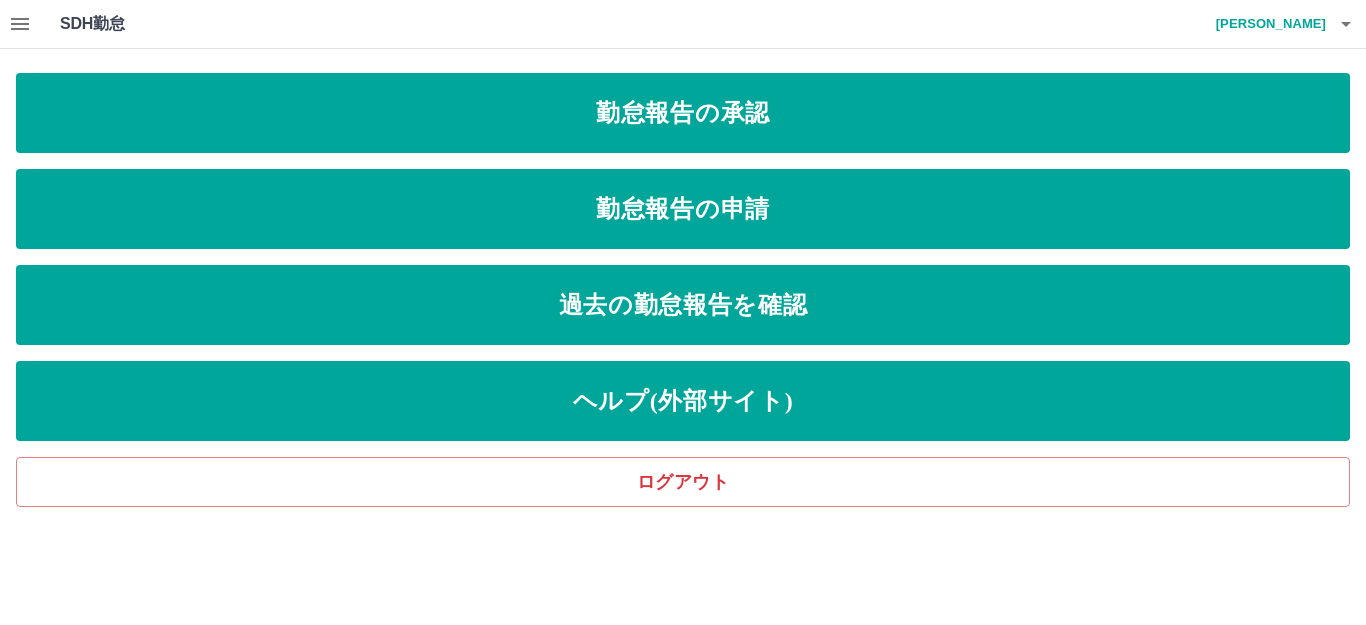 click 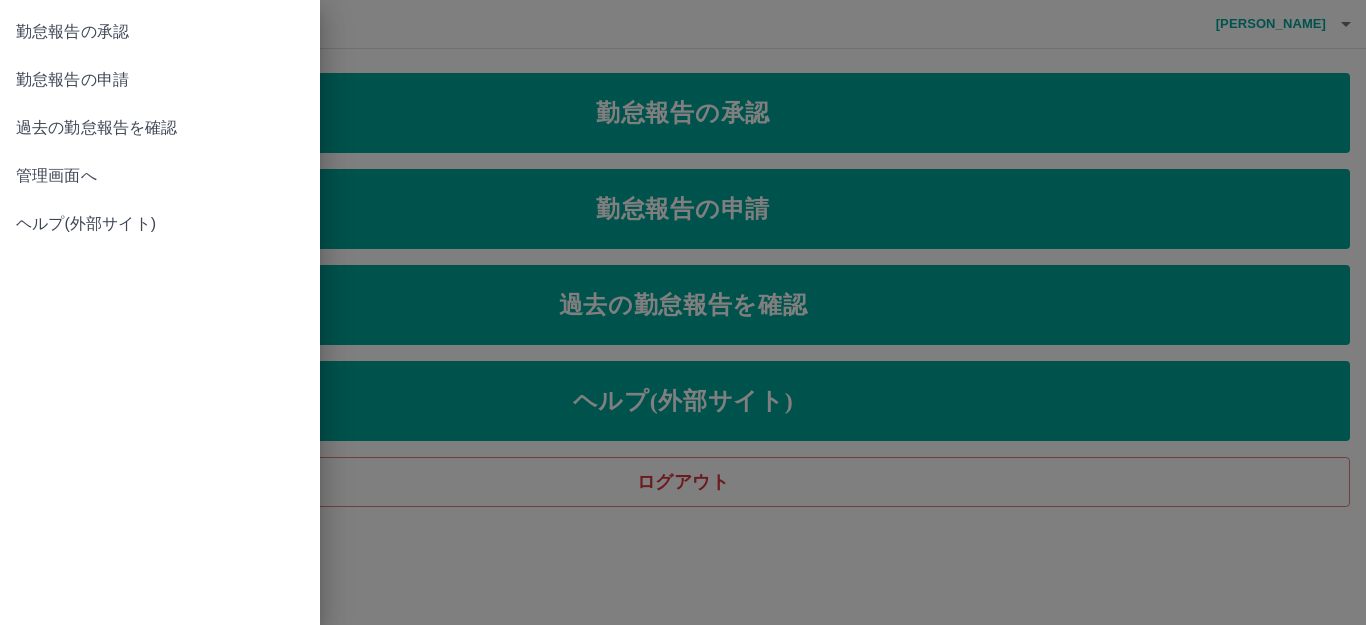 click on "管理画面へ" at bounding box center (160, 176) 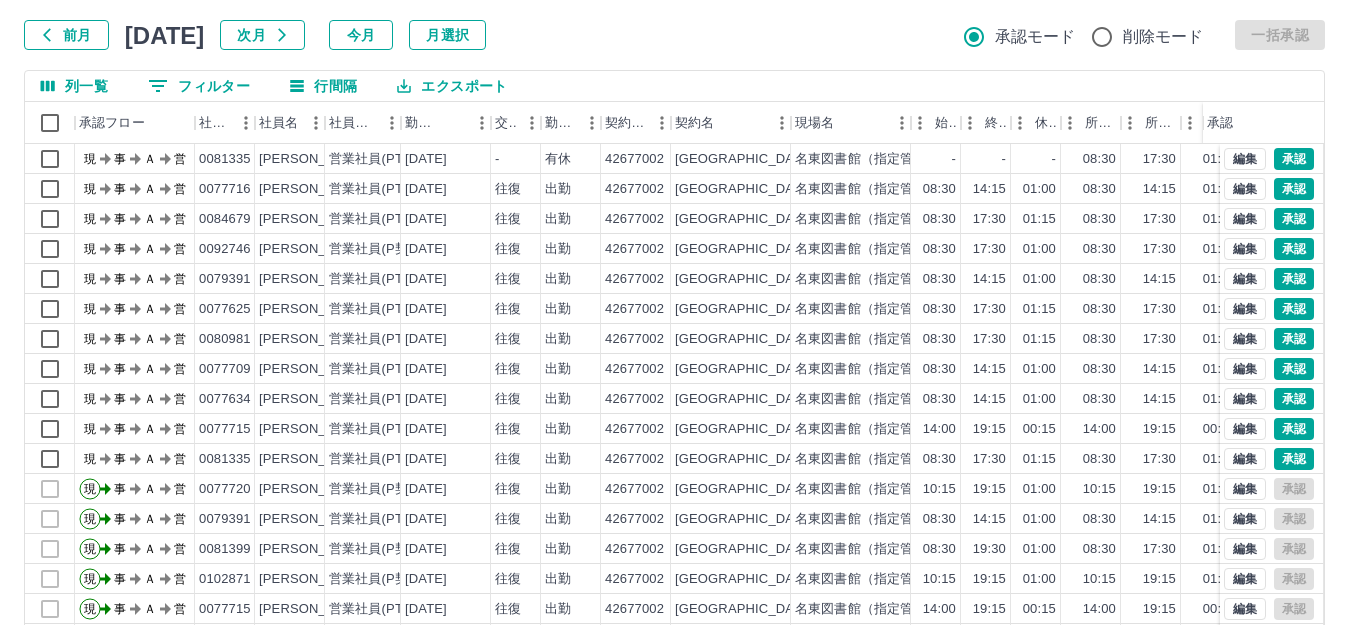 scroll, scrollTop: 220, scrollLeft: 0, axis: vertical 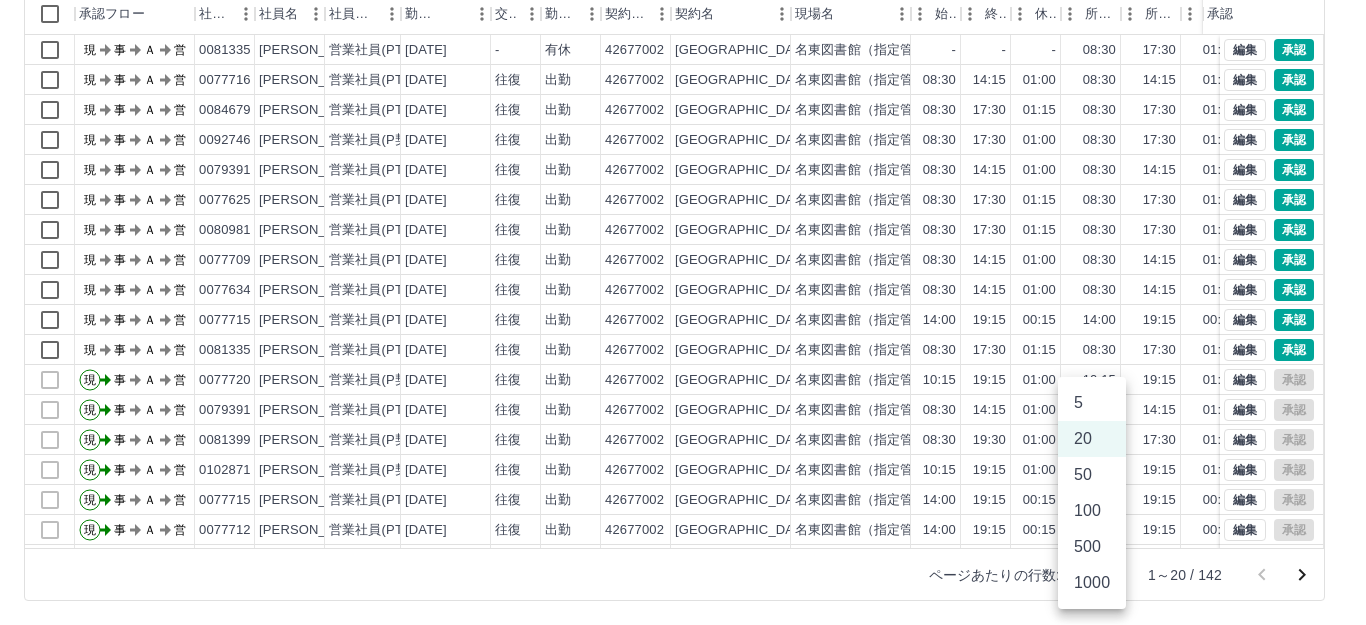 click on "SDH勤怠 熊倉　貴子 勤務実績承認 前月 2025年07月 次月 今月 月選択 承認モード 削除モード 一括承認 列一覧 0 フィルター 行間隔 エクスポート 承認フロー 社員番号 社員名 社員区分 勤務日 交通費 勤務区分 契約コード 契約名 現場名 始業 終業 休憩 所定開始 所定終業 所定休憩 拘束 勤務 遅刻等 コメント ステータス 承認 現 事 Ａ 営 0081335 荒木　敦 営業社員(PT契約) 2025-07-10  -  有休 42677002 名古屋市 名東図書館（指定管理） - - - 08:30 17:30 01:15 00:00 00:00 00:00 現場責任者承認待 現 事 Ａ 営 0077716 橋本　小夜子 営業社員(PT契約) 2025-07-10 往復 出勤 42677002 名古屋市 名東図書館（指定管理） 08:30 14:15 01:00 08:30 14:15 01:00 05:45 04:45 00:00 現場責任者承認待 現 事 Ａ 営 0084679 青木　拓海 営業社員(PT契約) 2025-07-10 往復 出勤 42677002 名古屋市 名東図書館（指定管理） 08:30 17:30 01:15" at bounding box center [683, 202] 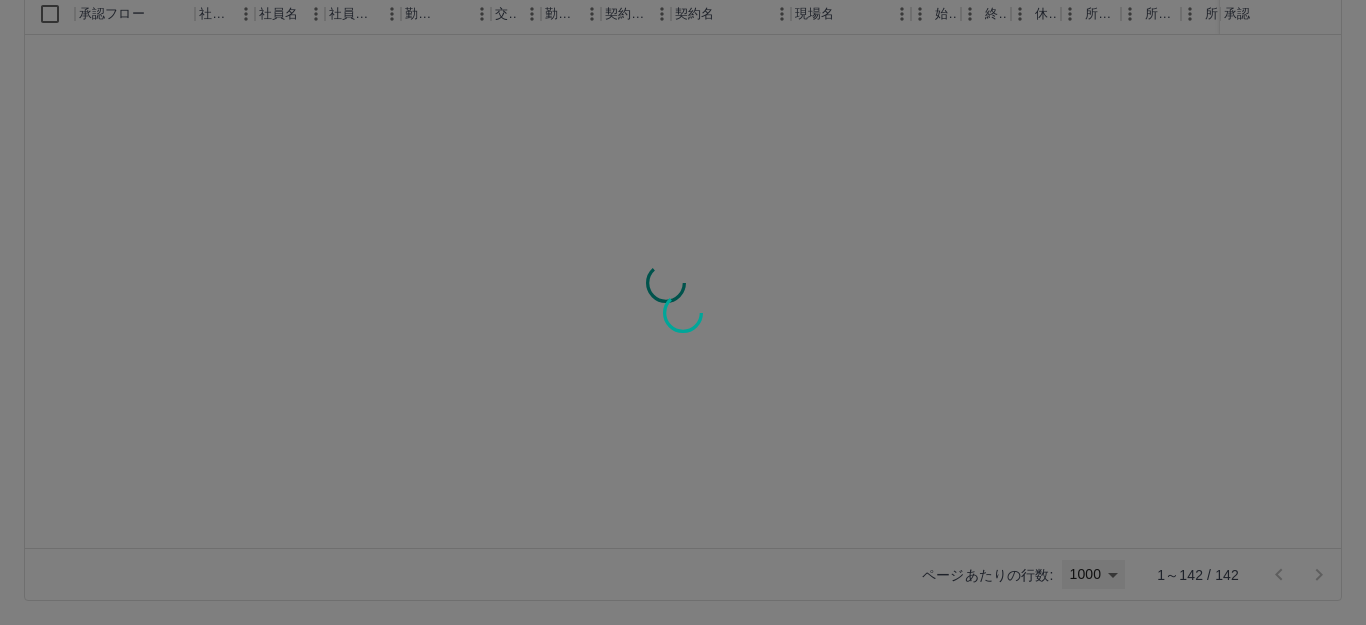 type on "****" 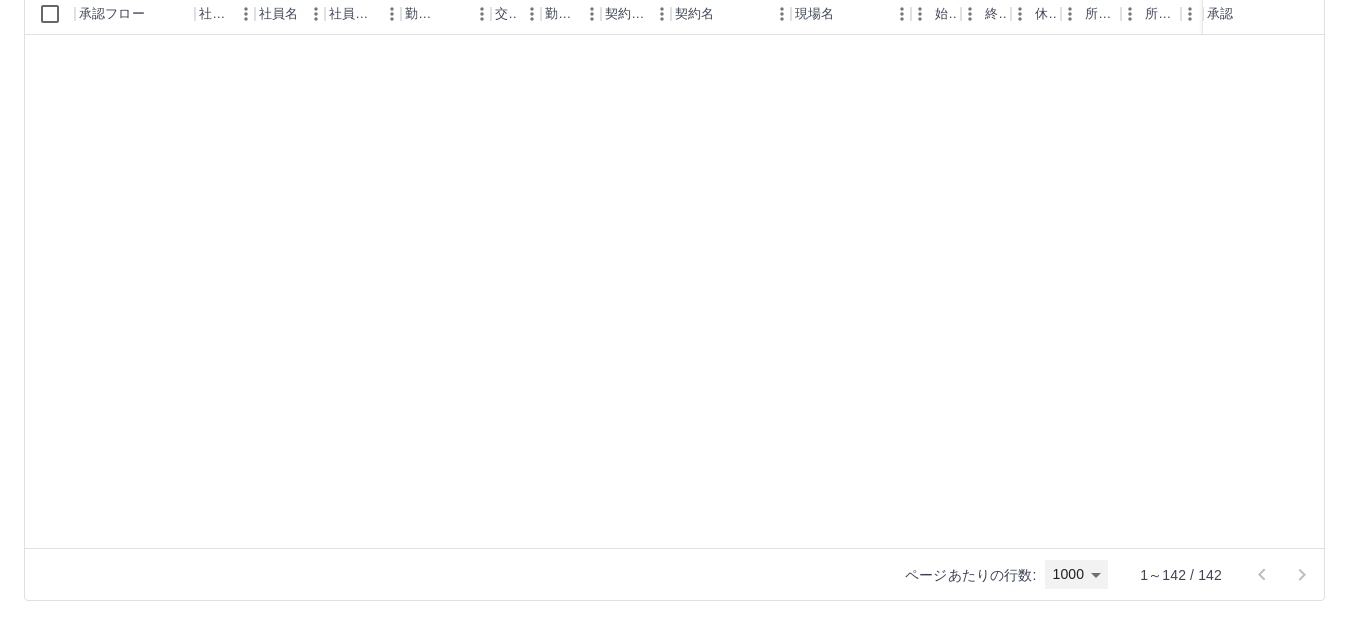 scroll, scrollTop: 3764, scrollLeft: 0, axis: vertical 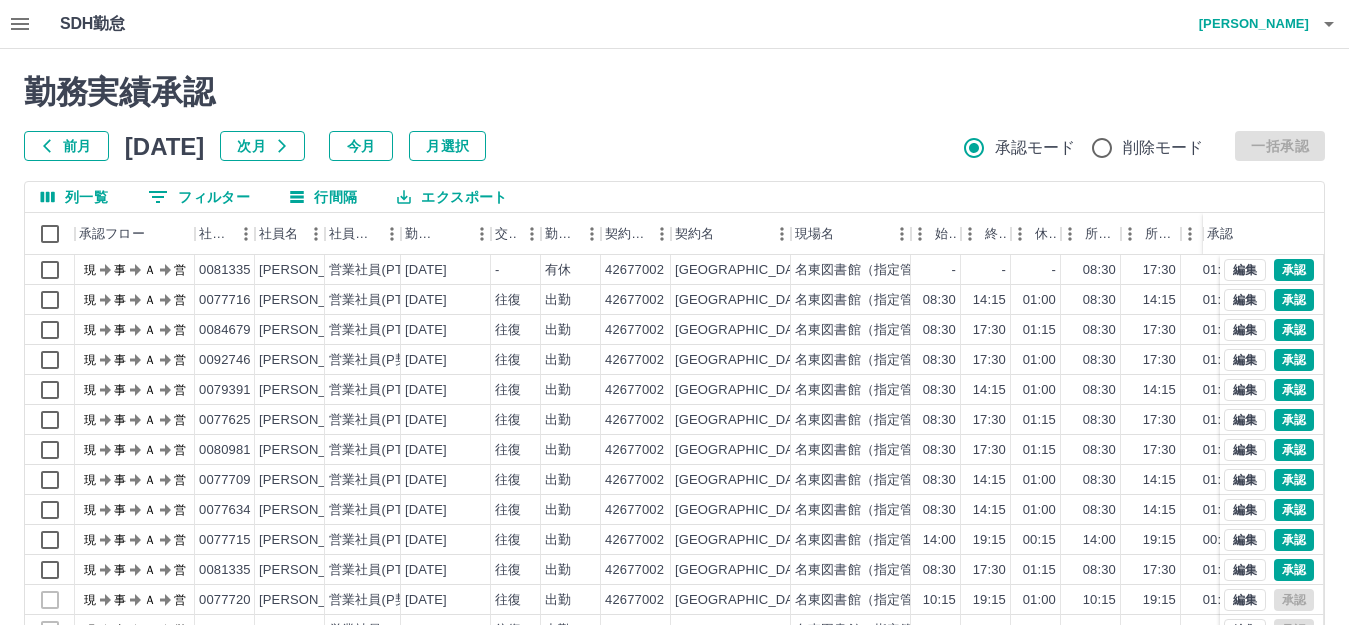 click 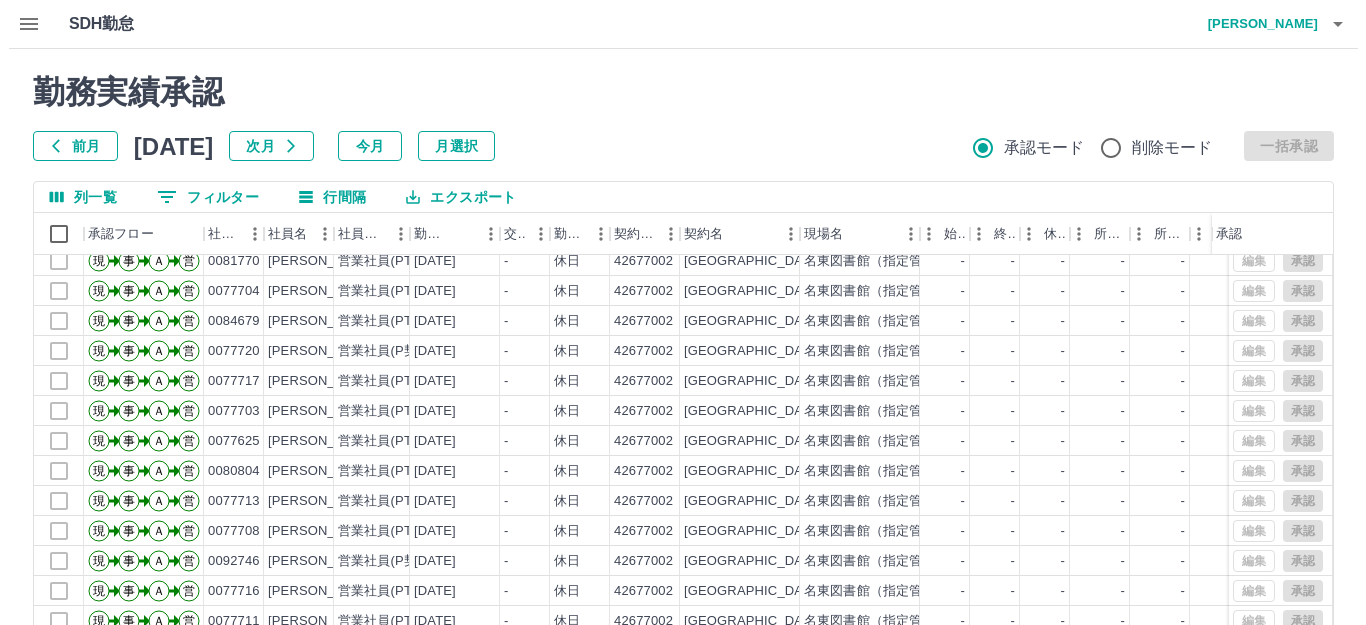 scroll, scrollTop: 300, scrollLeft: 0, axis: vertical 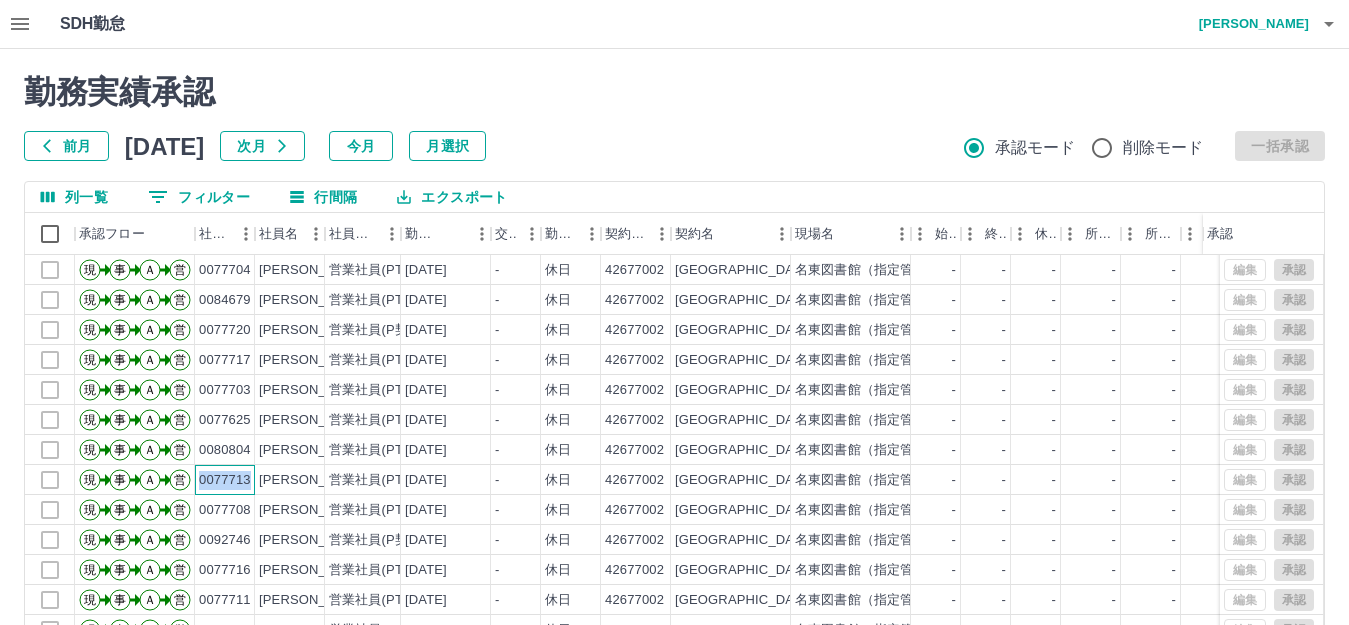 drag, startPoint x: 200, startPoint y: 481, endPoint x: 248, endPoint y: 481, distance: 48 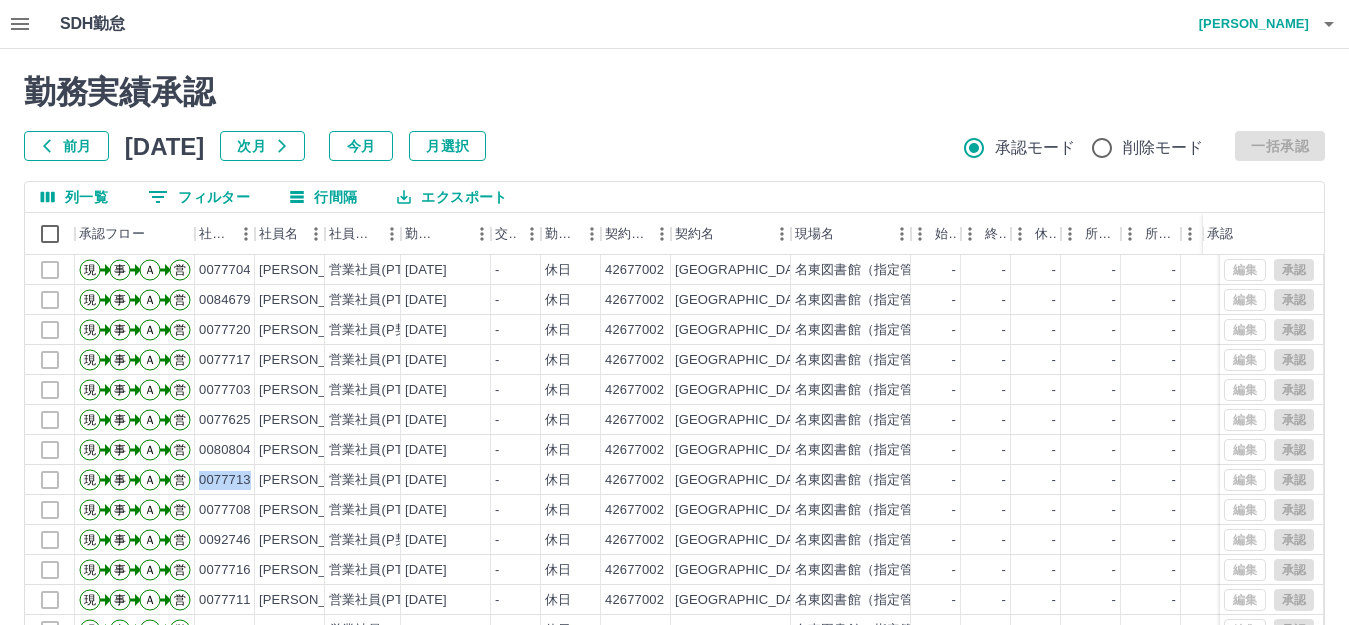 click 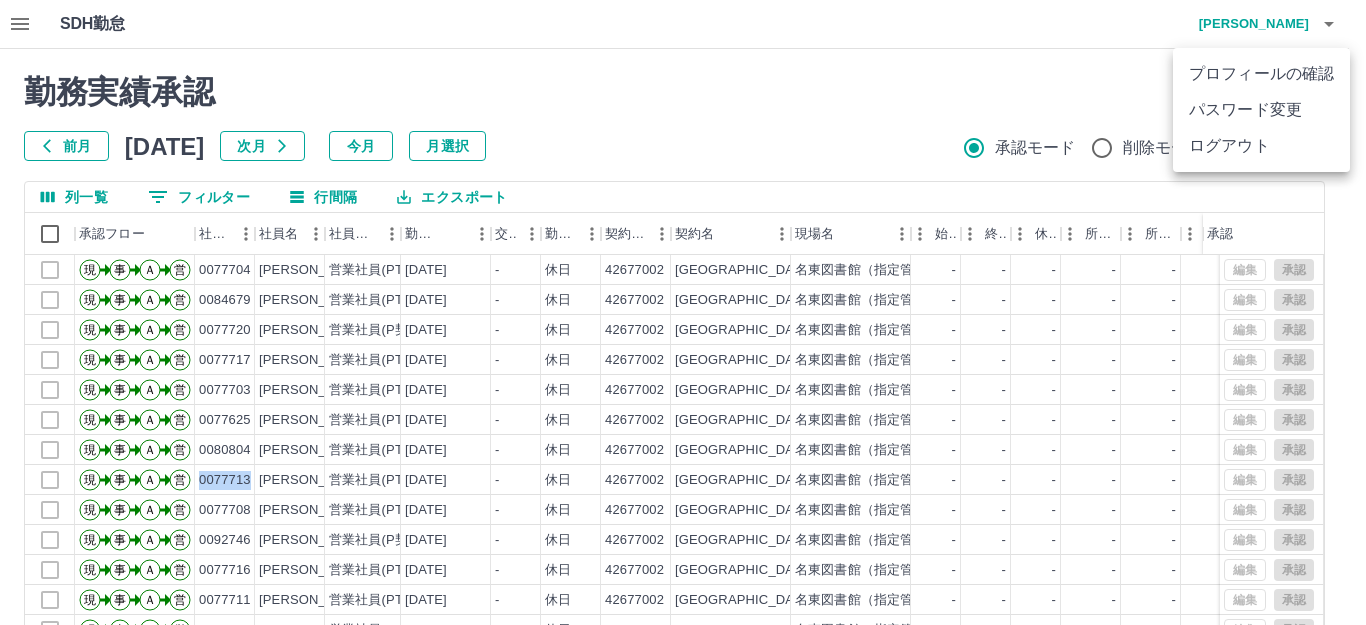 click on "ログアウト" at bounding box center (1261, 146) 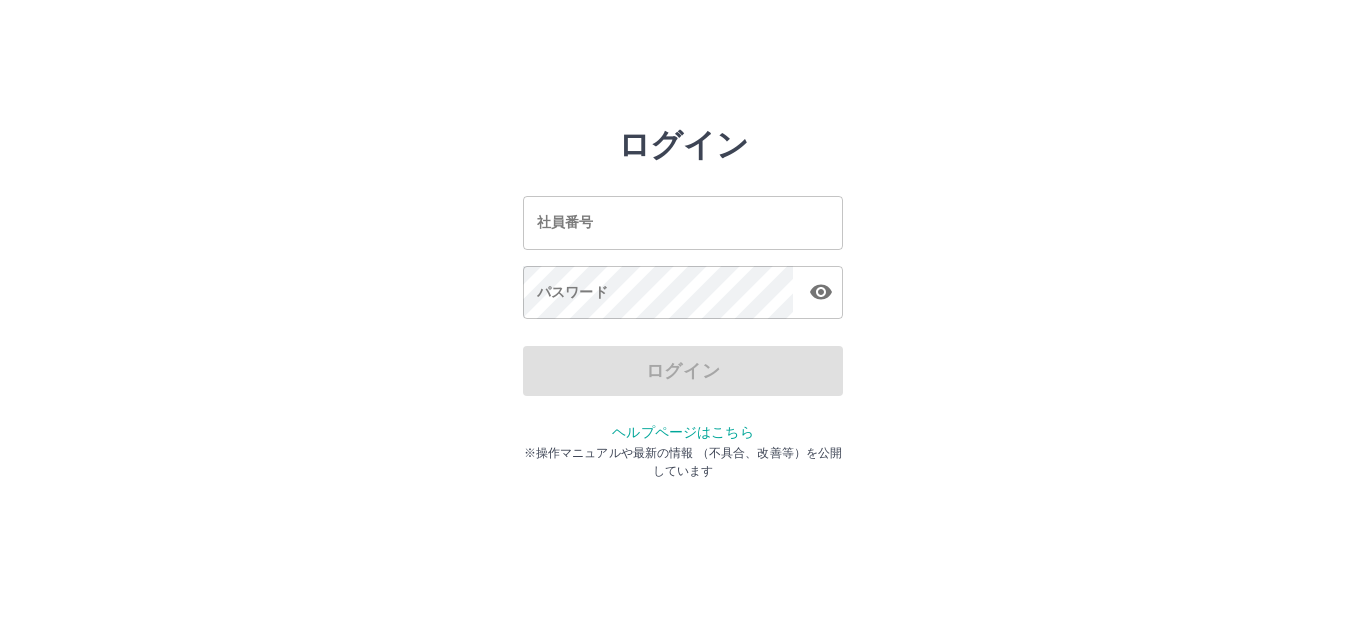 scroll, scrollTop: 0, scrollLeft: 0, axis: both 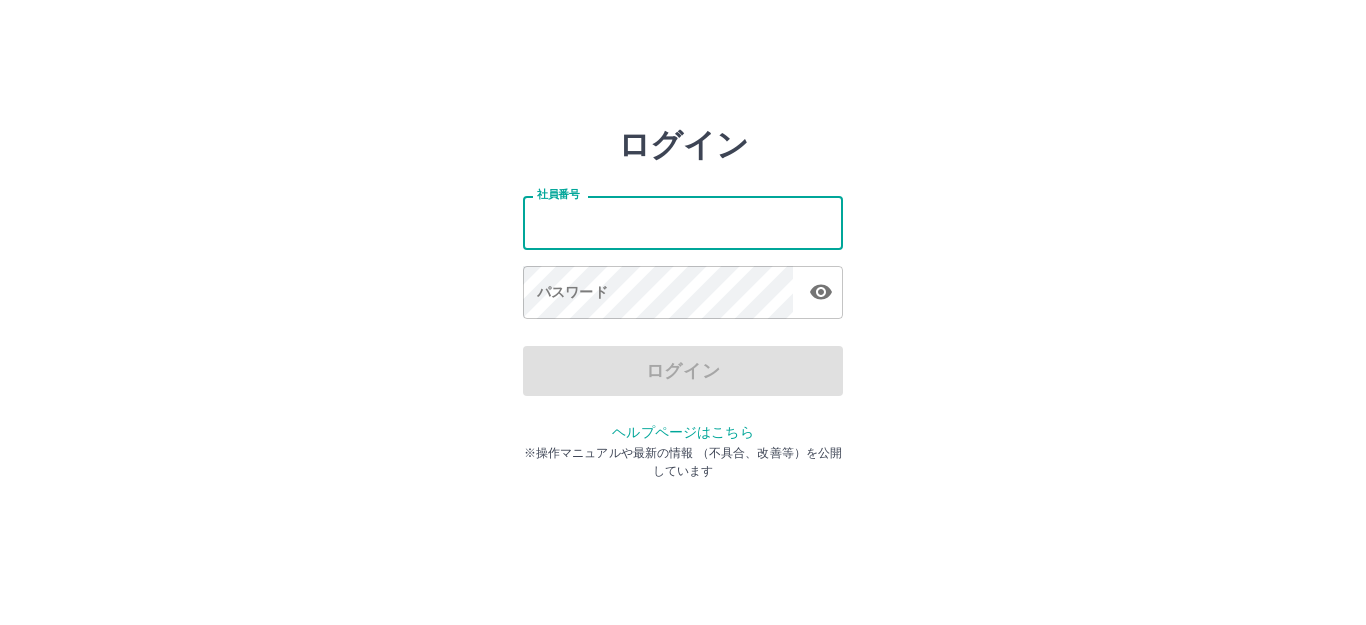 paste on "*******" 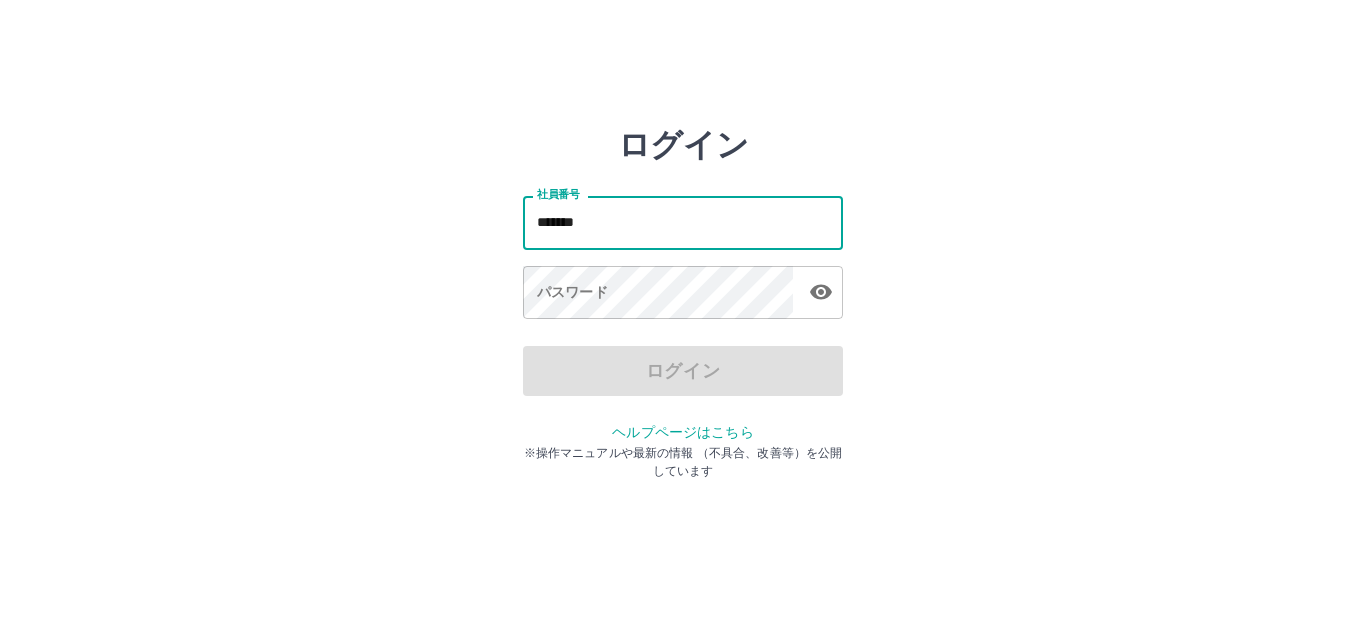 type on "*******" 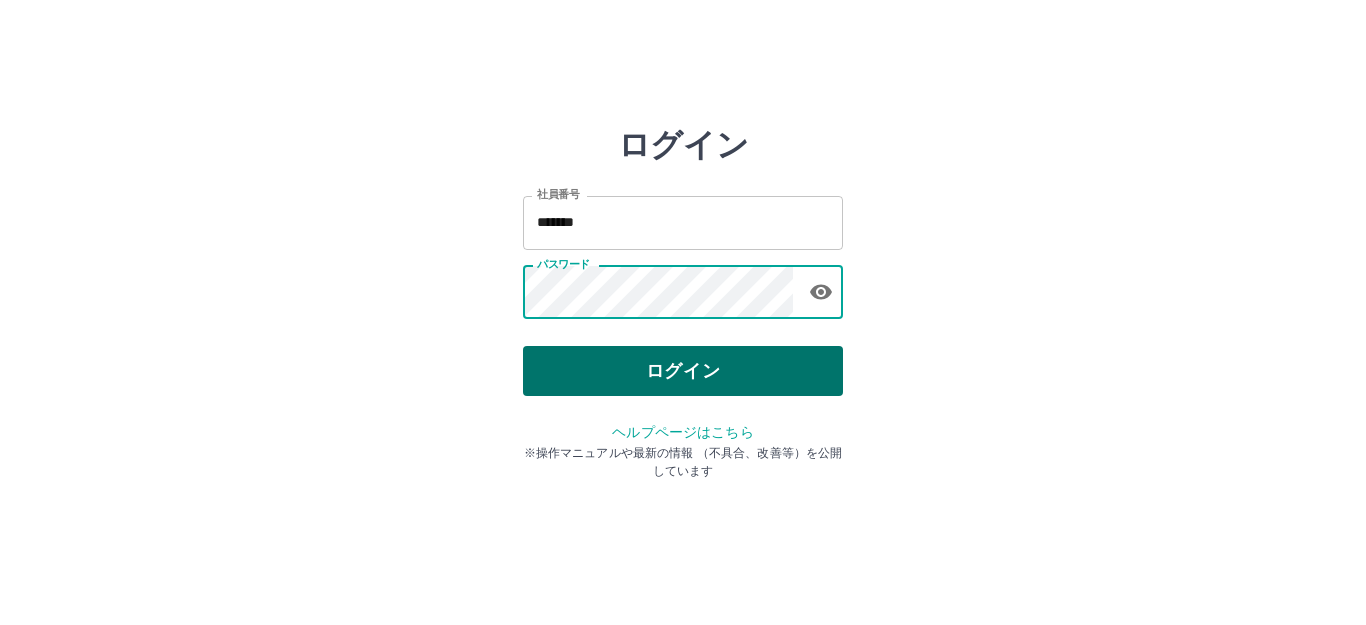 click on "ログイン" at bounding box center [683, 371] 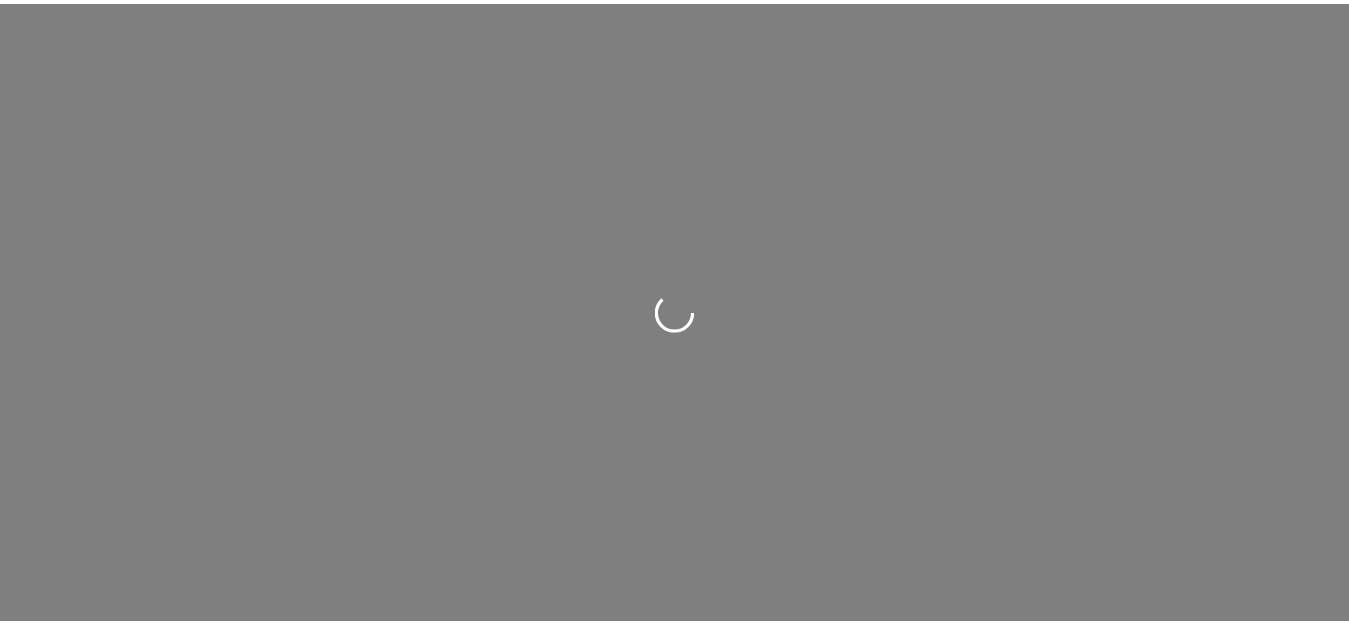 scroll, scrollTop: 0, scrollLeft: 0, axis: both 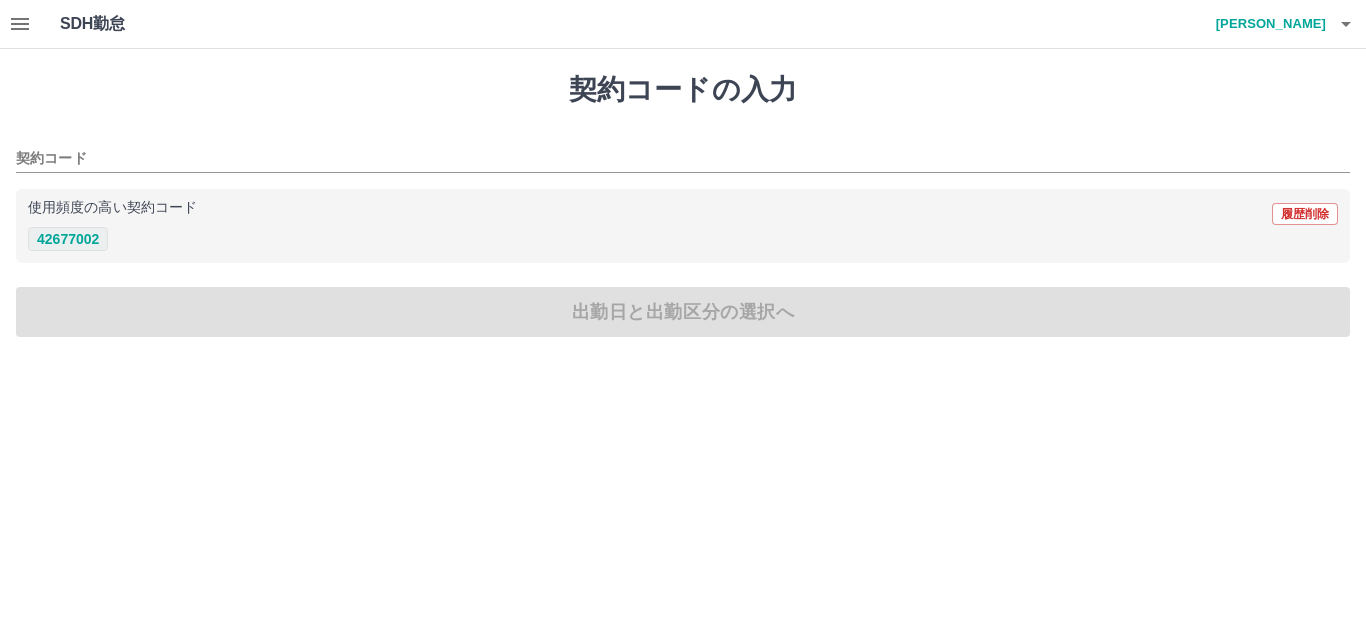 click on "42677002" at bounding box center [68, 239] 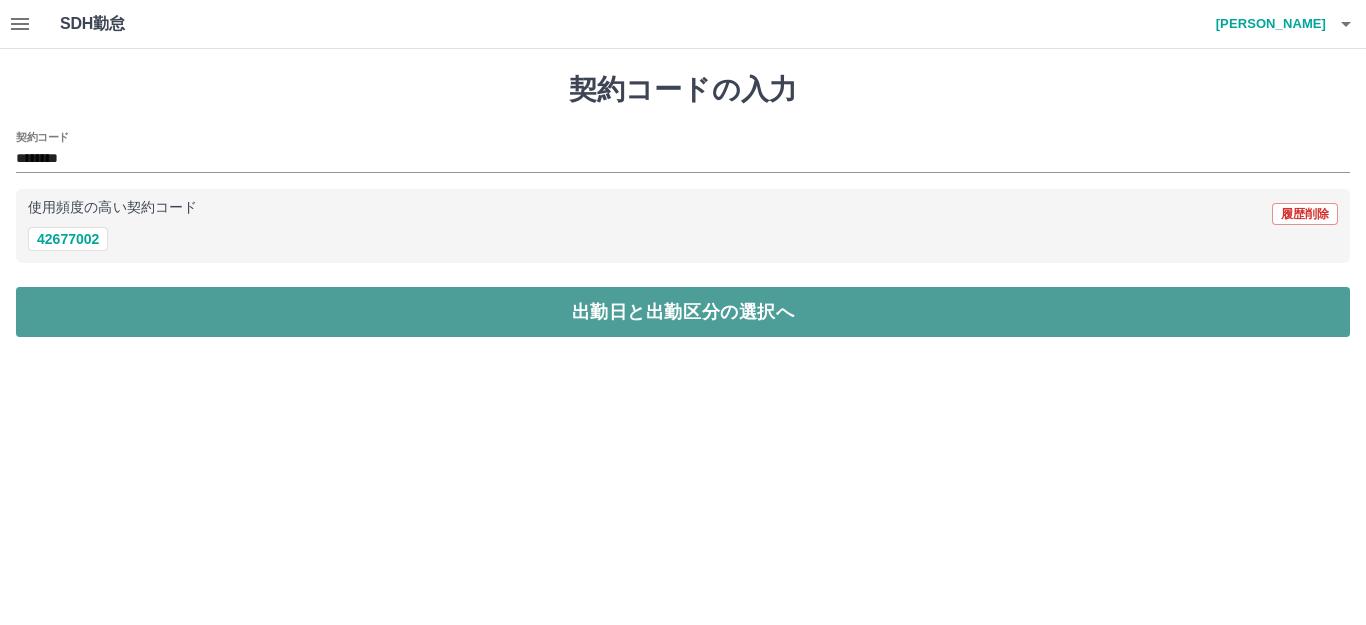 drag, startPoint x: 156, startPoint y: 300, endPoint x: 177, endPoint y: 285, distance: 25.806976 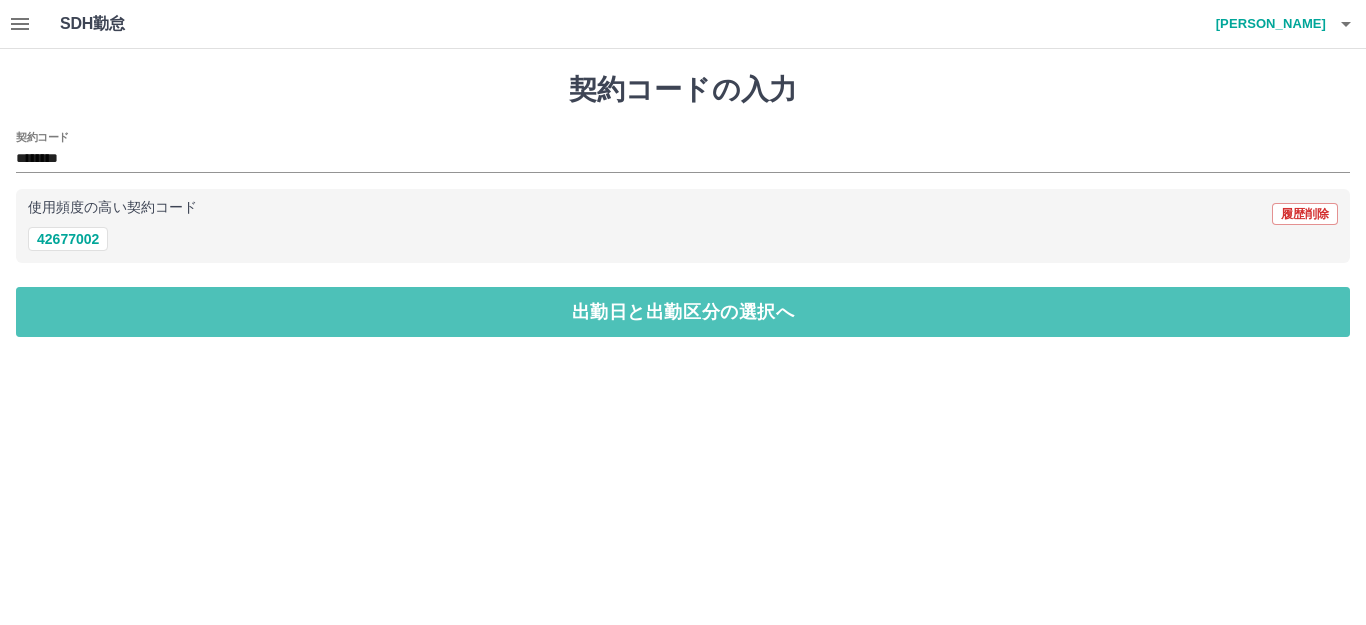 click on "出勤日と出勤区分の選択へ" at bounding box center [683, 312] 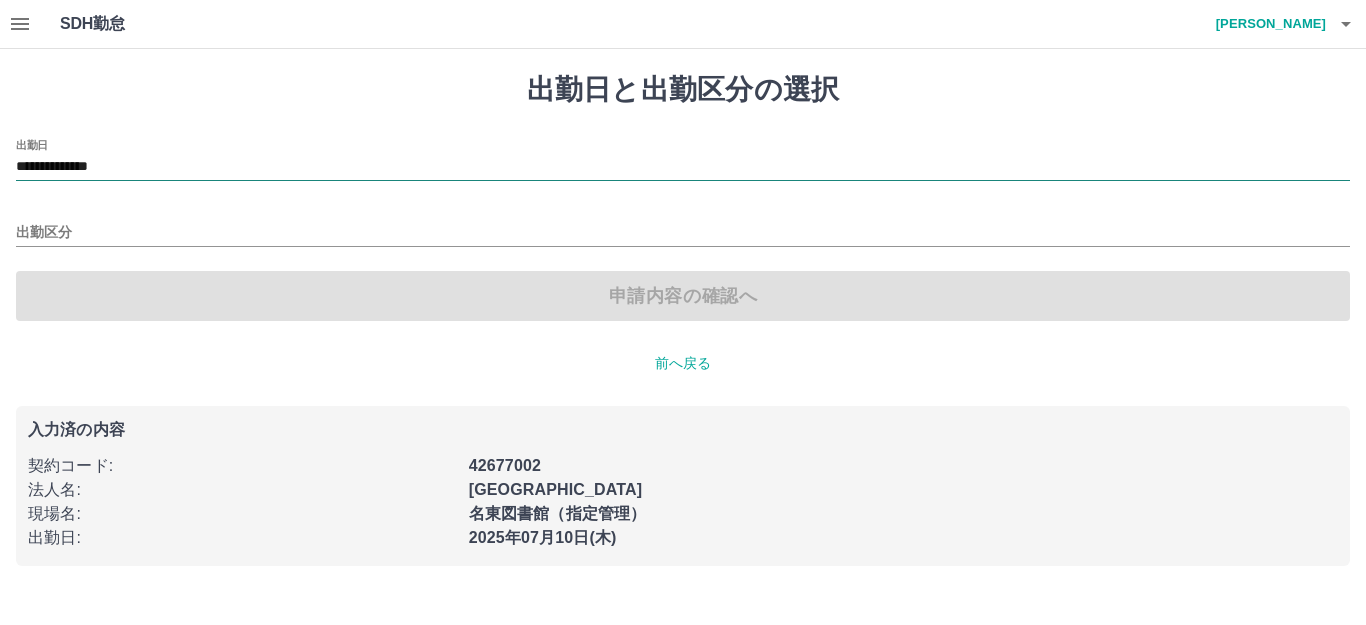 click on "**********" at bounding box center (683, 167) 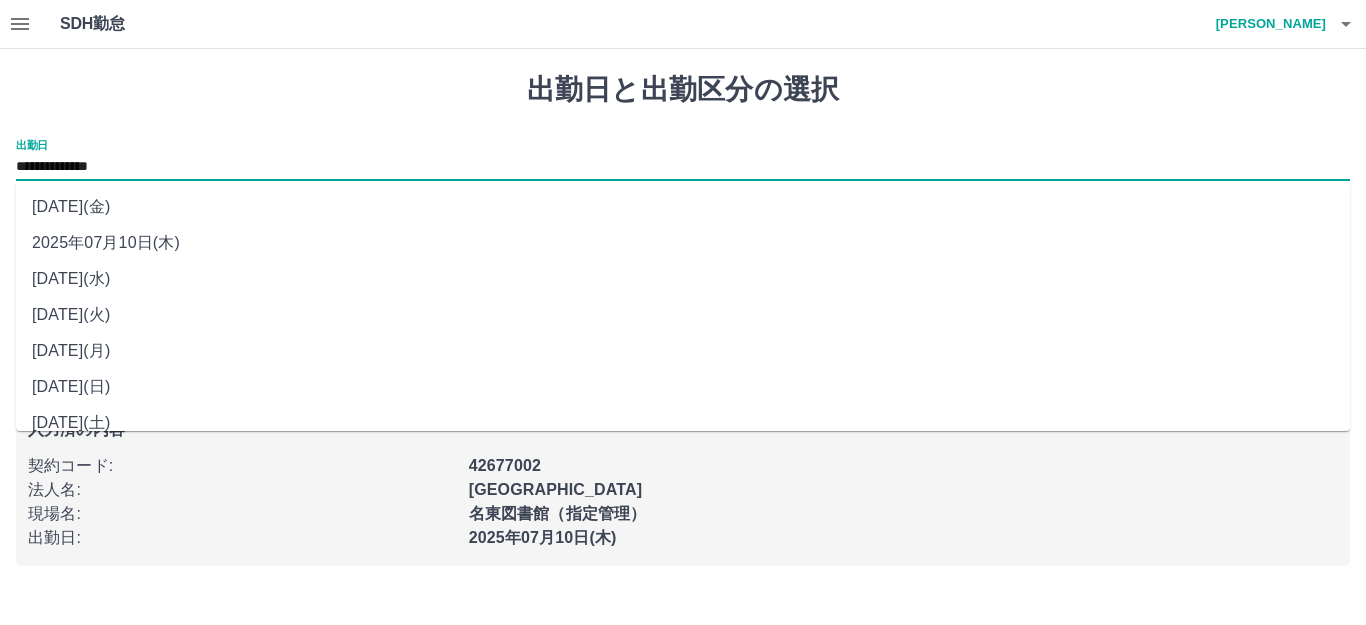 click on "[DATE](日)" at bounding box center [683, 387] 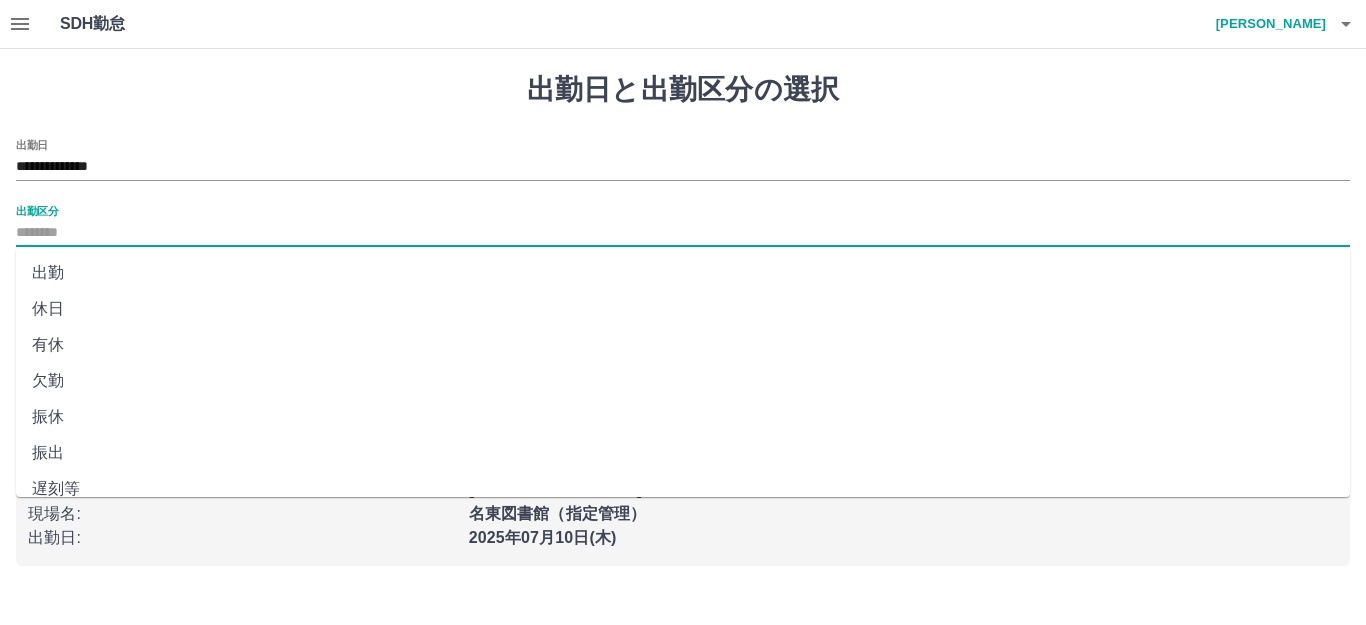 click on "出勤区分" at bounding box center (683, 233) 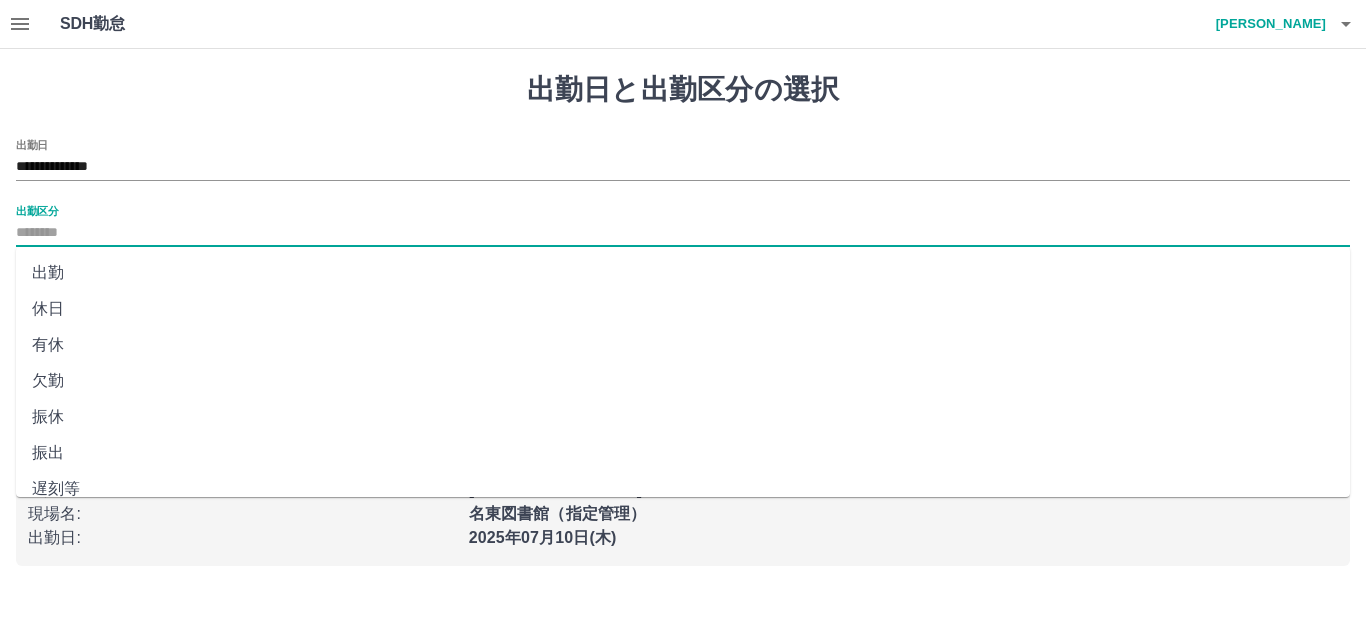 click on "出勤" at bounding box center (683, 273) 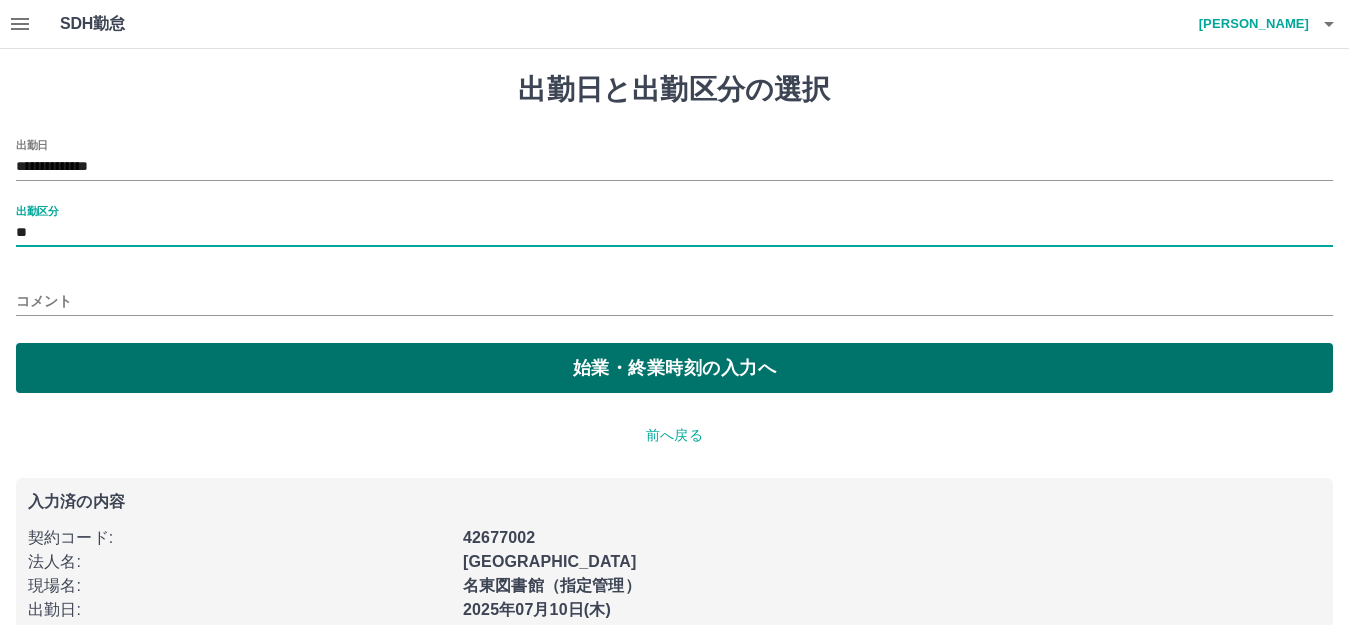 click on "始業・終業時刻の入力へ" at bounding box center [674, 368] 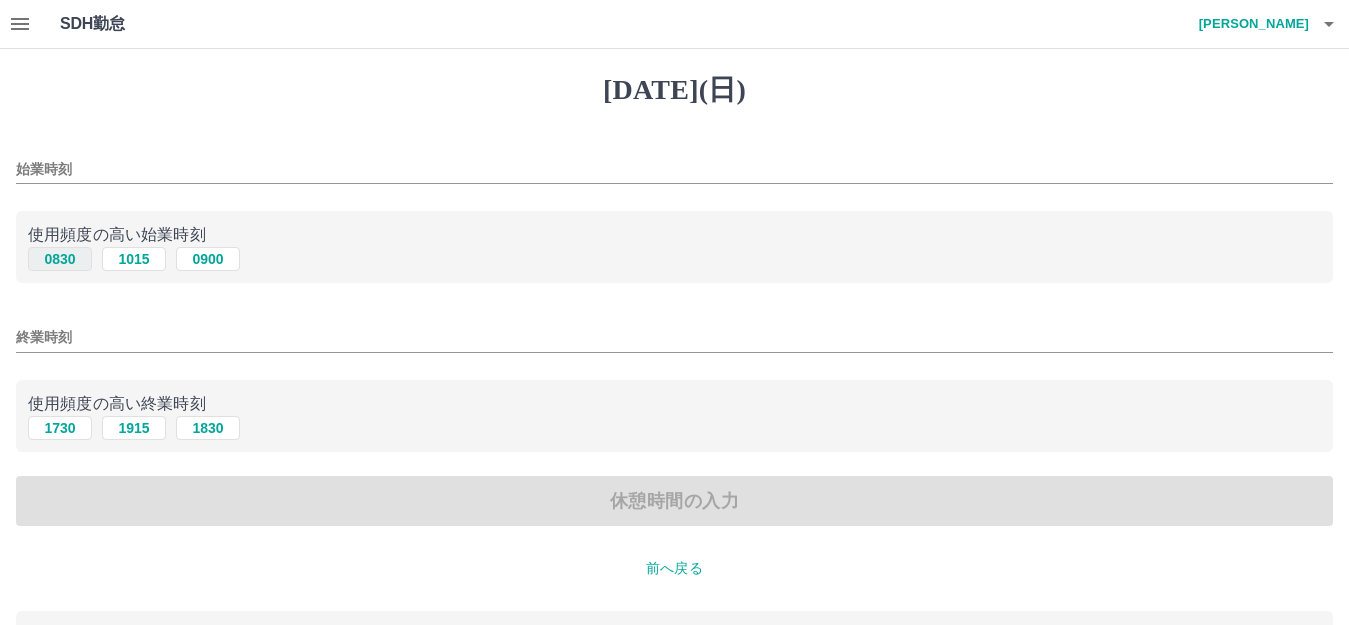 click on "0830" at bounding box center [60, 259] 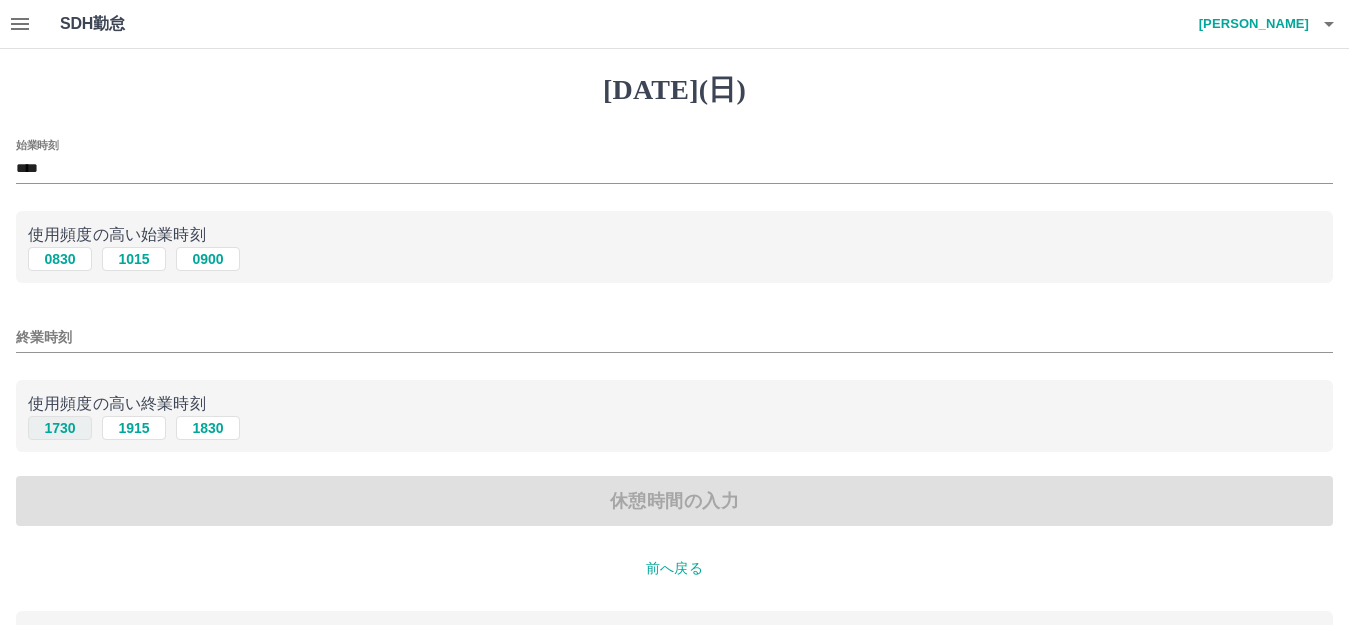 click on "1730" at bounding box center (60, 428) 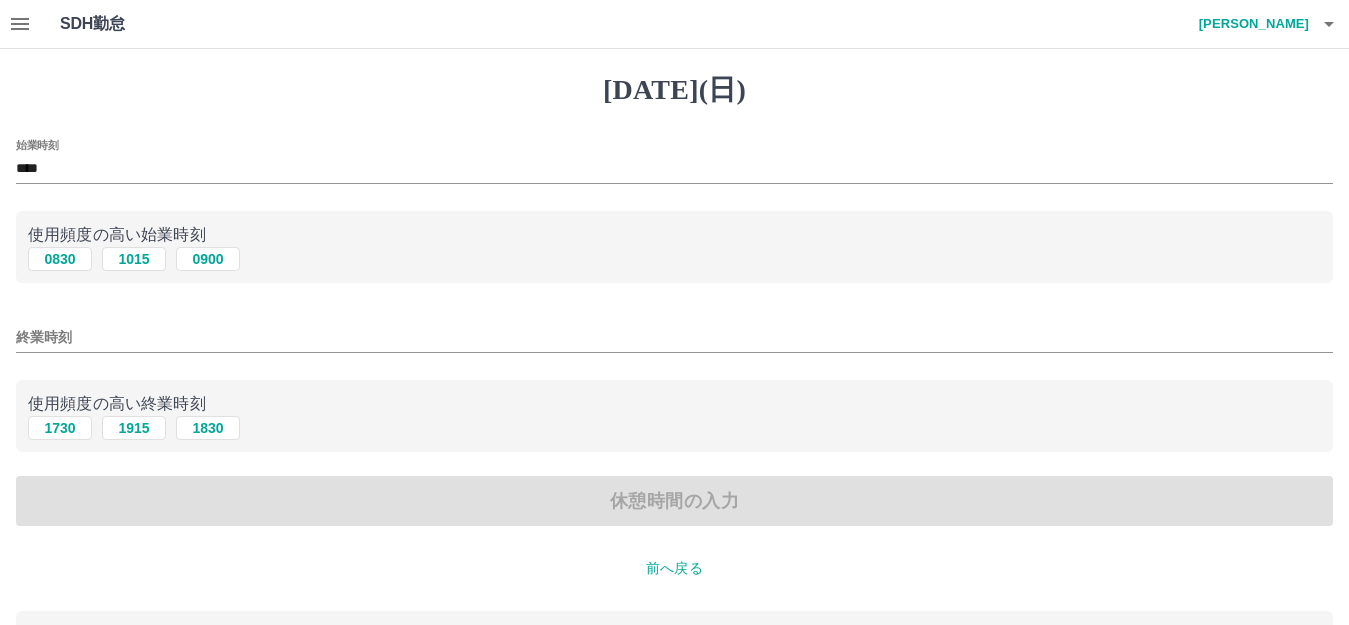 type on "****" 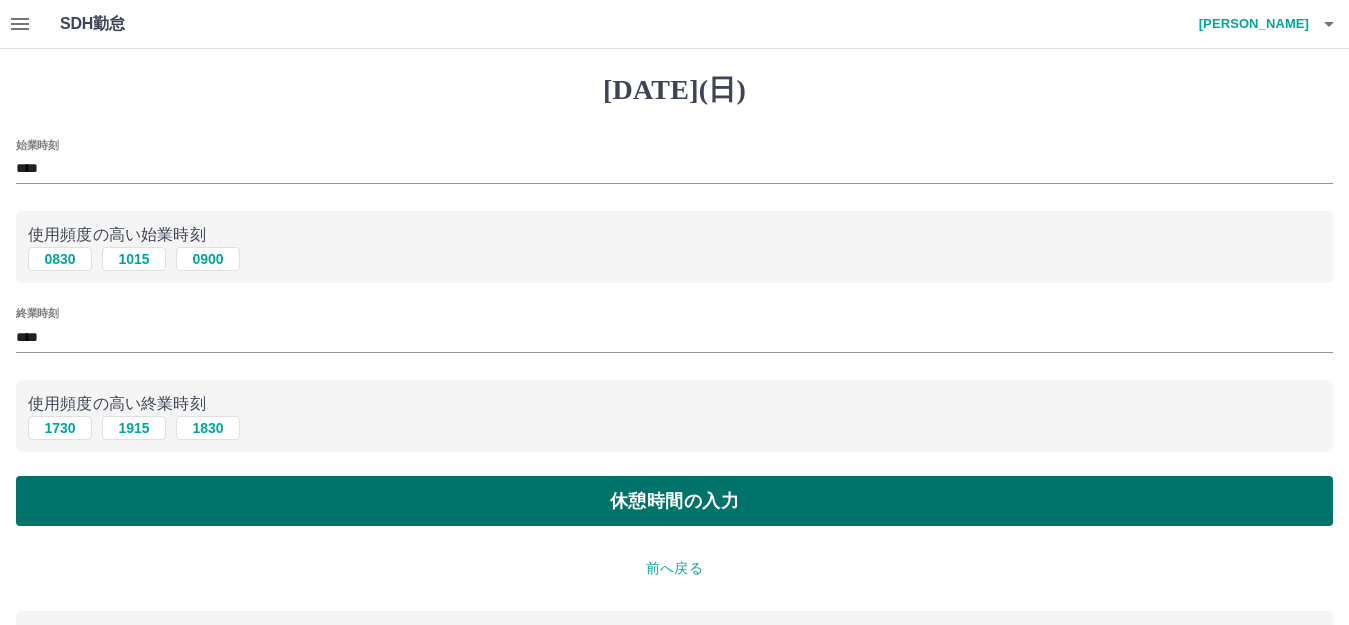 click on "休憩時間の入力" at bounding box center [674, 501] 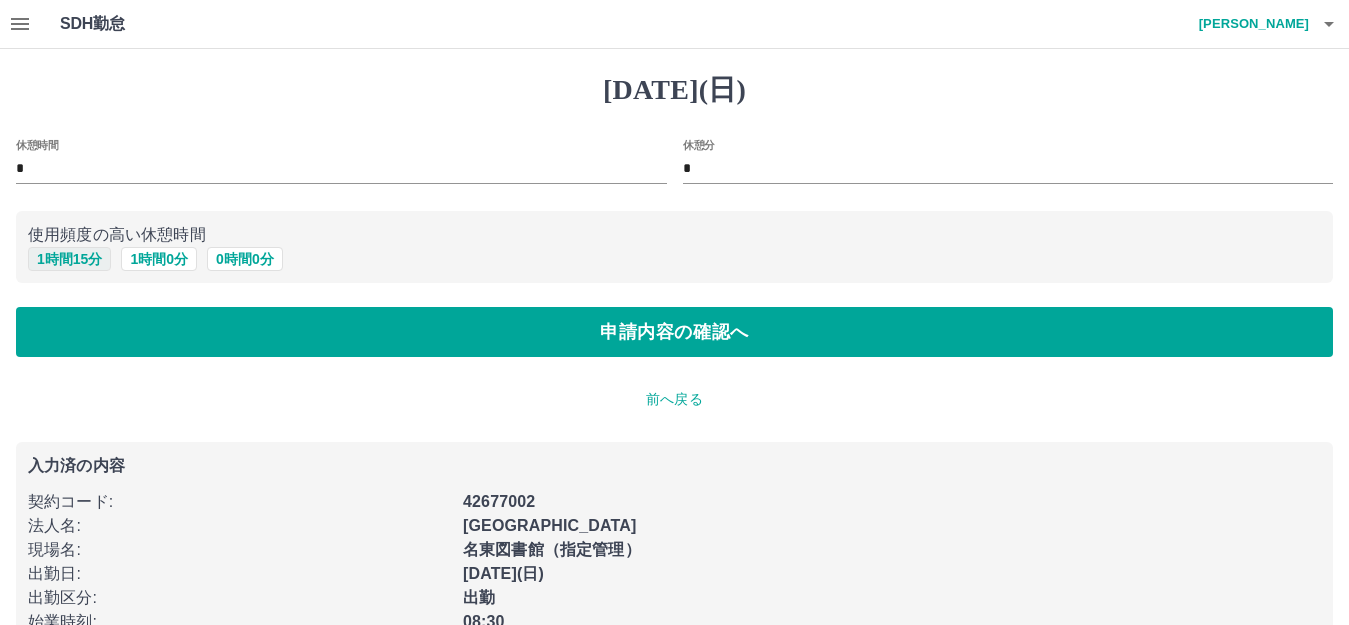 click on "1 時間 15 分" at bounding box center (69, 259) 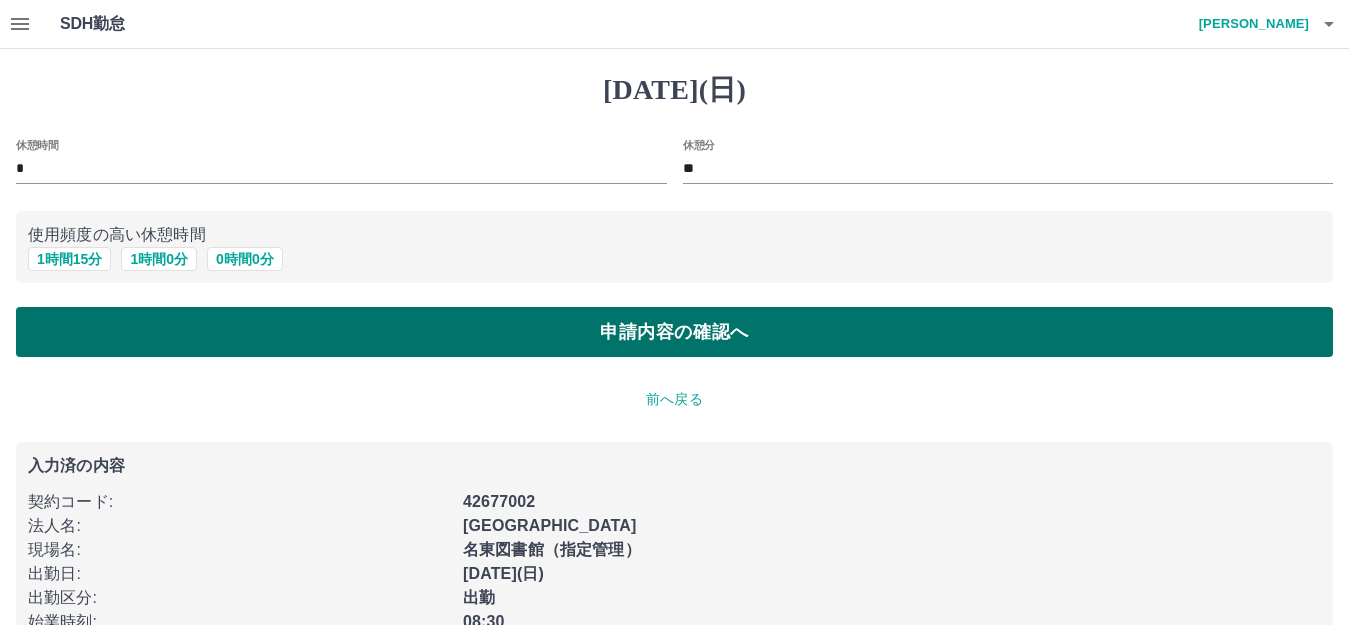 click on "申請内容の確認へ" at bounding box center [674, 332] 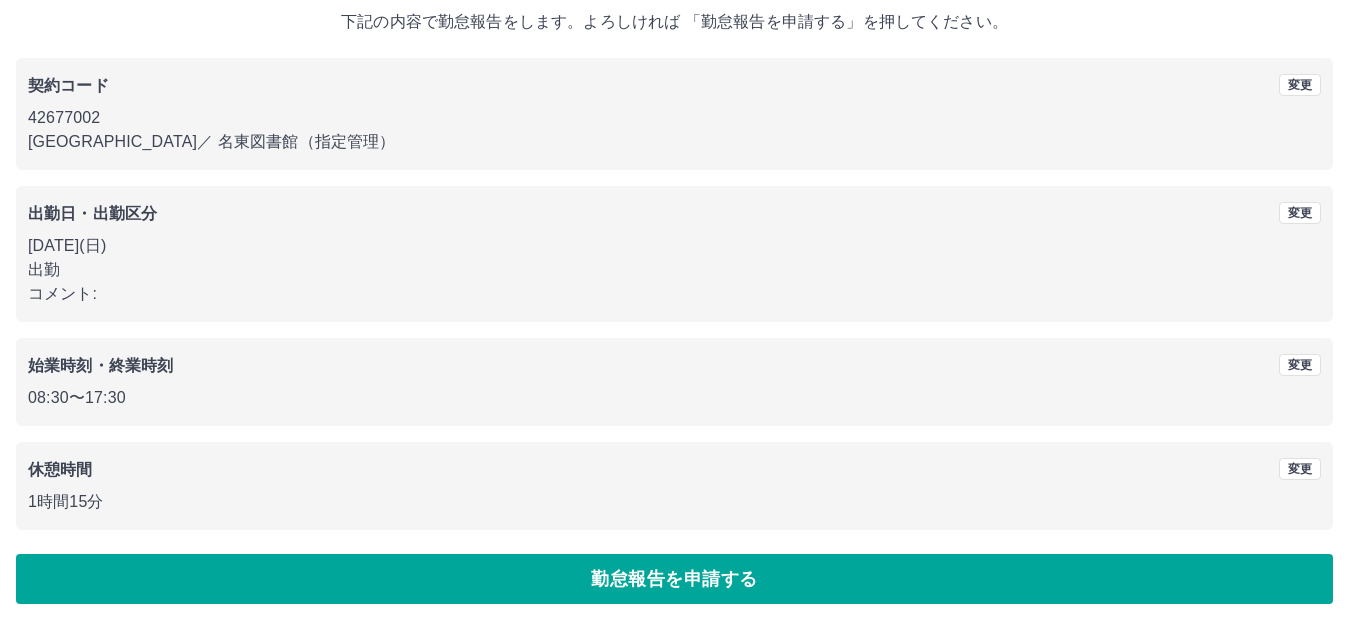 scroll, scrollTop: 124, scrollLeft: 0, axis: vertical 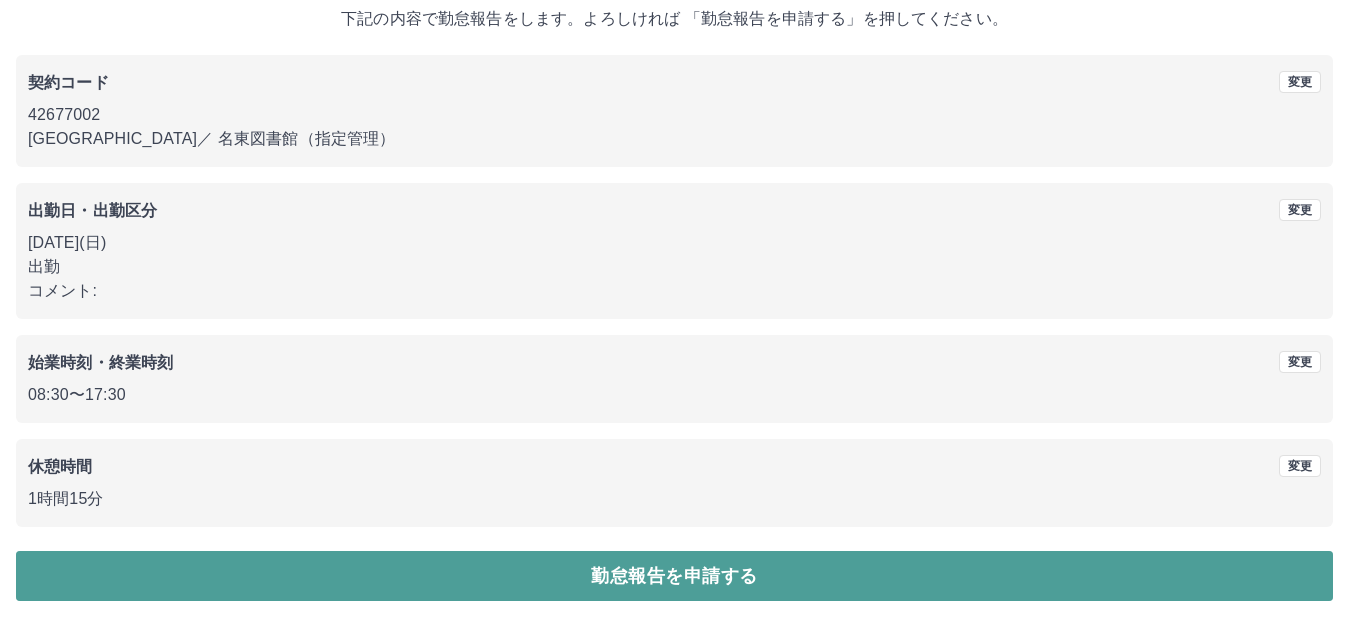 click on "勤怠報告を申請する" at bounding box center (674, 576) 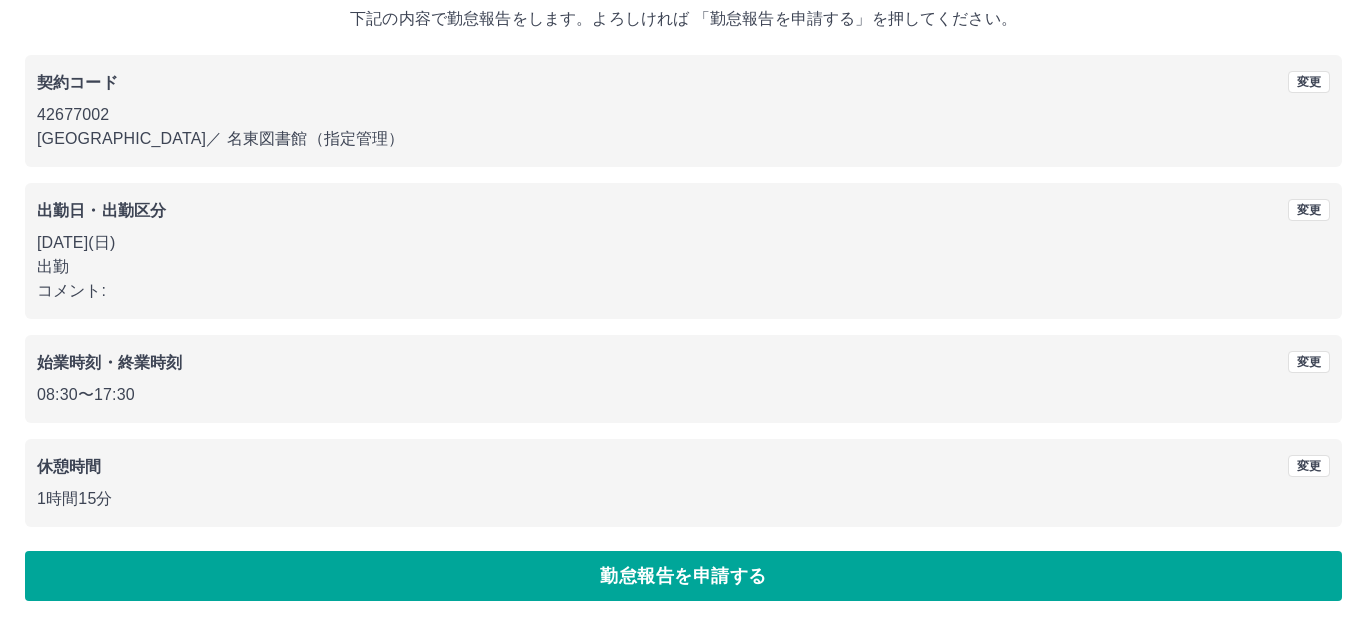 scroll, scrollTop: 0, scrollLeft: 0, axis: both 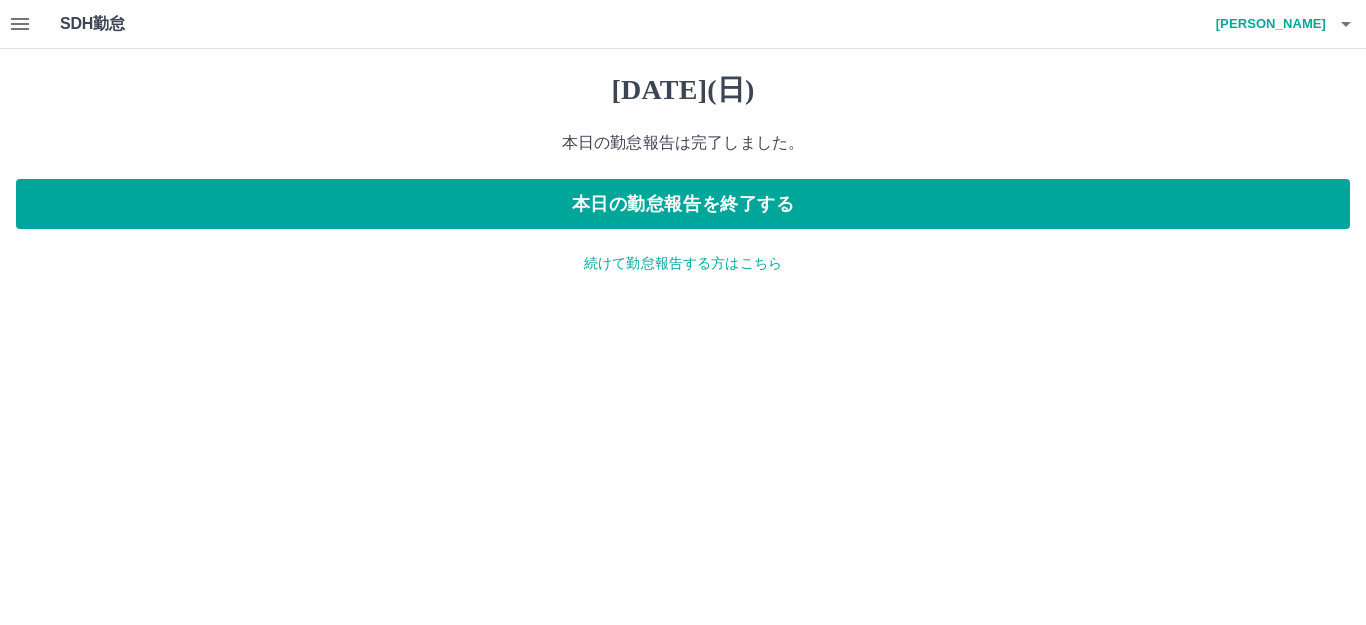 click 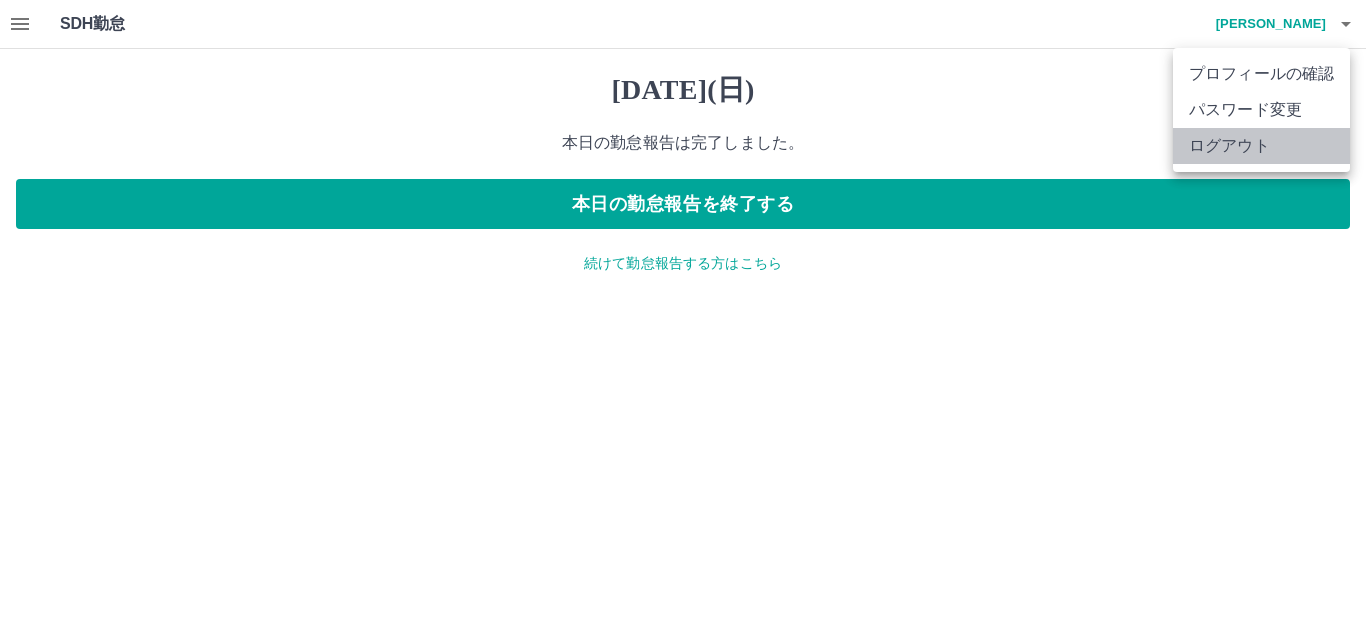 click on "ログアウト" at bounding box center (1261, 146) 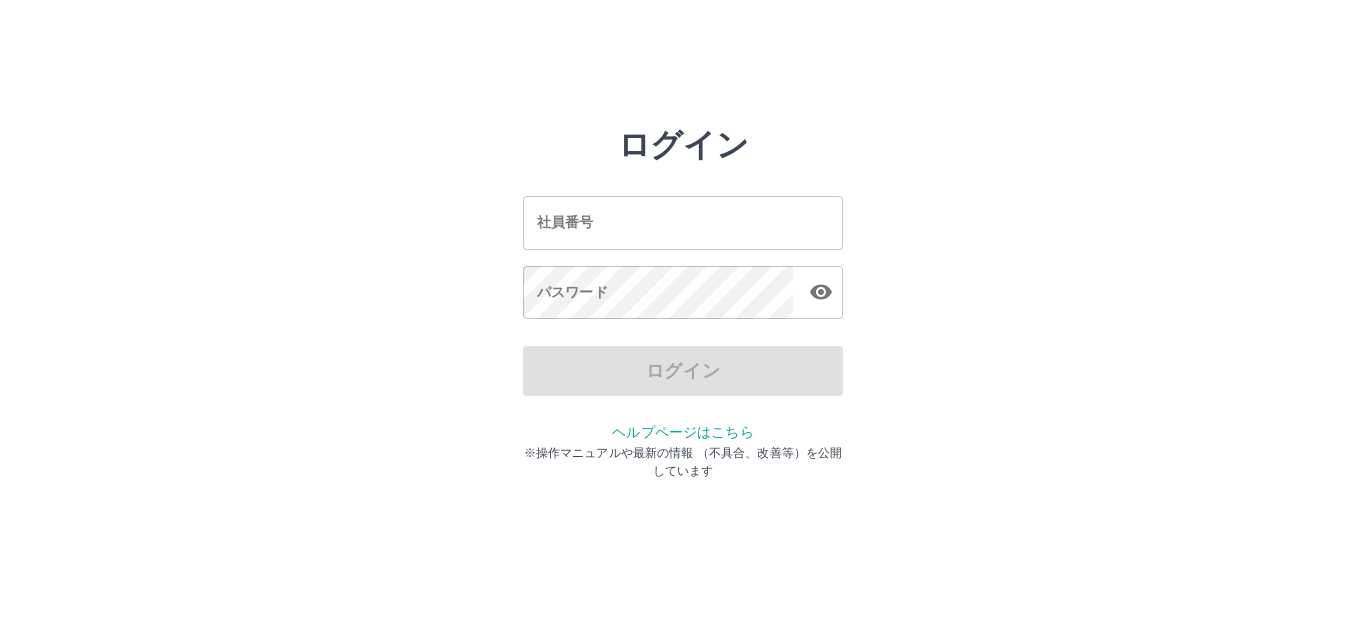 scroll, scrollTop: 0, scrollLeft: 0, axis: both 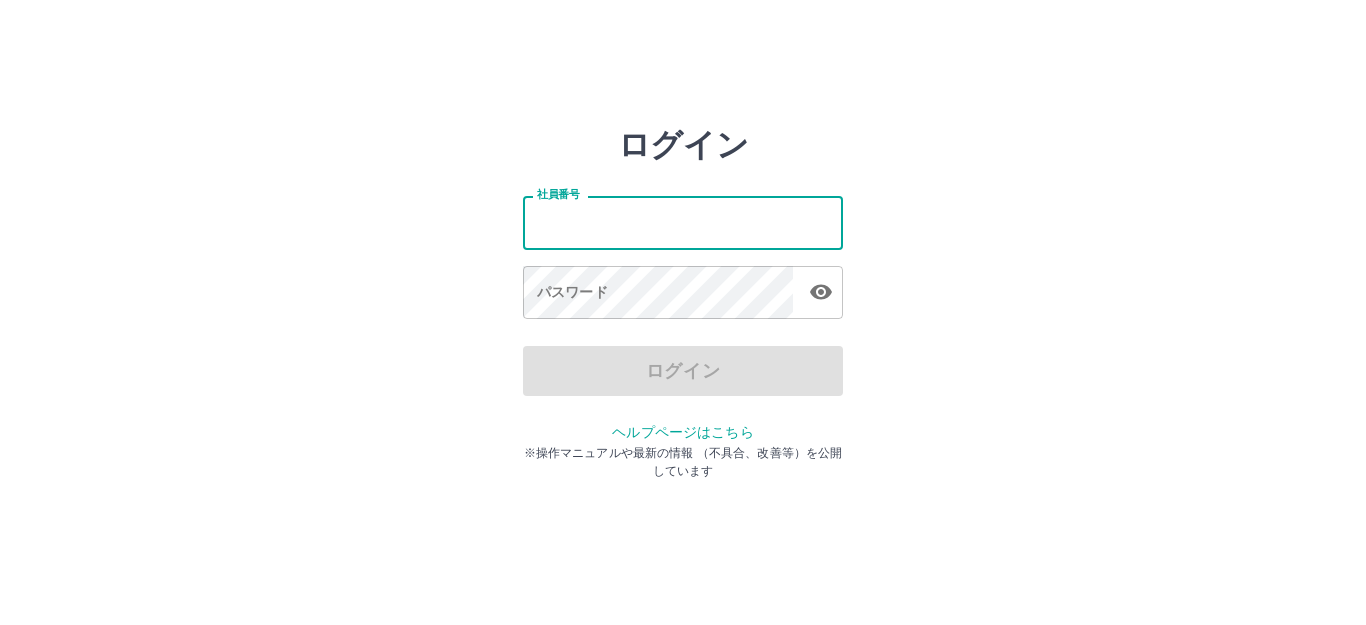 type on "*******" 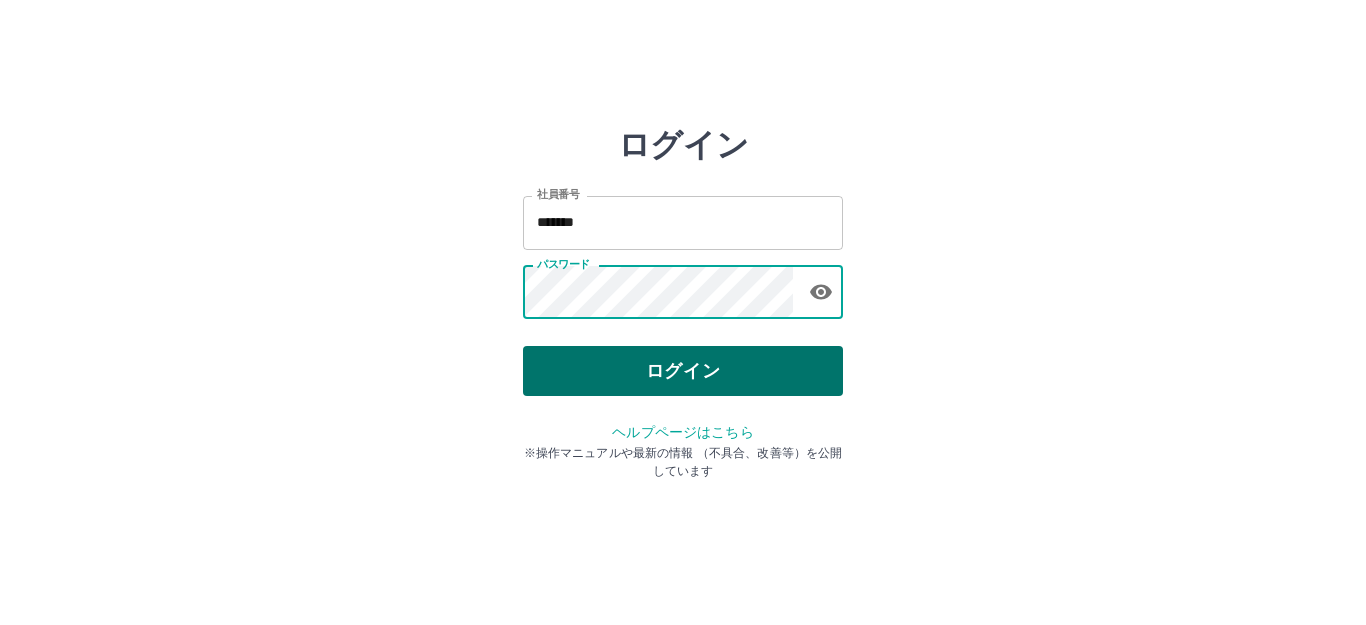 click on "ログイン" at bounding box center [683, 371] 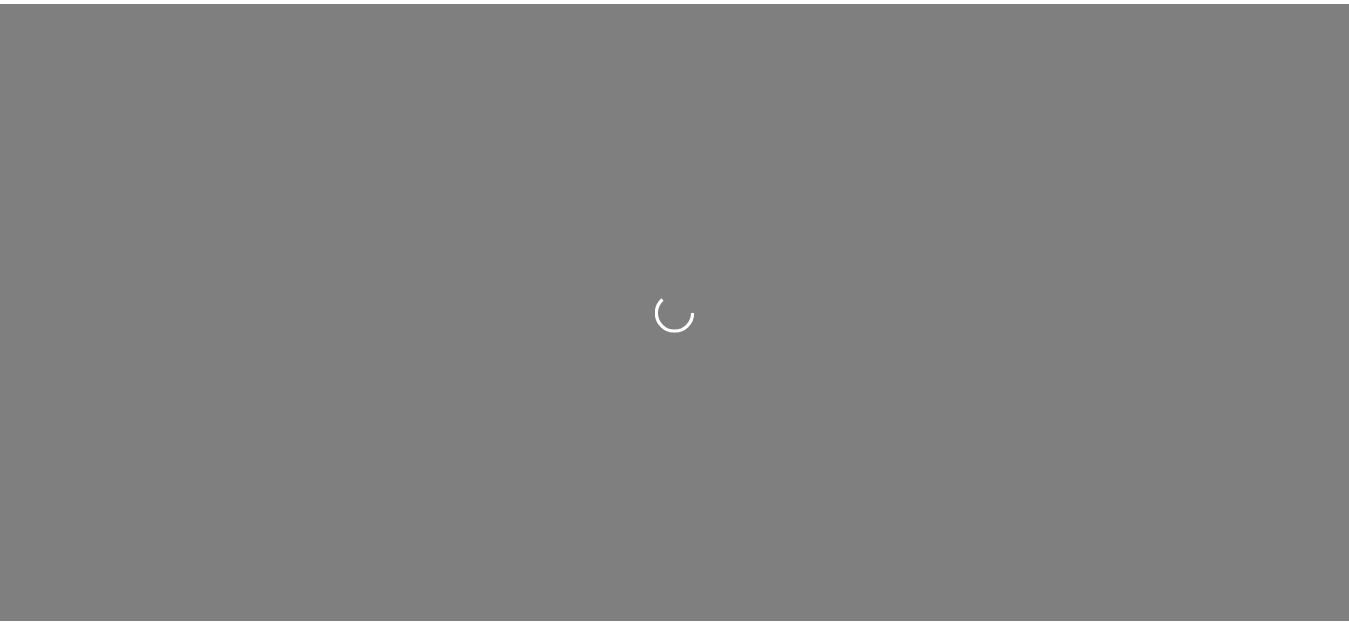 scroll, scrollTop: 0, scrollLeft: 0, axis: both 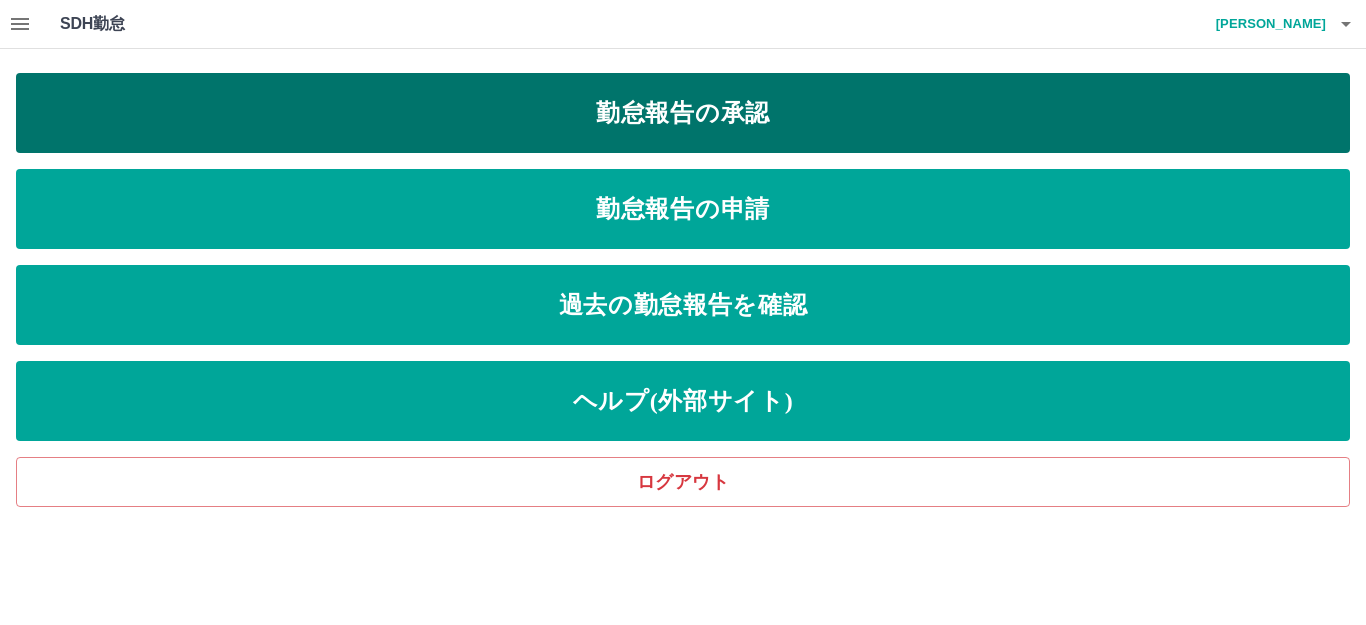 click on "勤怠報告の承認" at bounding box center [683, 113] 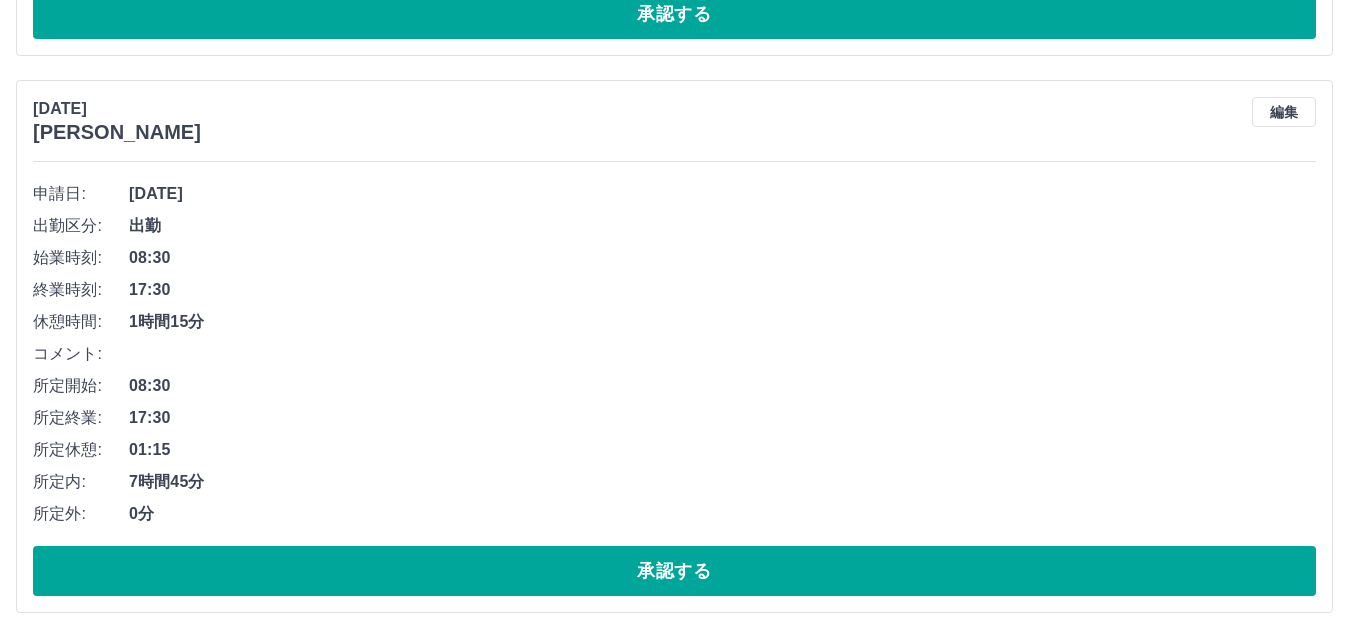 scroll, scrollTop: 7862, scrollLeft: 0, axis: vertical 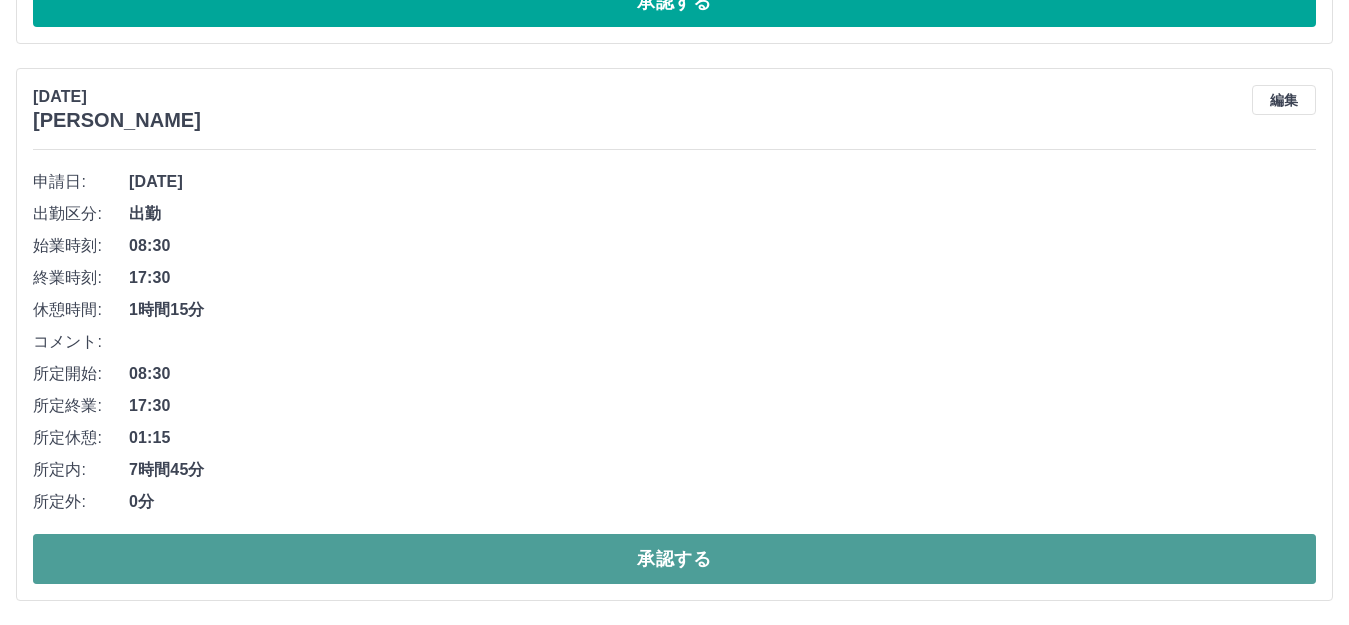 click on "承認する" at bounding box center (674, 559) 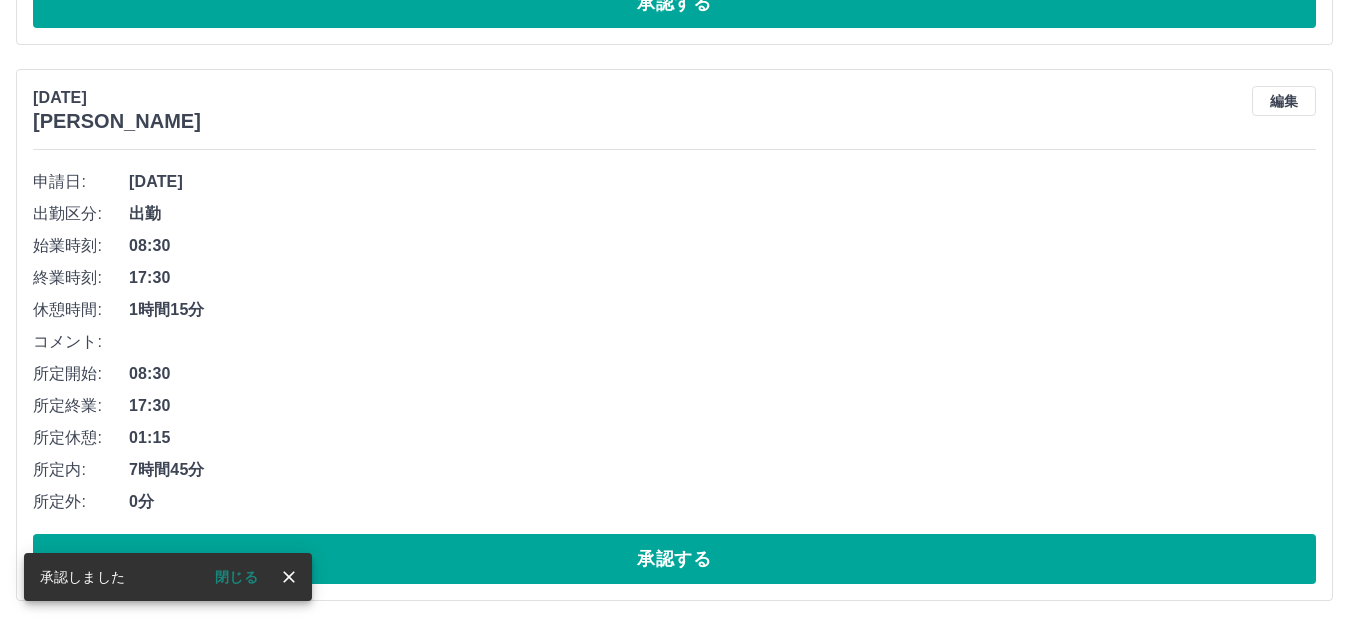 scroll, scrollTop: 7305, scrollLeft: 0, axis: vertical 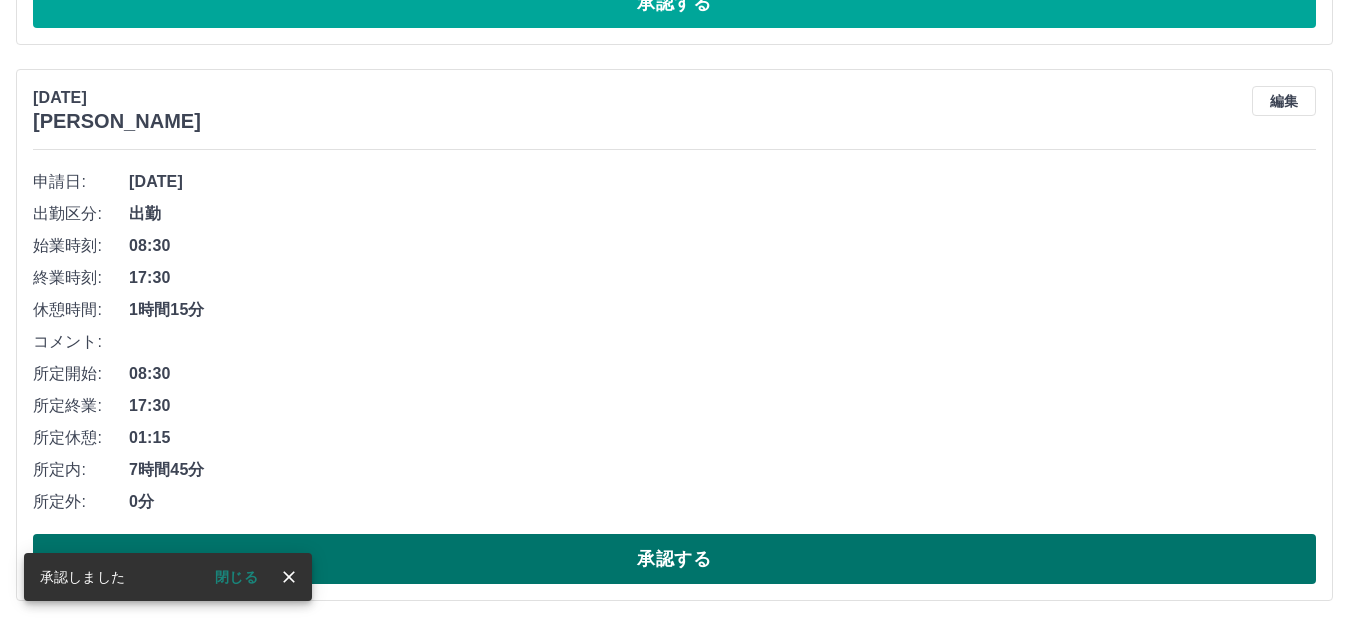 click on "承認する" at bounding box center [674, 559] 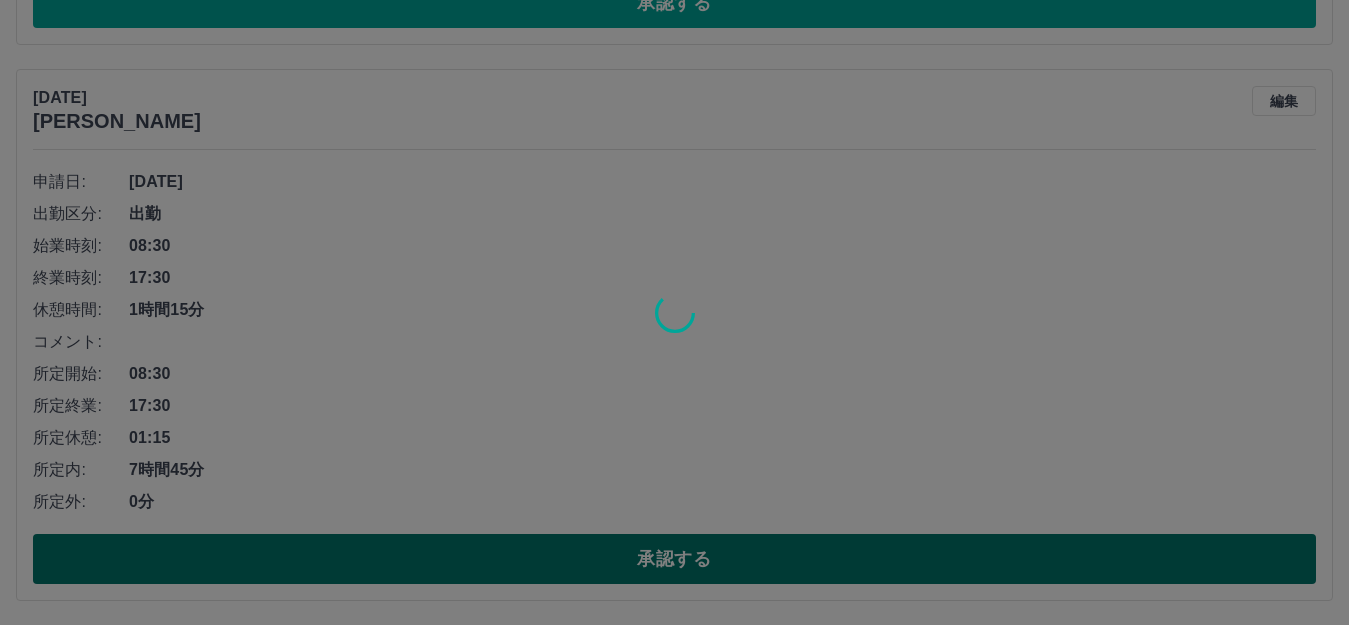 scroll, scrollTop: 6749, scrollLeft: 0, axis: vertical 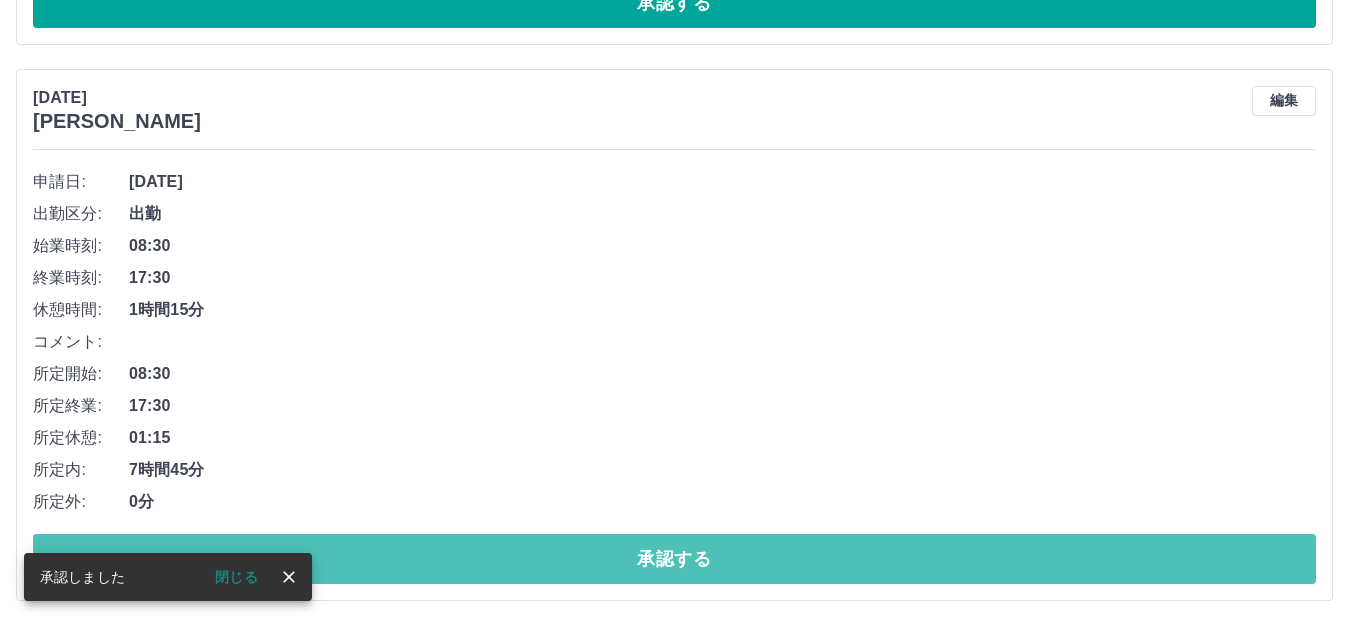 click on "承認する" at bounding box center [674, 559] 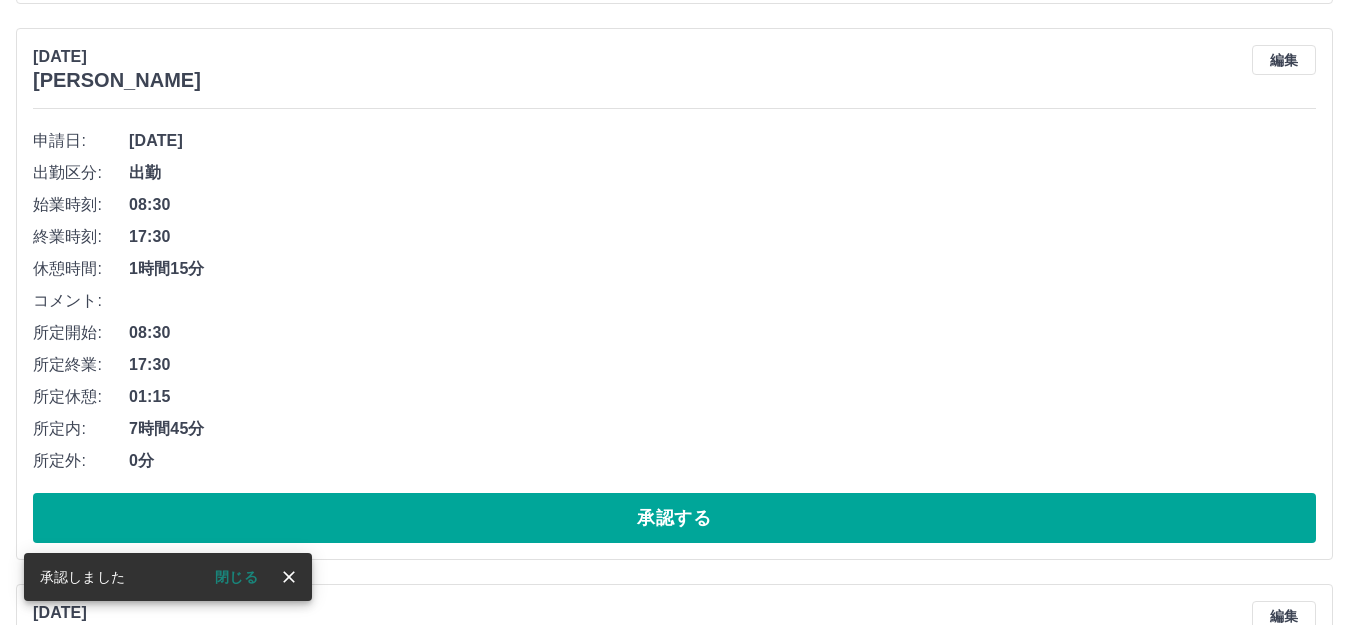 scroll, scrollTop: 5693, scrollLeft: 0, axis: vertical 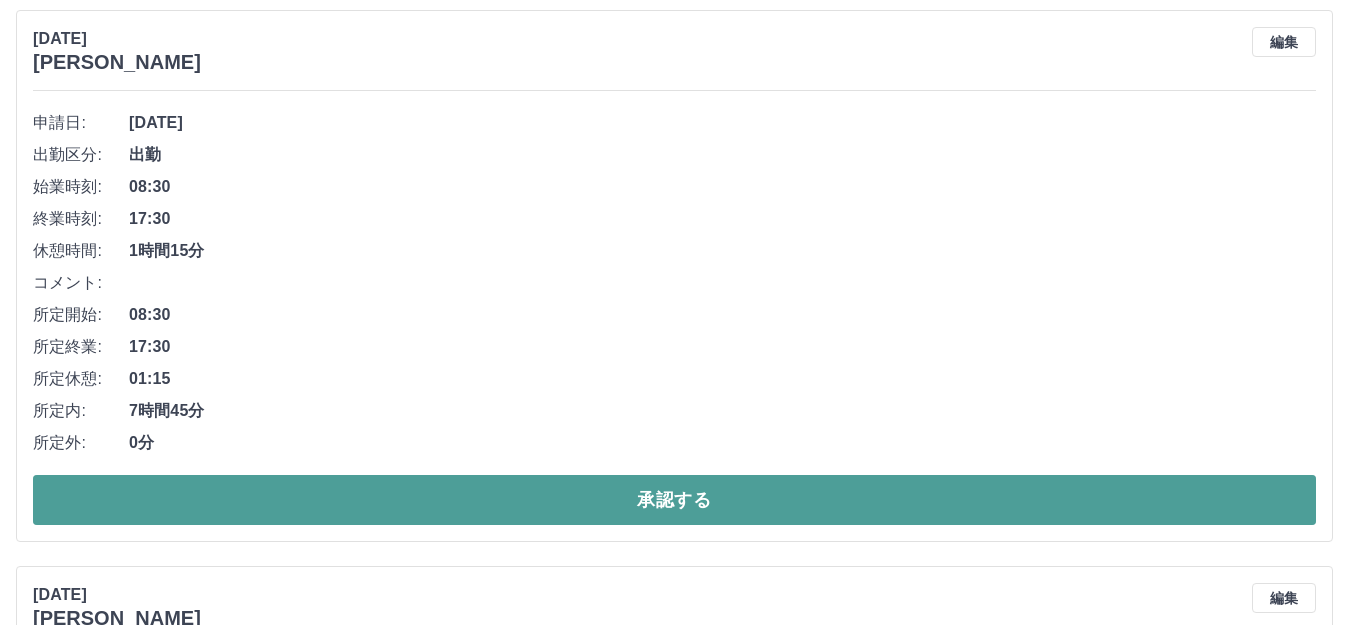 click on "承認する" at bounding box center (674, 500) 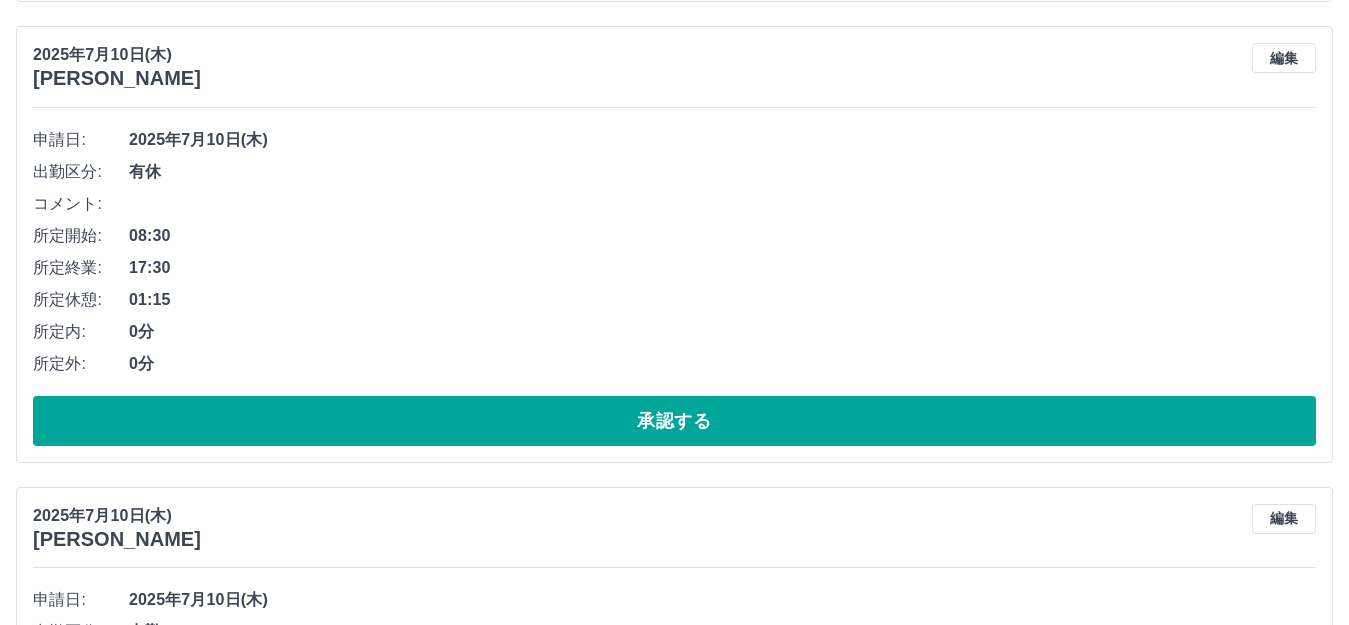 scroll, scrollTop: 1337, scrollLeft: 0, axis: vertical 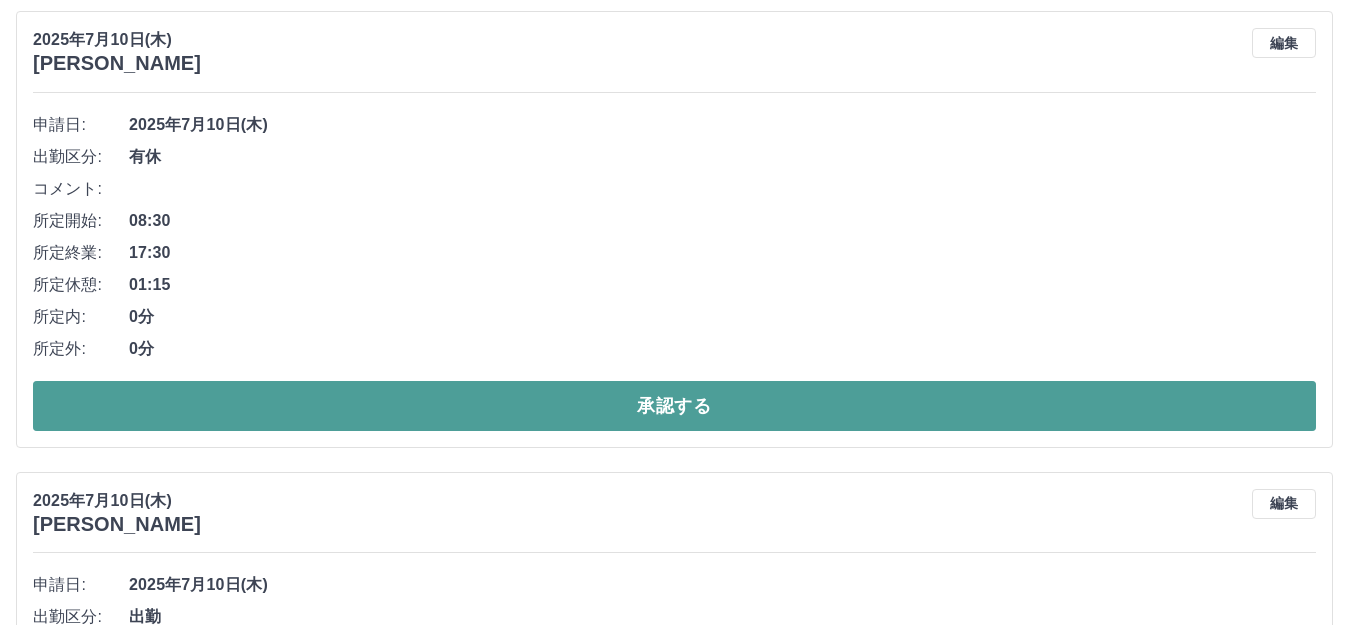 click on "承認する" at bounding box center [674, 406] 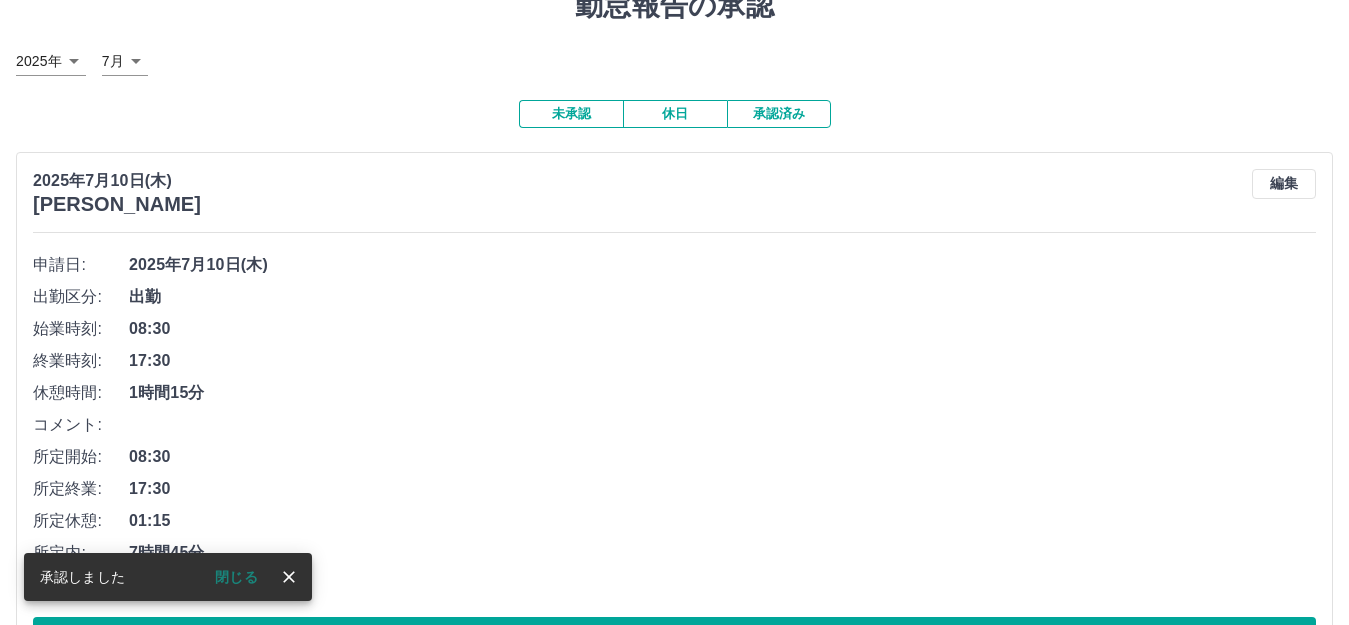 scroll, scrollTop: 0, scrollLeft: 0, axis: both 